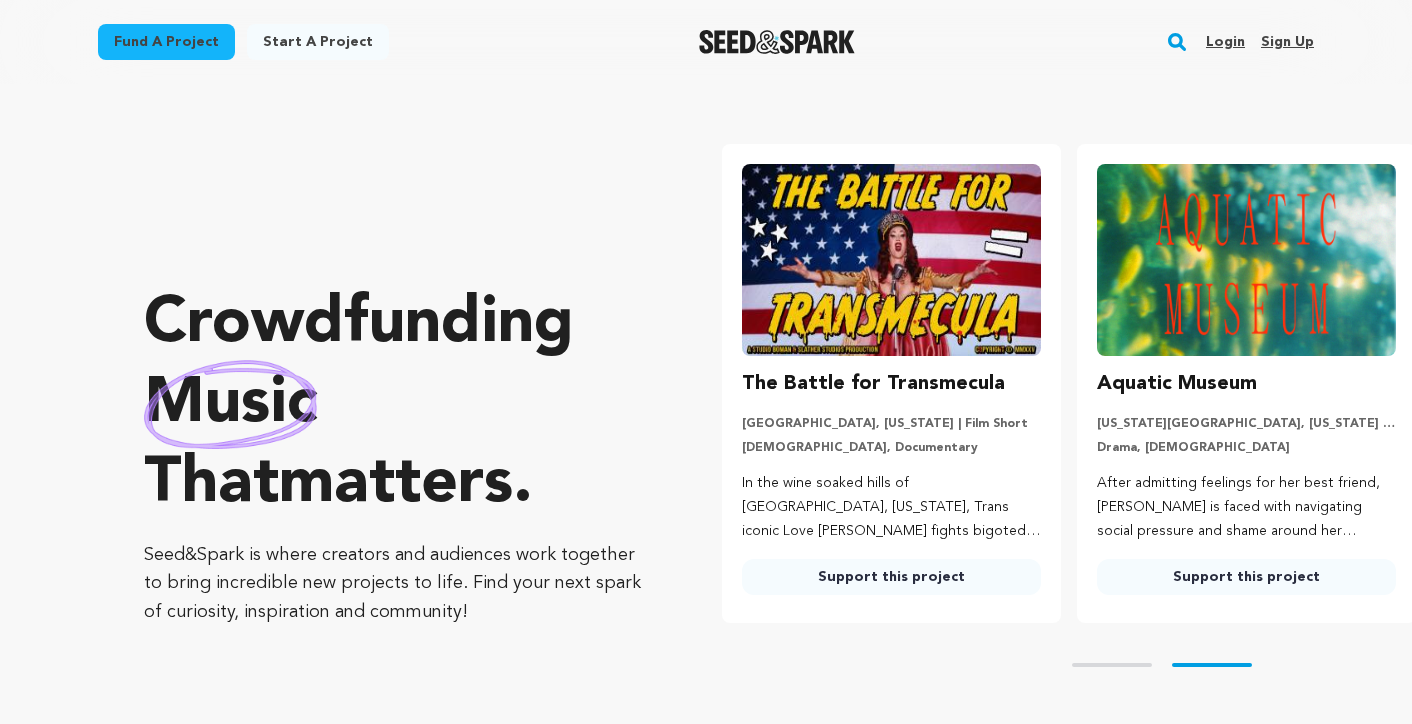 scroll, scrollTop: 0, scrollLeft: 0, axis: both 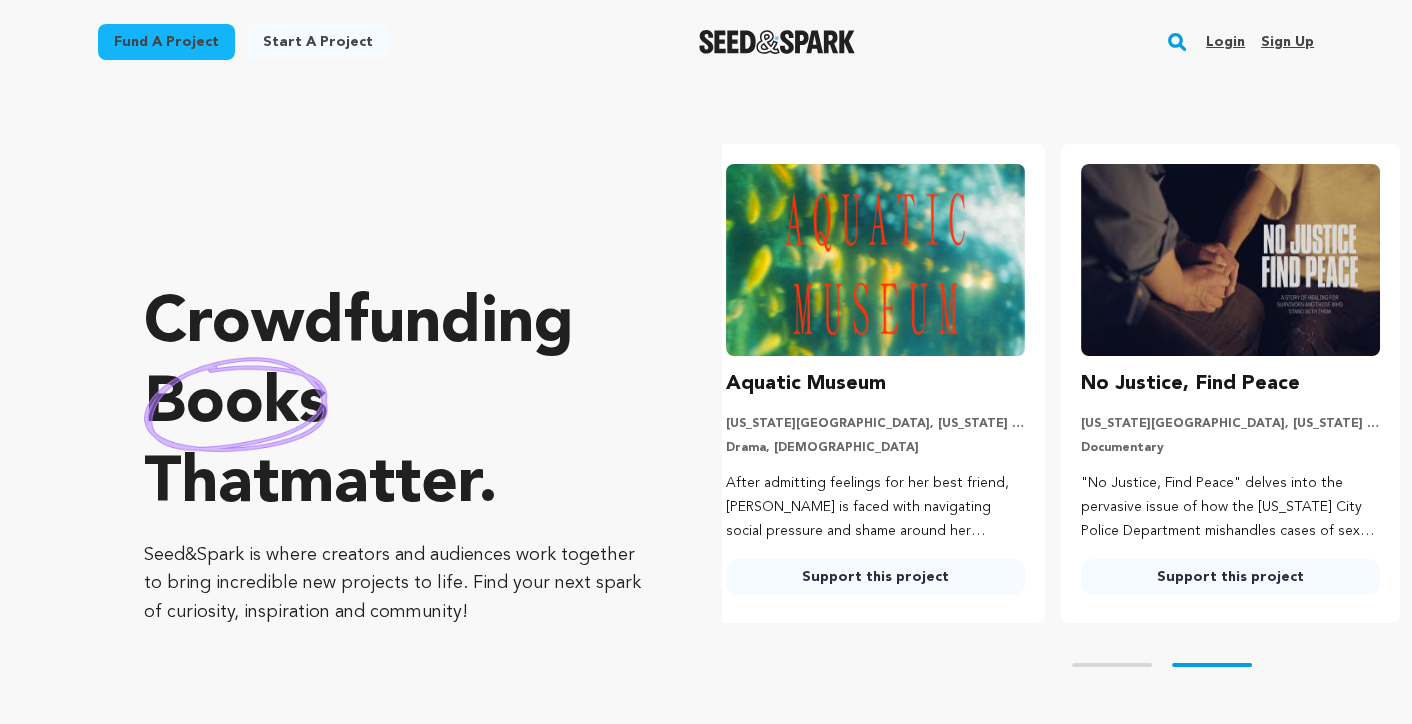 click on "Sign up" at bounding box center [1287, 42] 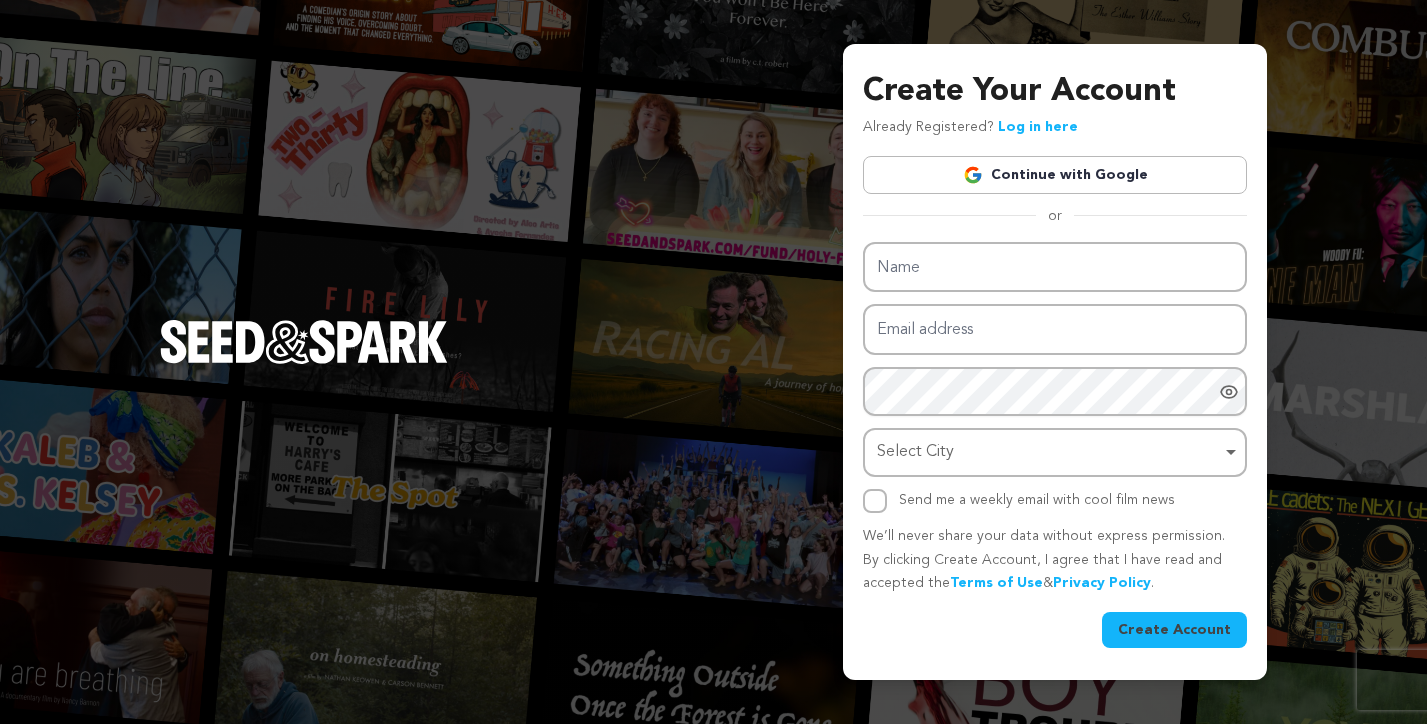 scroll, scrollTop: 0, scrollLeft: 0, axis: both 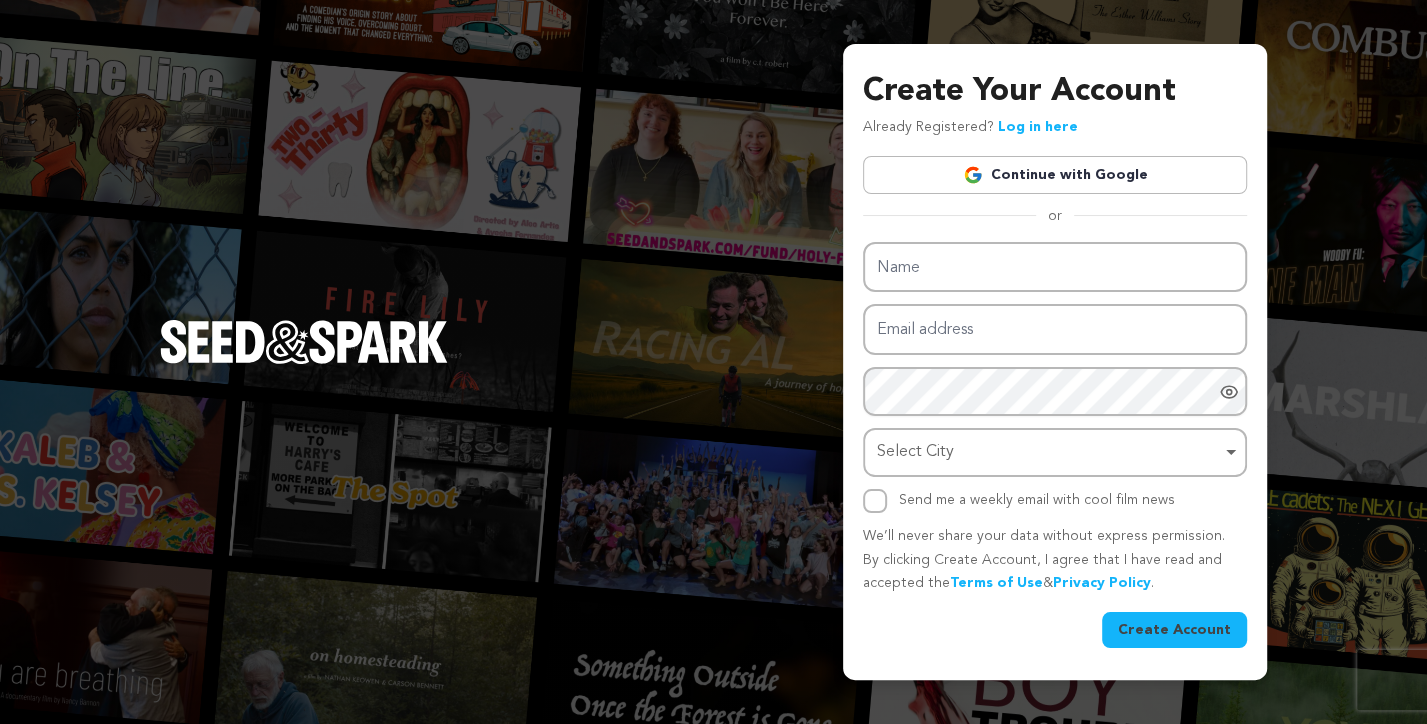 click on "Continue with Google" at bounding box center (1055, 175) 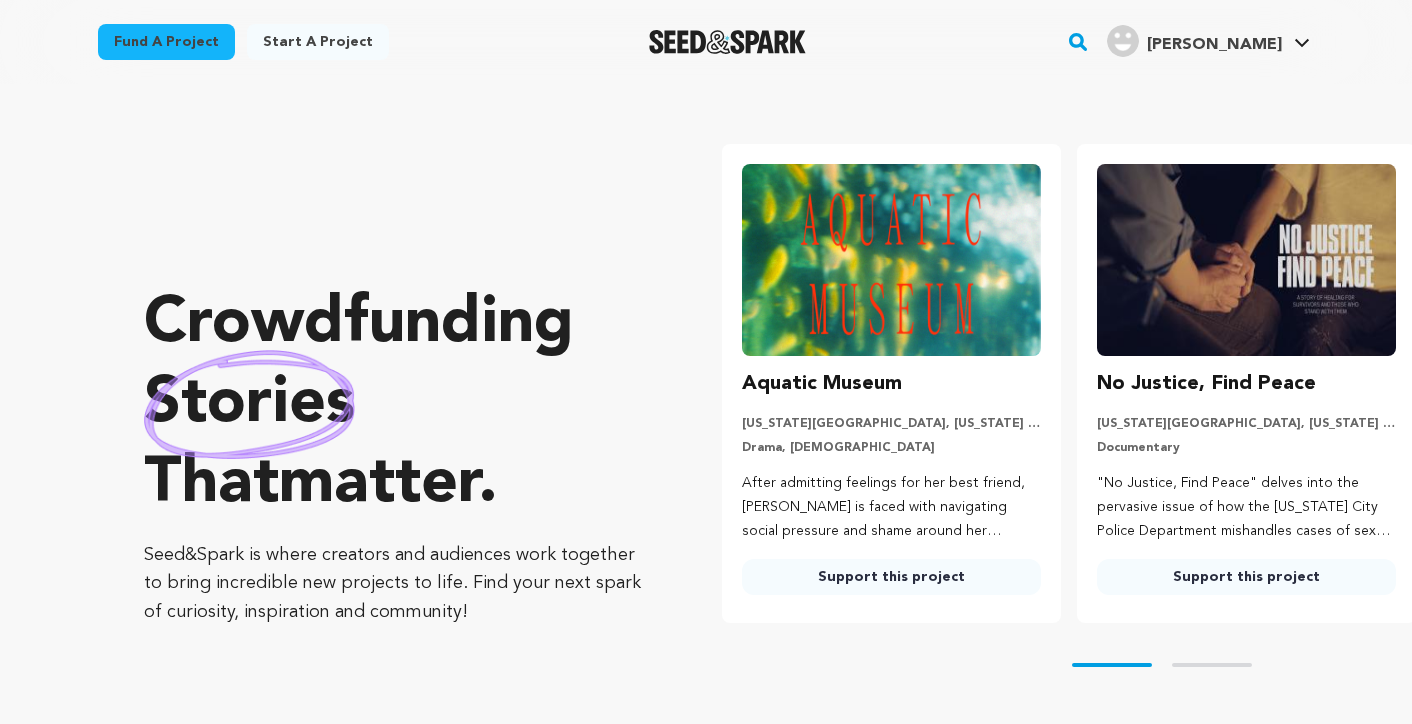 scroll, scrollTop: 0, scrollLeft: 0, axis: both 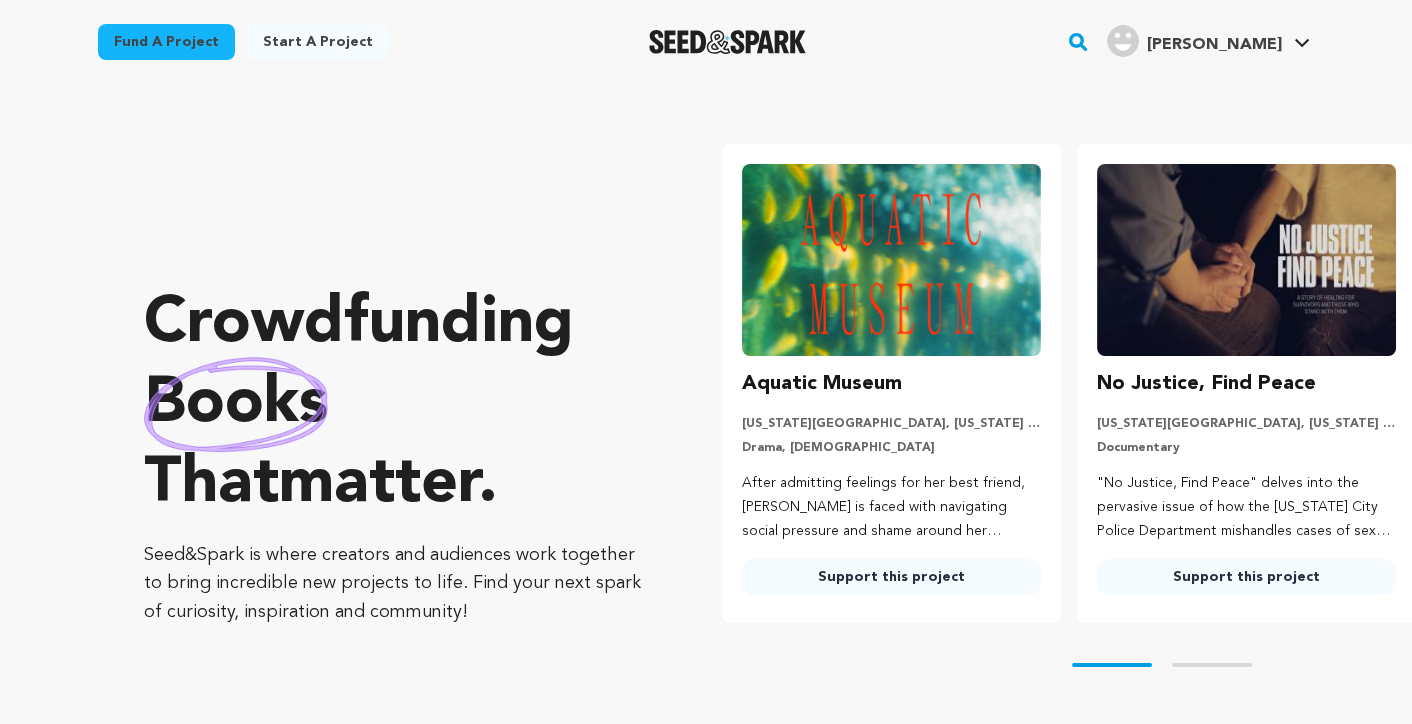 click on "[PERSON_NAME]" at bounding box center (1214, 45) 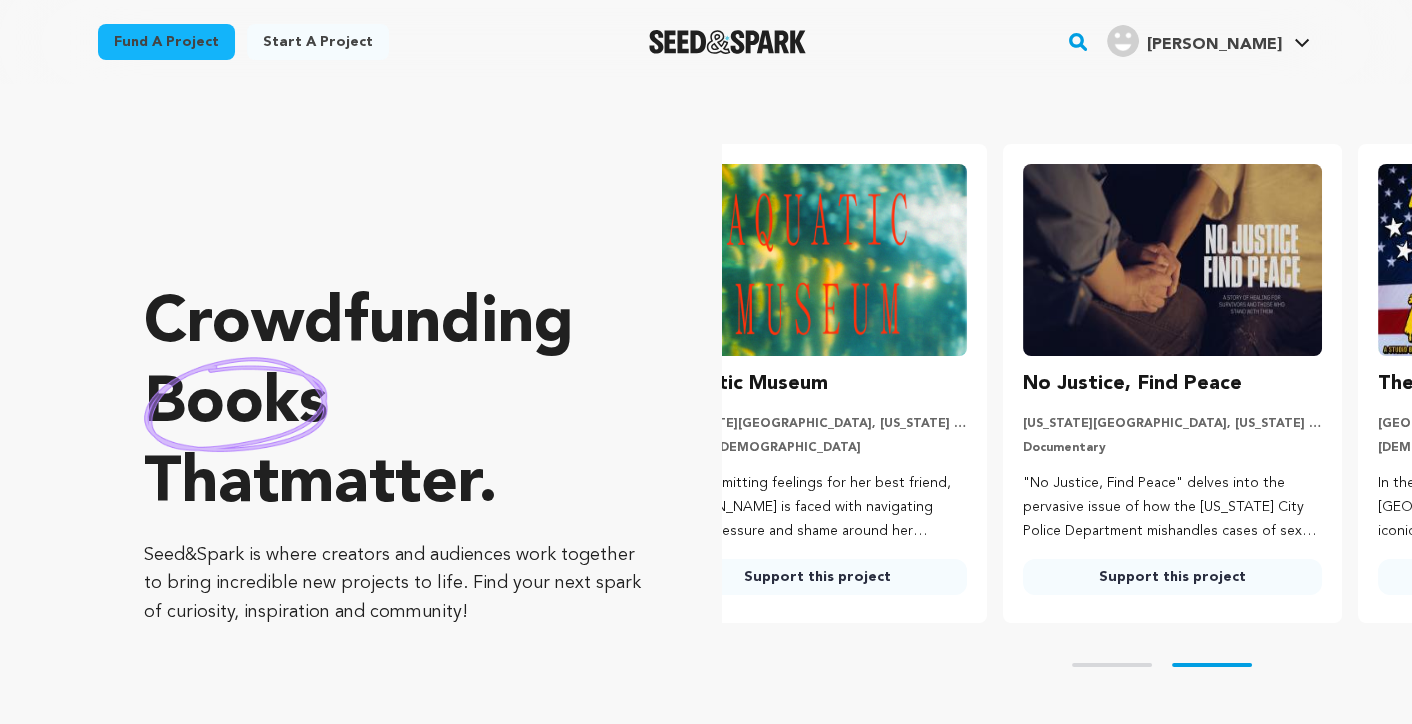 scroll, scrollTop: 0, scrollLeft: 197, axis: horizontal 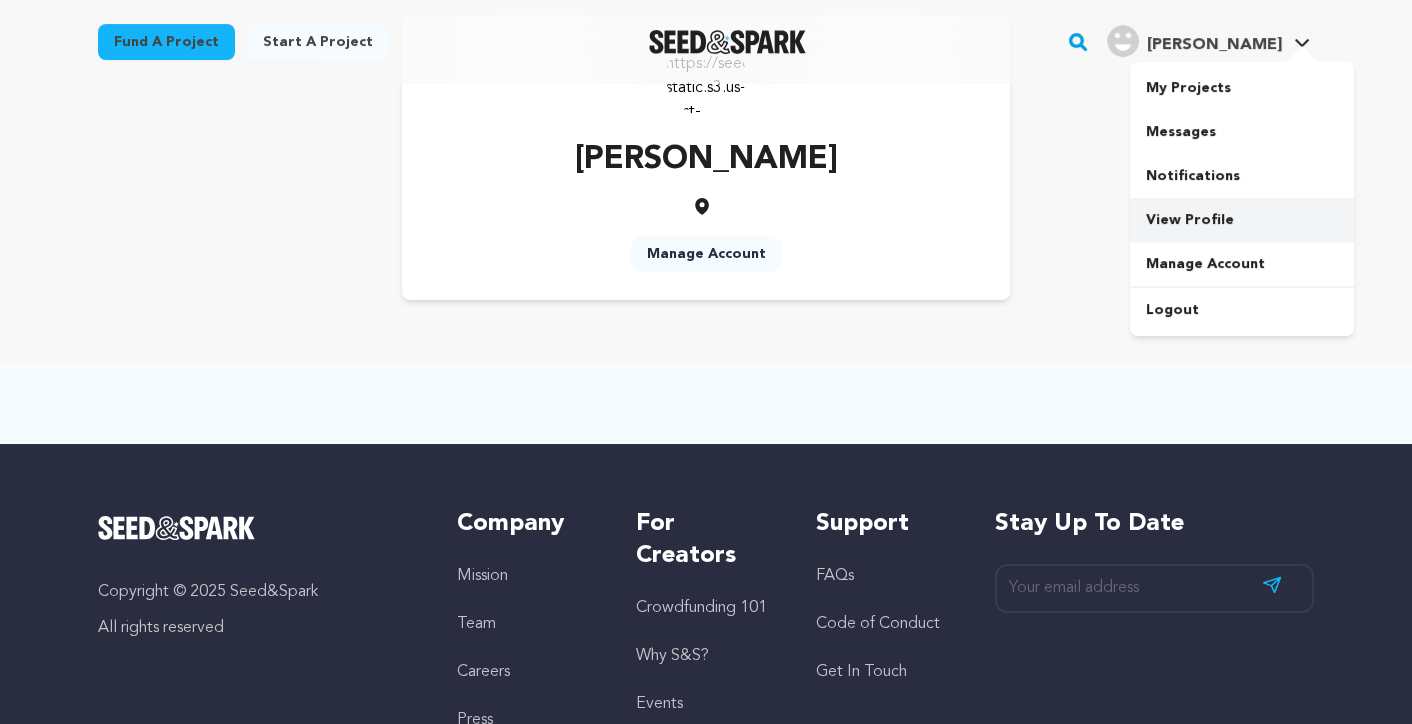 click on "View Profile" at bounding box center (1242, 220) 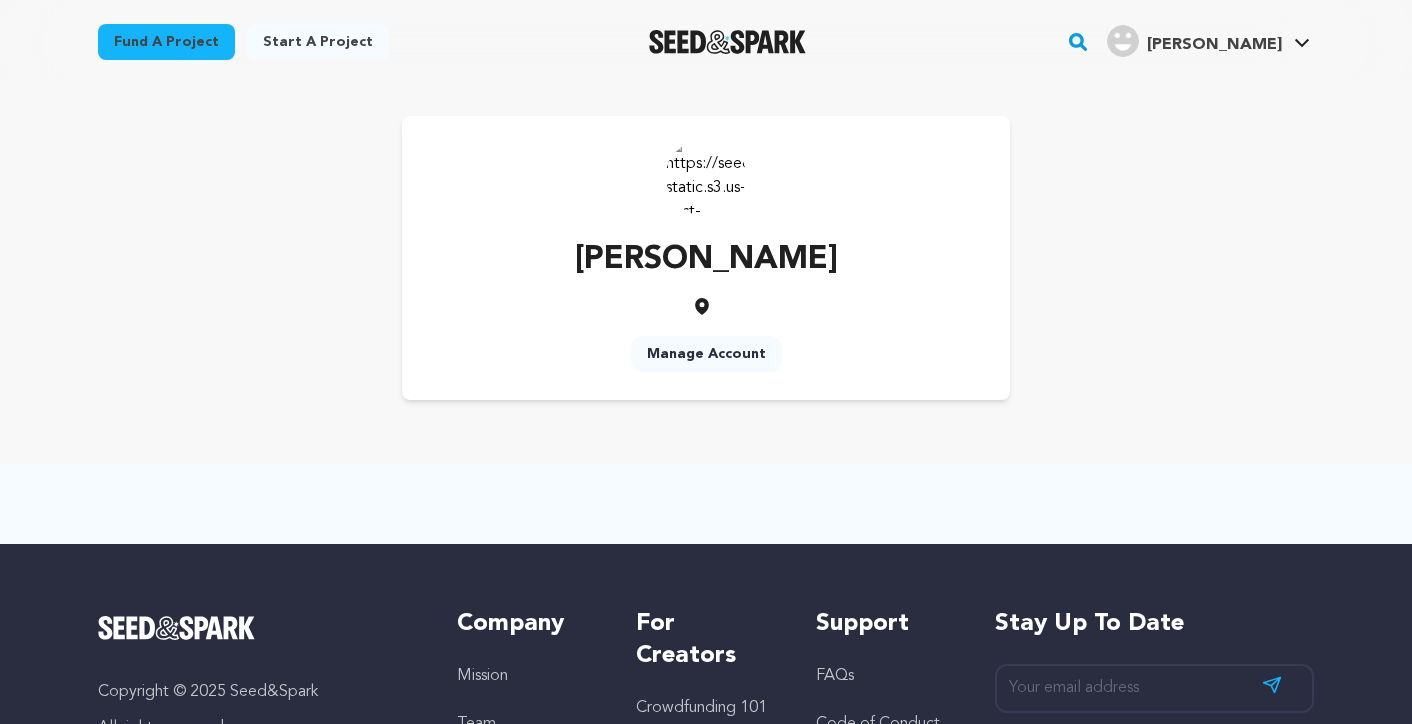 scroll, scrollTop: 0, scrollLeft: 0, axis: both 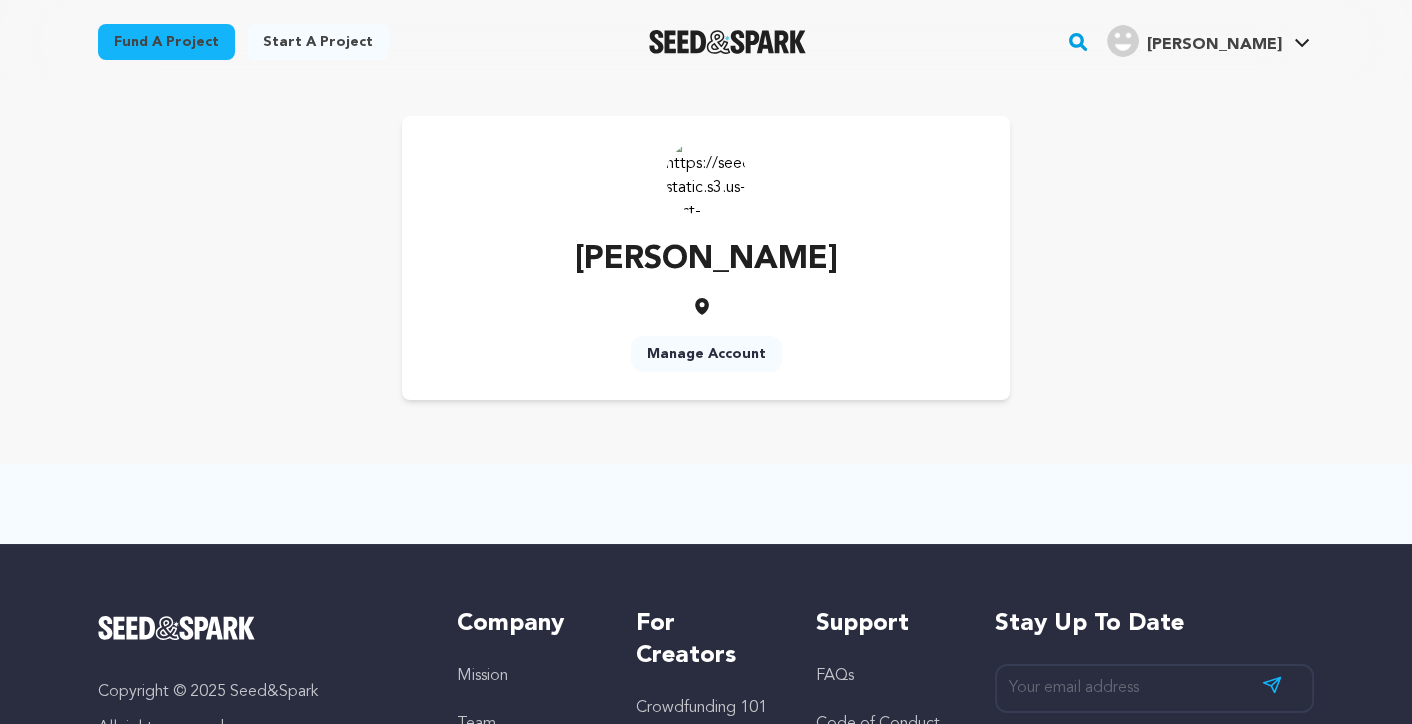click on "Devi M.
Devi M." at bounding box center (1208, 39) 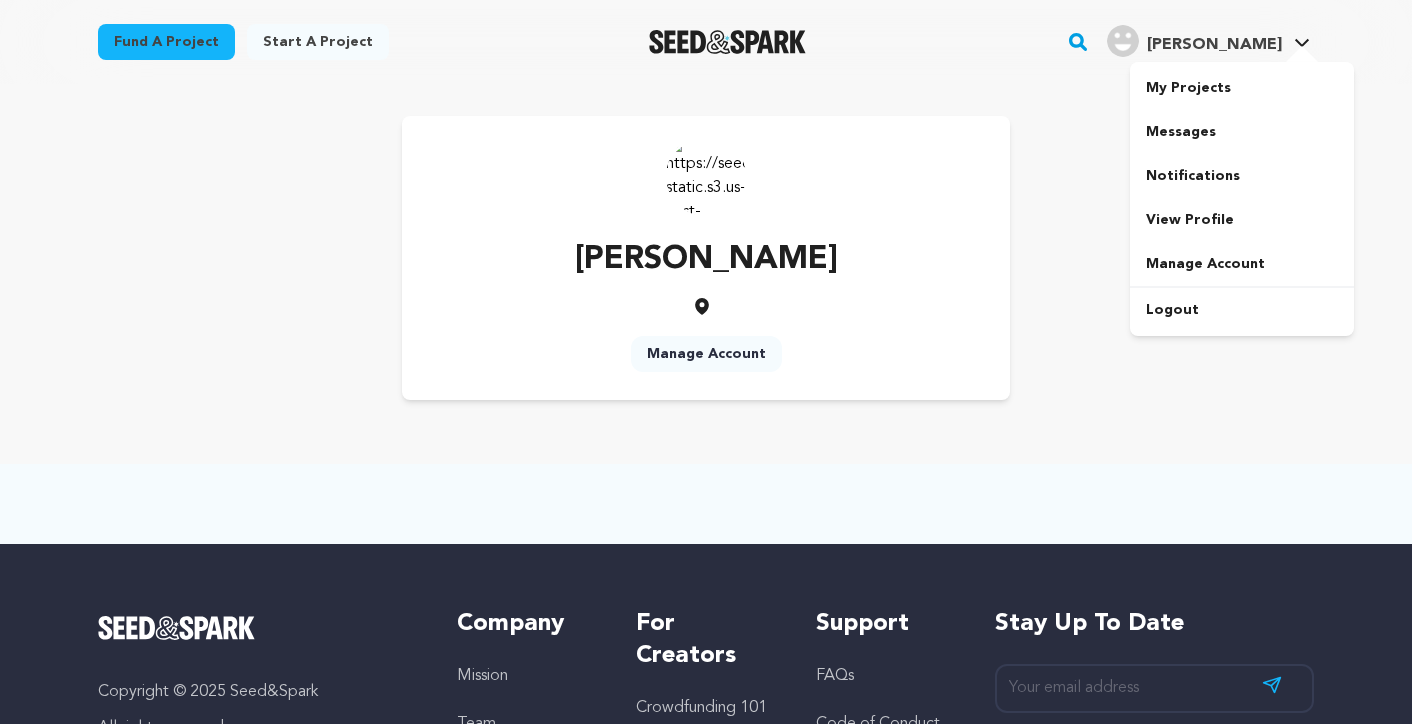 scroll, scrollTop: 0, scrollLeft: 0, axis: both 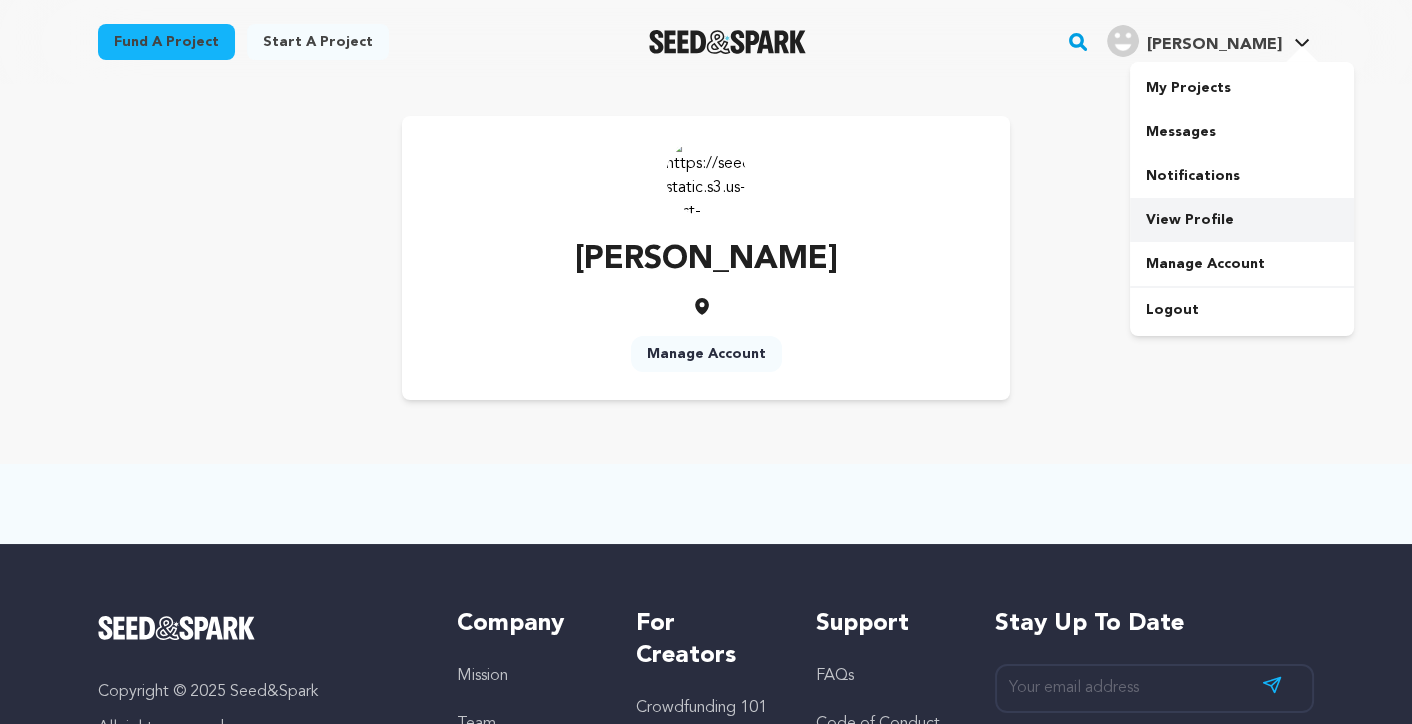 click on "View Profile" at bounding box center [1242, 220] 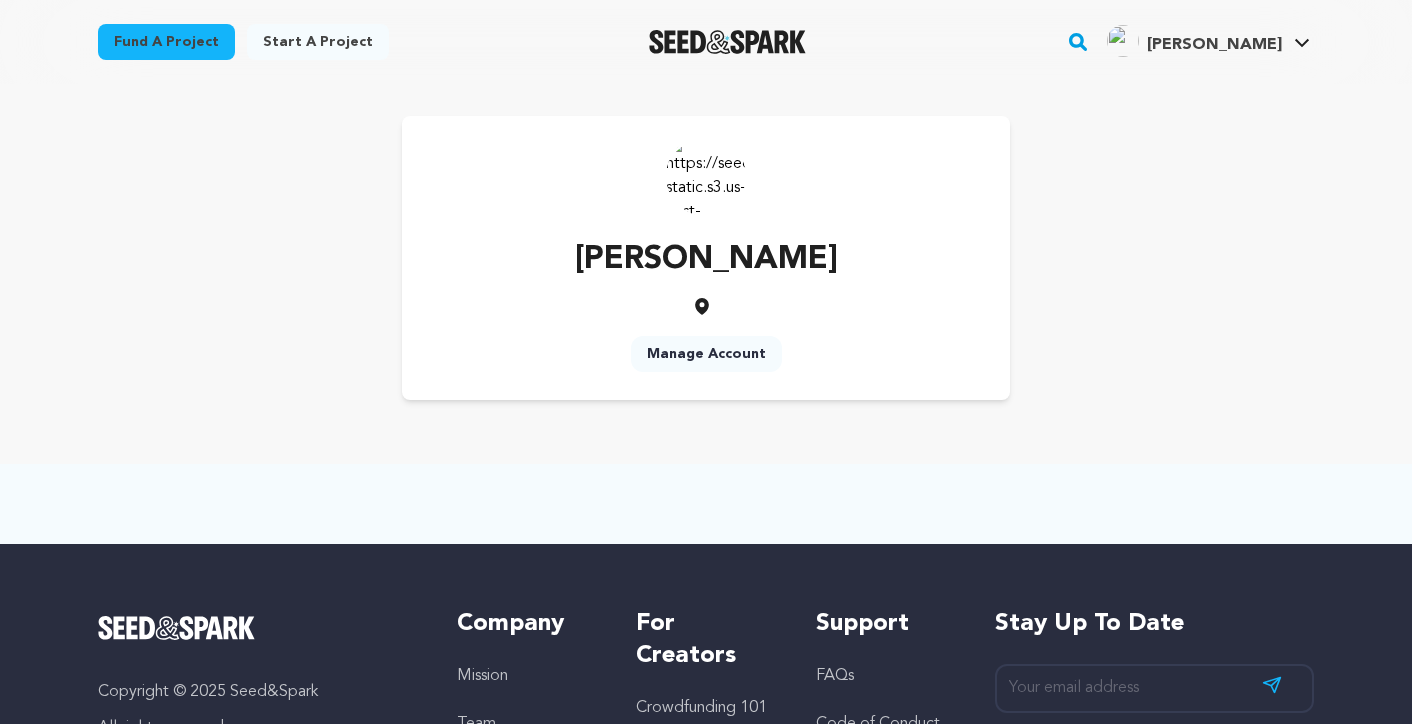 scroll, scrollTop: 0, scrollLeft: 0, axis: both 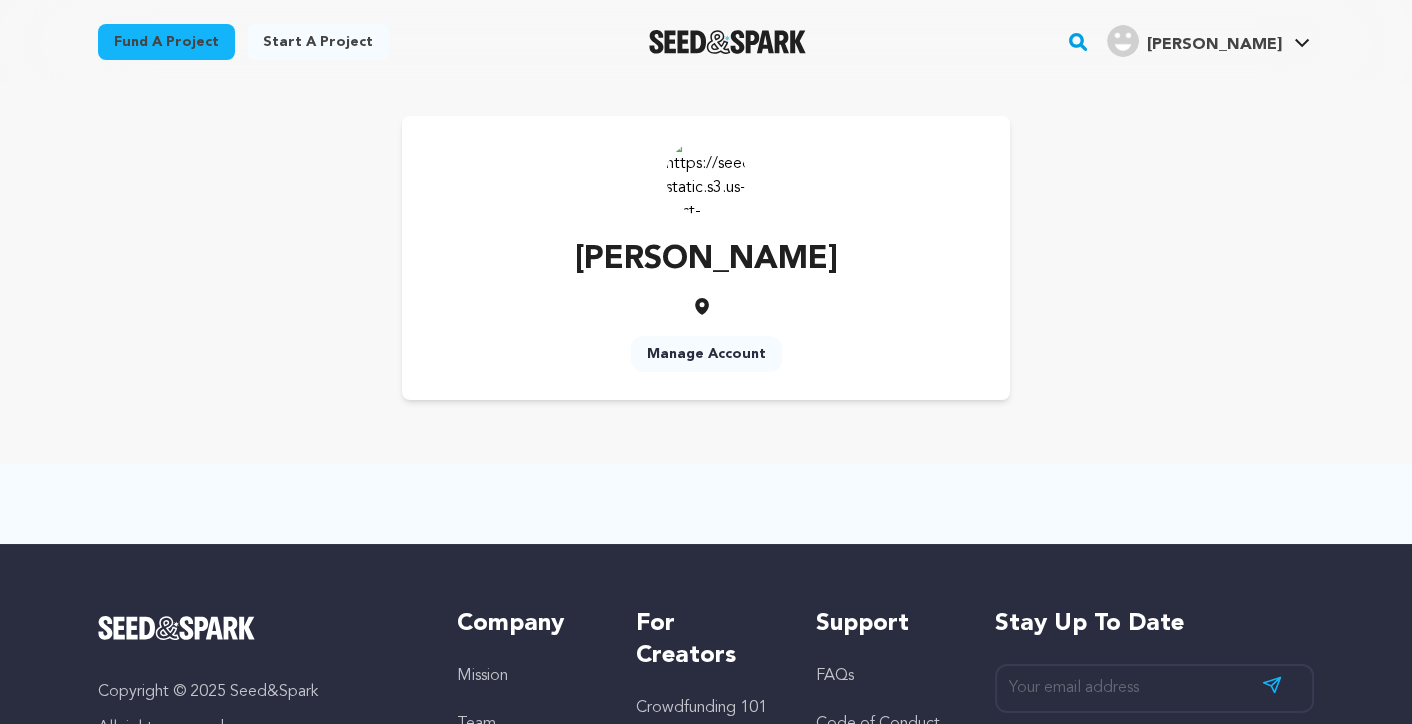 click on "[PERSON_NAME]
[PERSON_NAME]" at bounding box center [1208, 39] 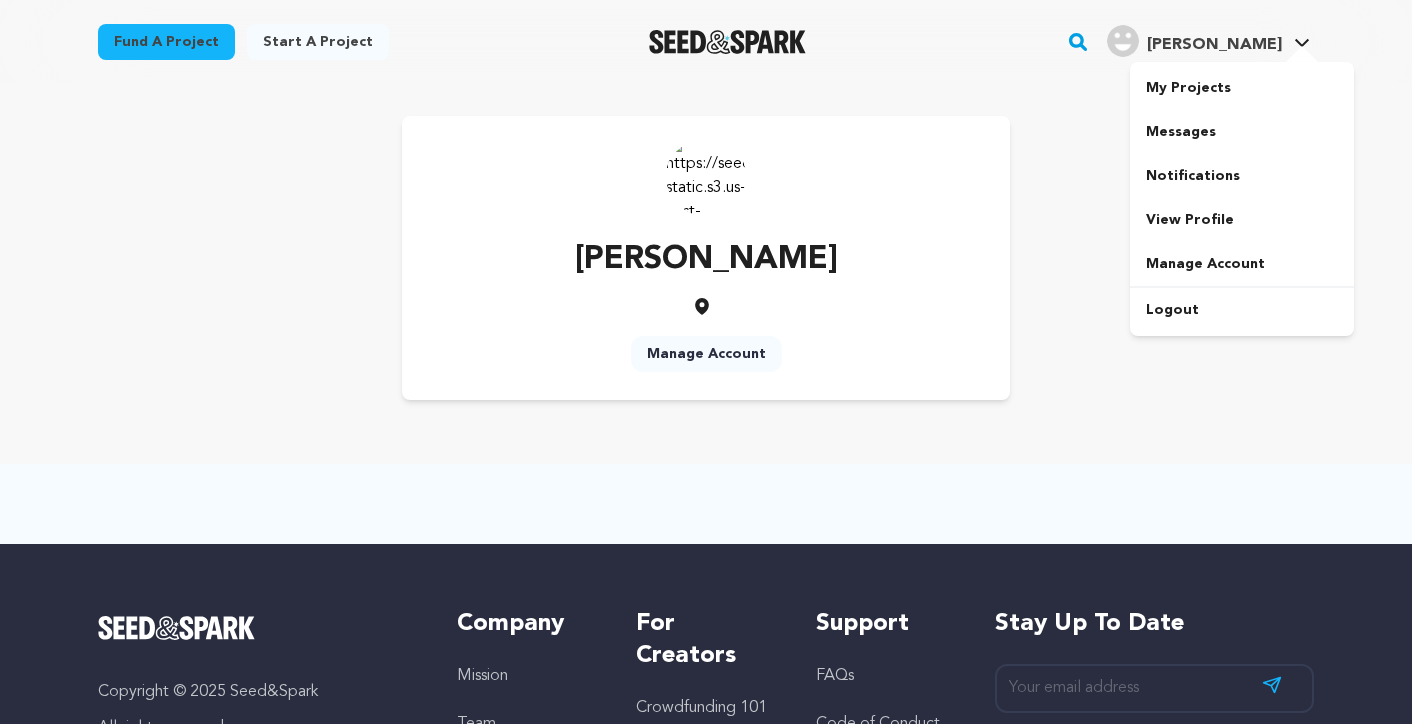 scroll, scrollTop: 0, scrollLeft: 0, axis: both 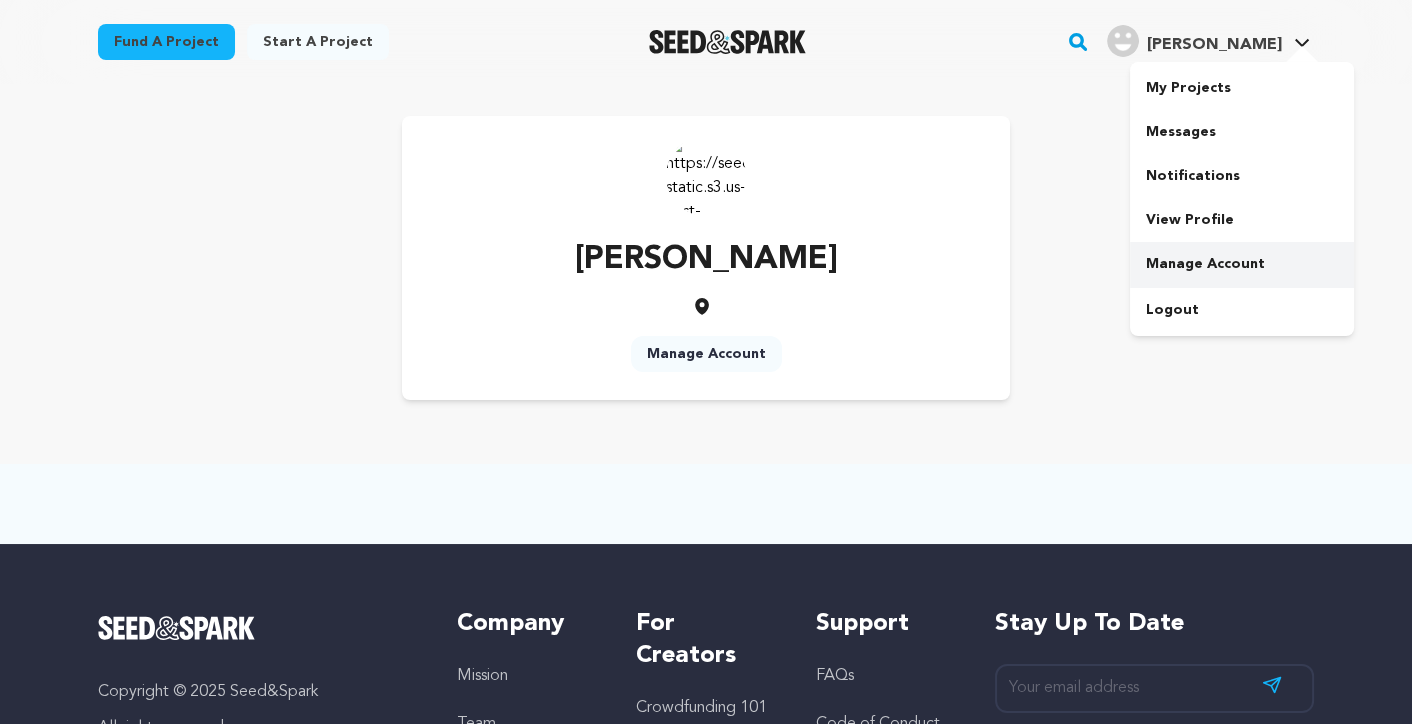click on "Manage Account" at bounding box center [1242, 264] 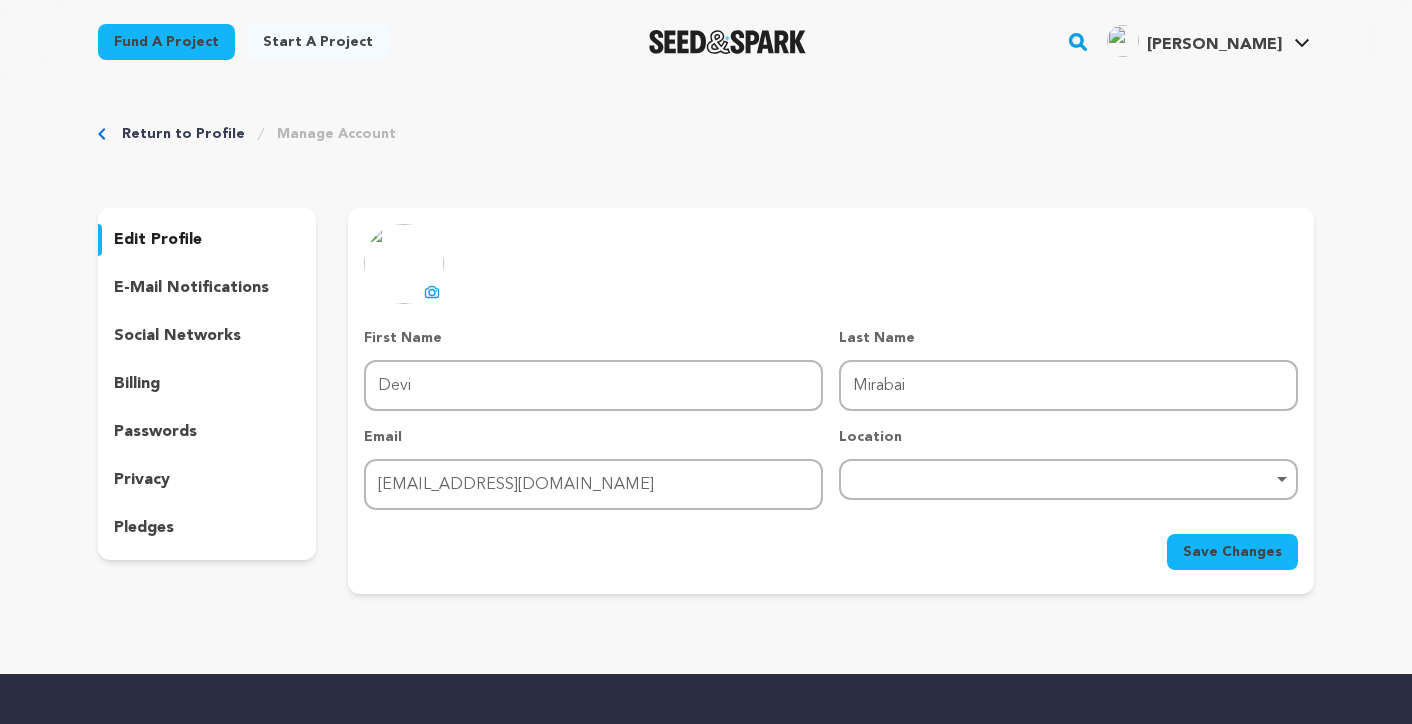 scroll, scrollTop: 0, scrollLeft: 0, axis: both 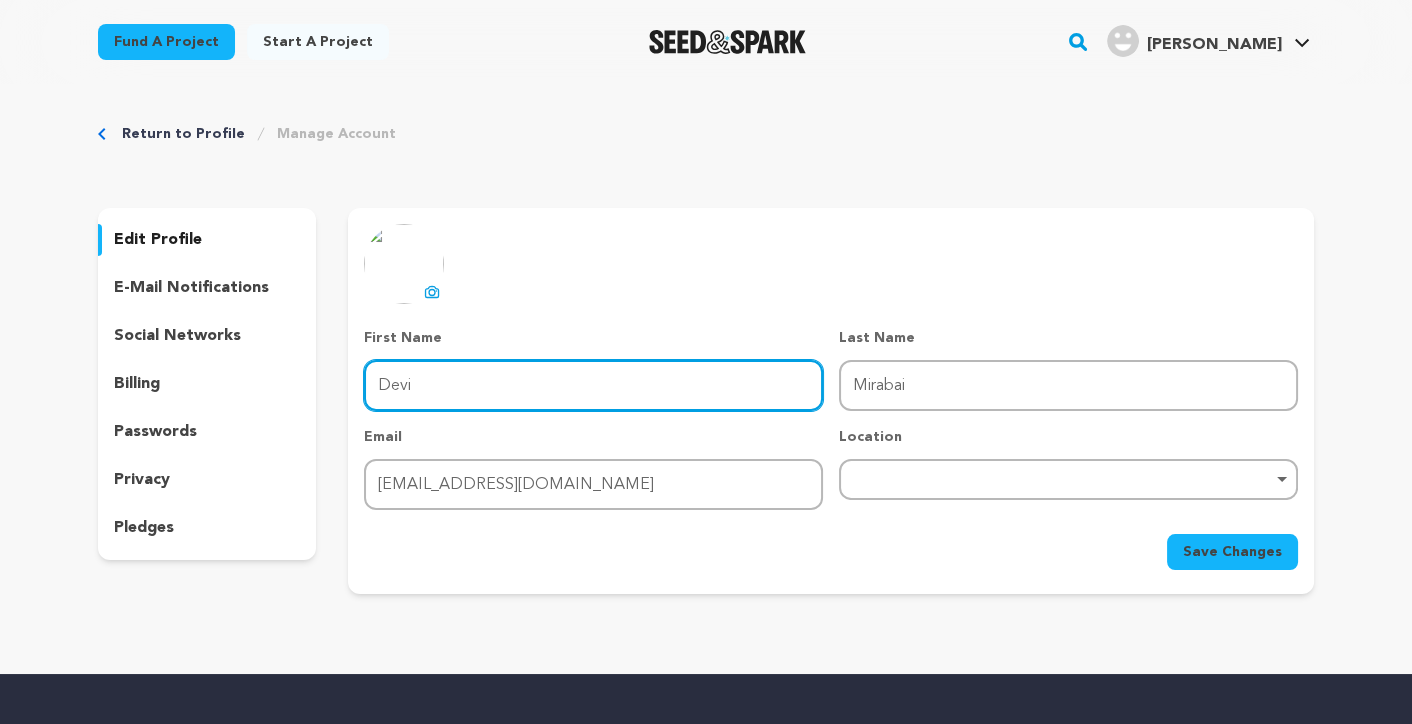 drag, startPoint x: 703, startPoint y: 377, endPoint x: 306, endPoint y: 395, distance: 397.40784 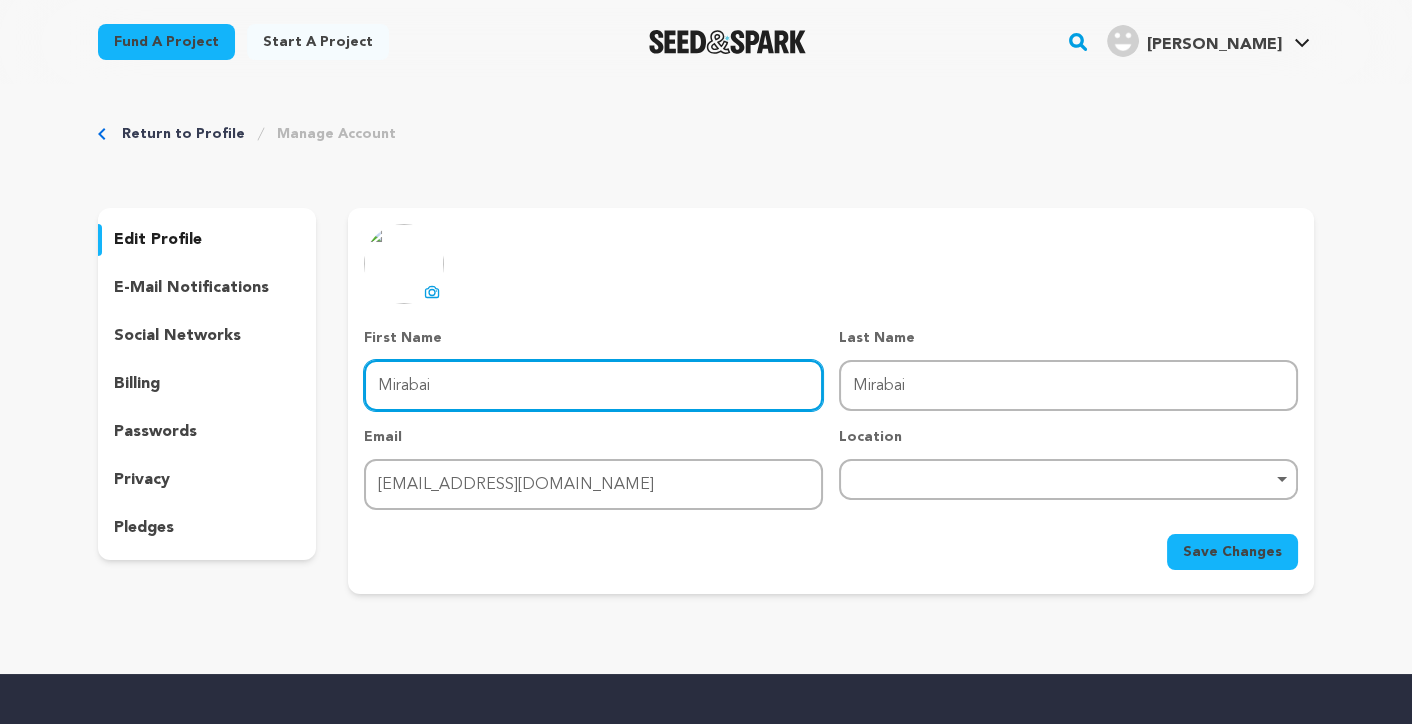 type on "Mirabai" 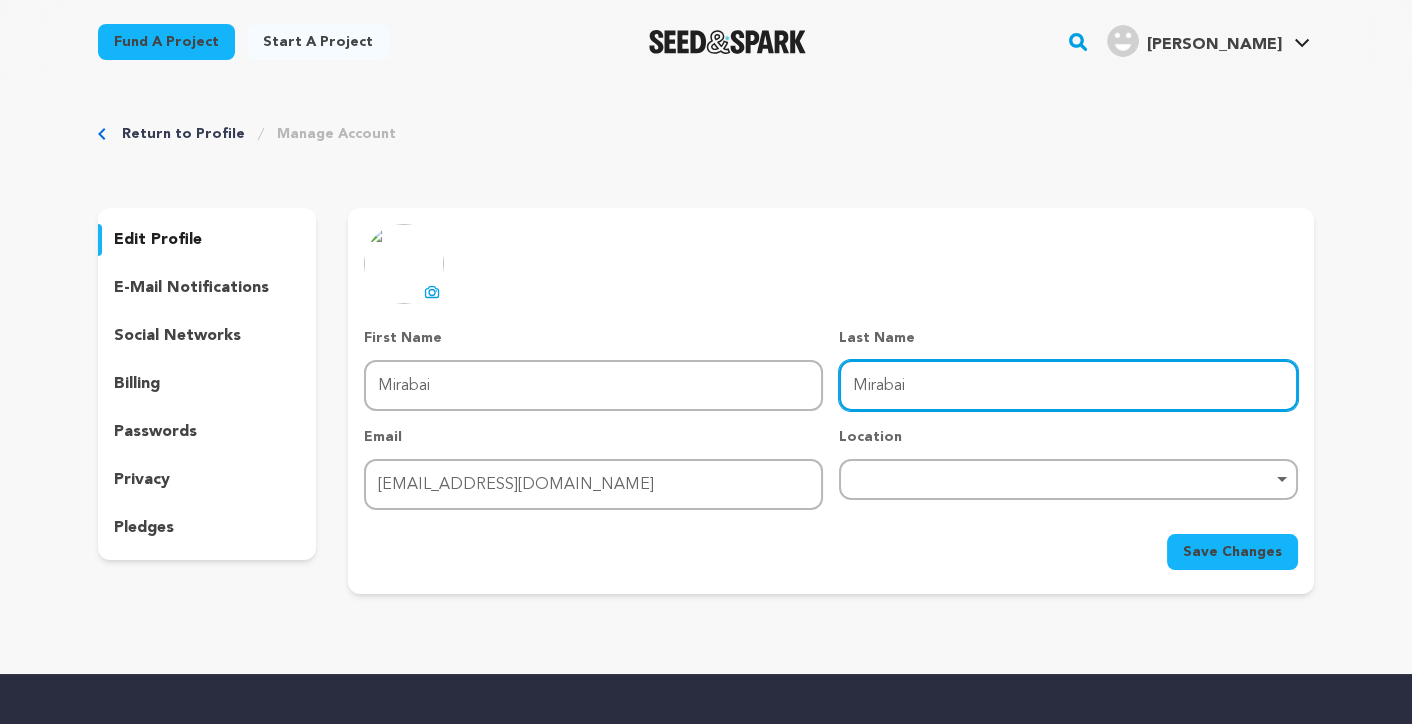 click on "Mirabai" at bounding box center (1068, 385) 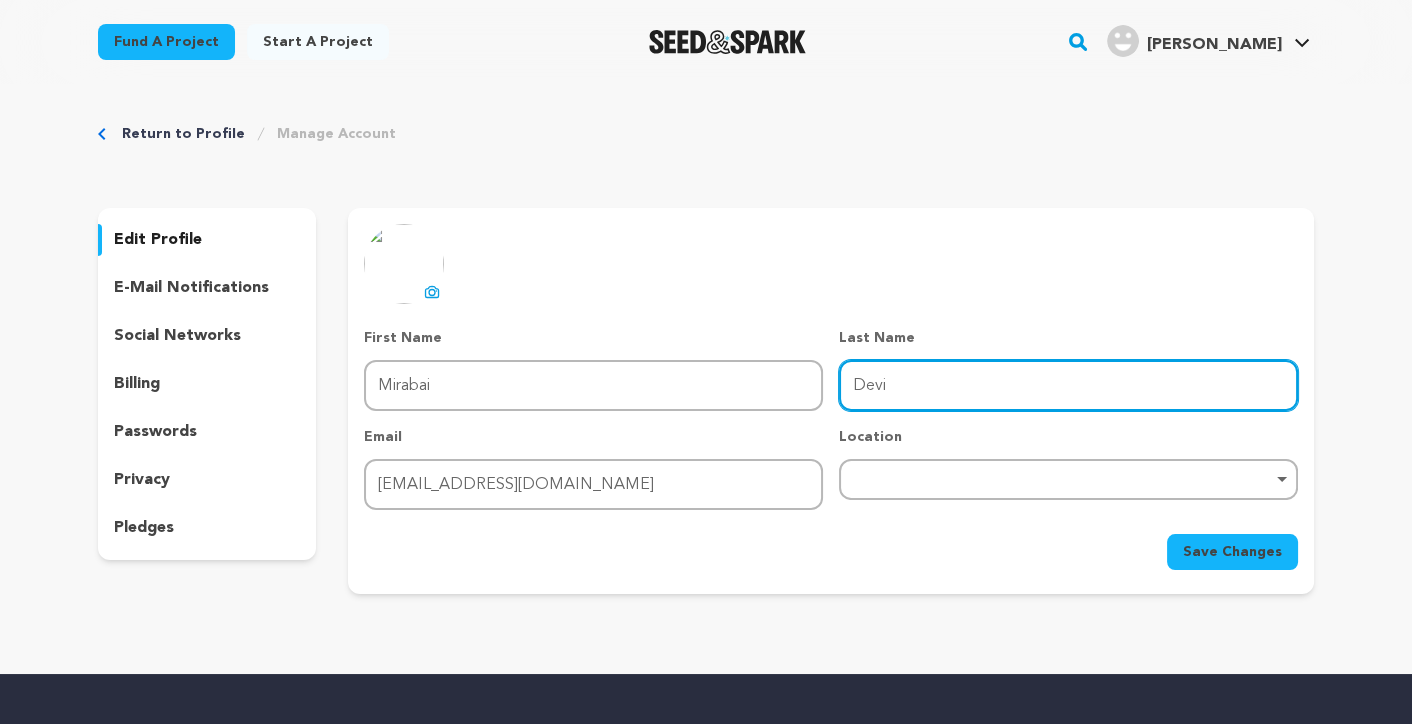 click on "Remove item" at bounding box center [1068, 479] 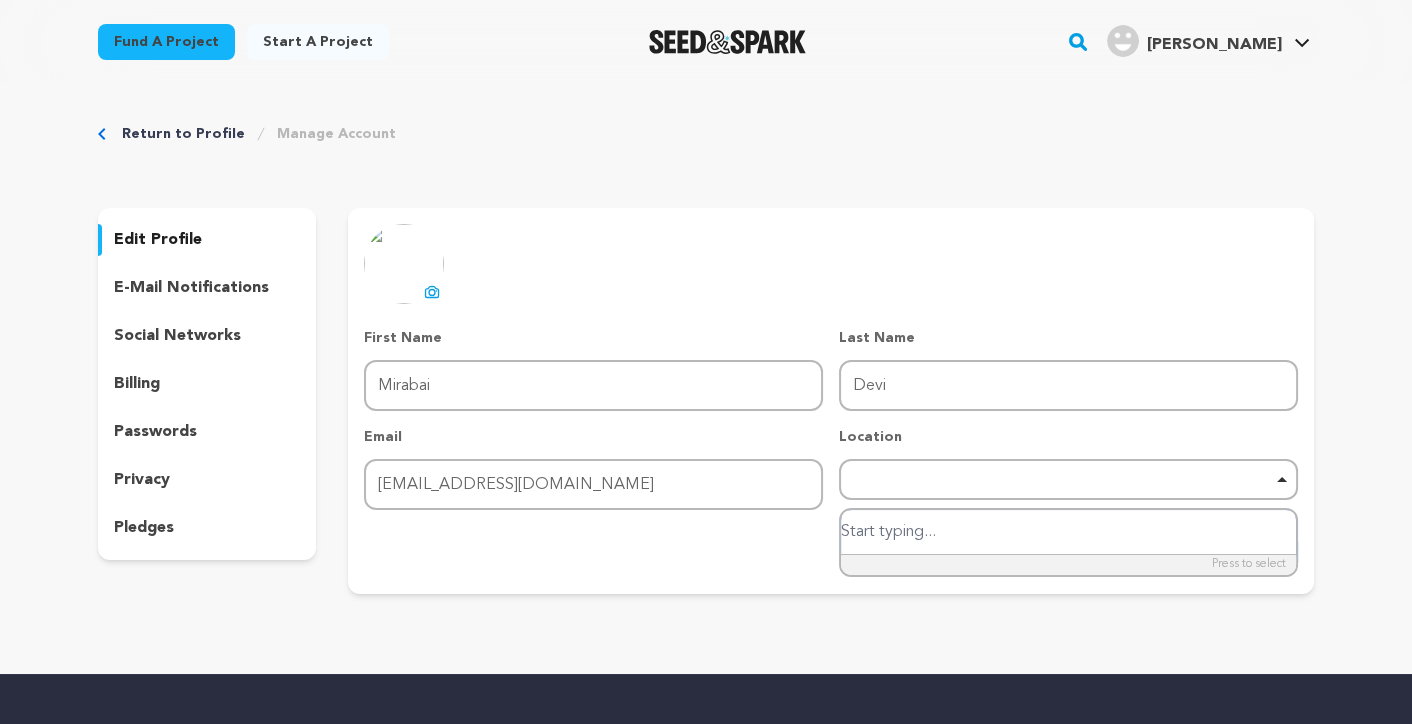 click on "Remove item" at bounding box center [1068, 479] 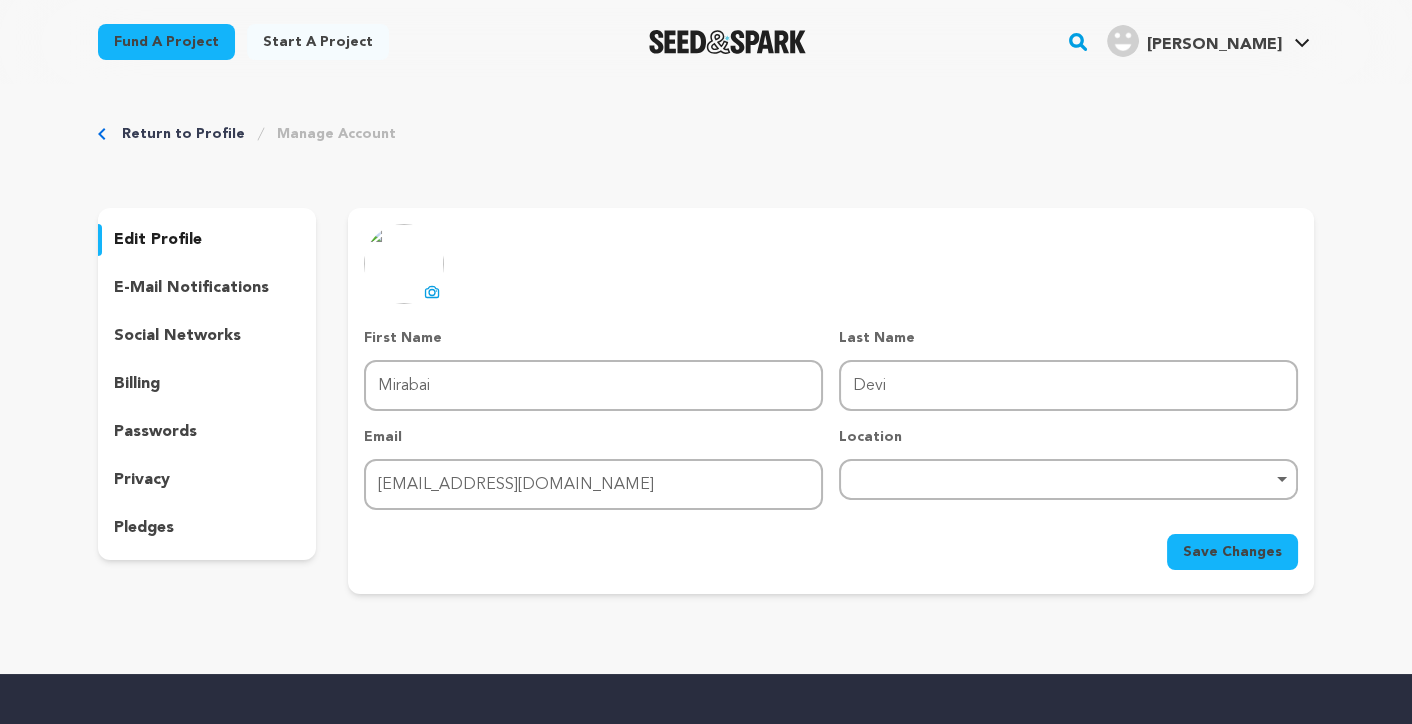 click on "Remove item" at bounding box center [1068, 479] 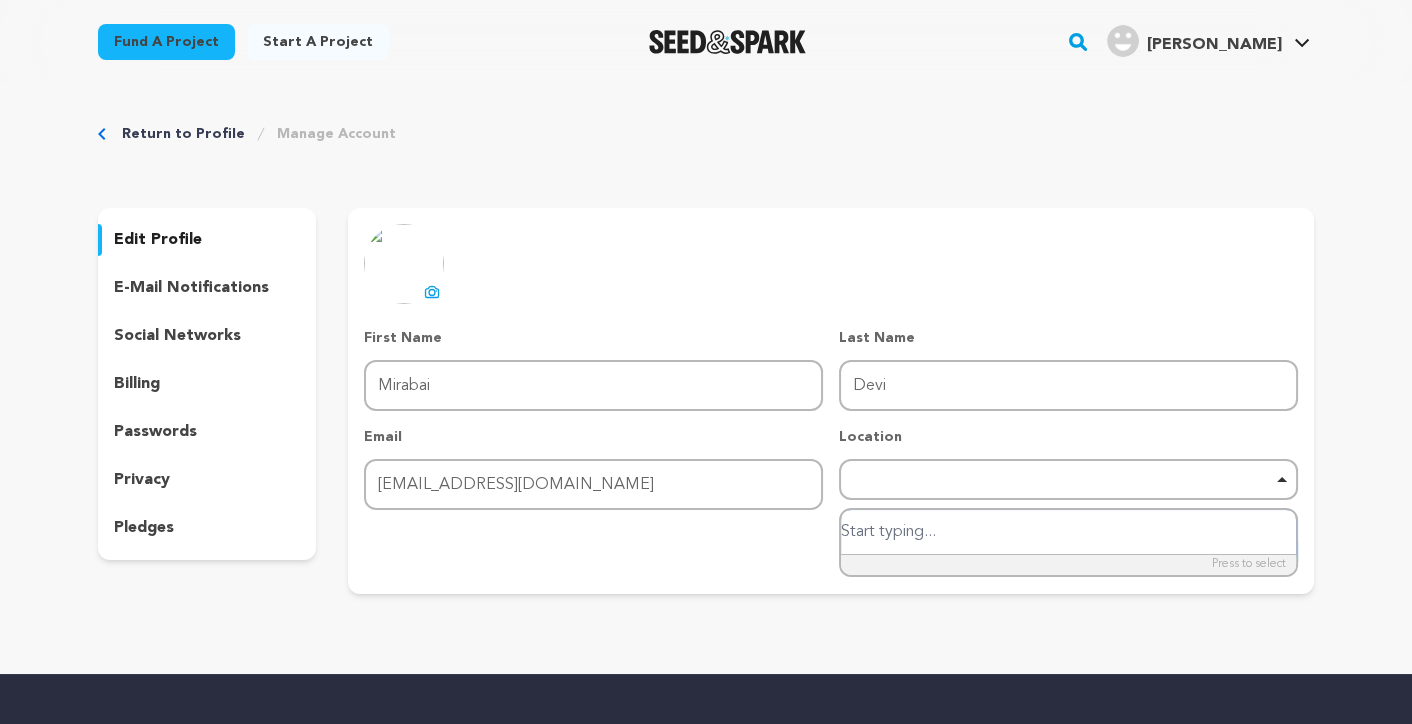 paste on "Long Beach, CA, 90803" 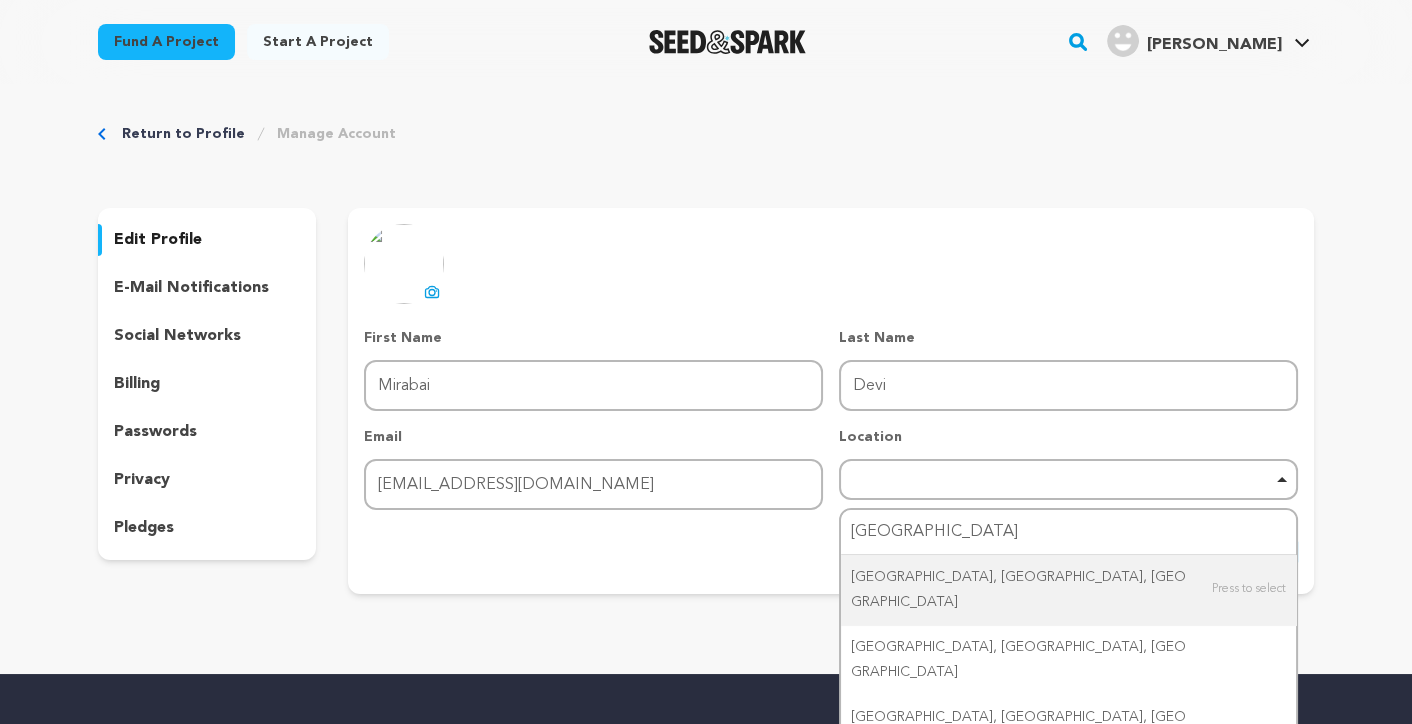 type 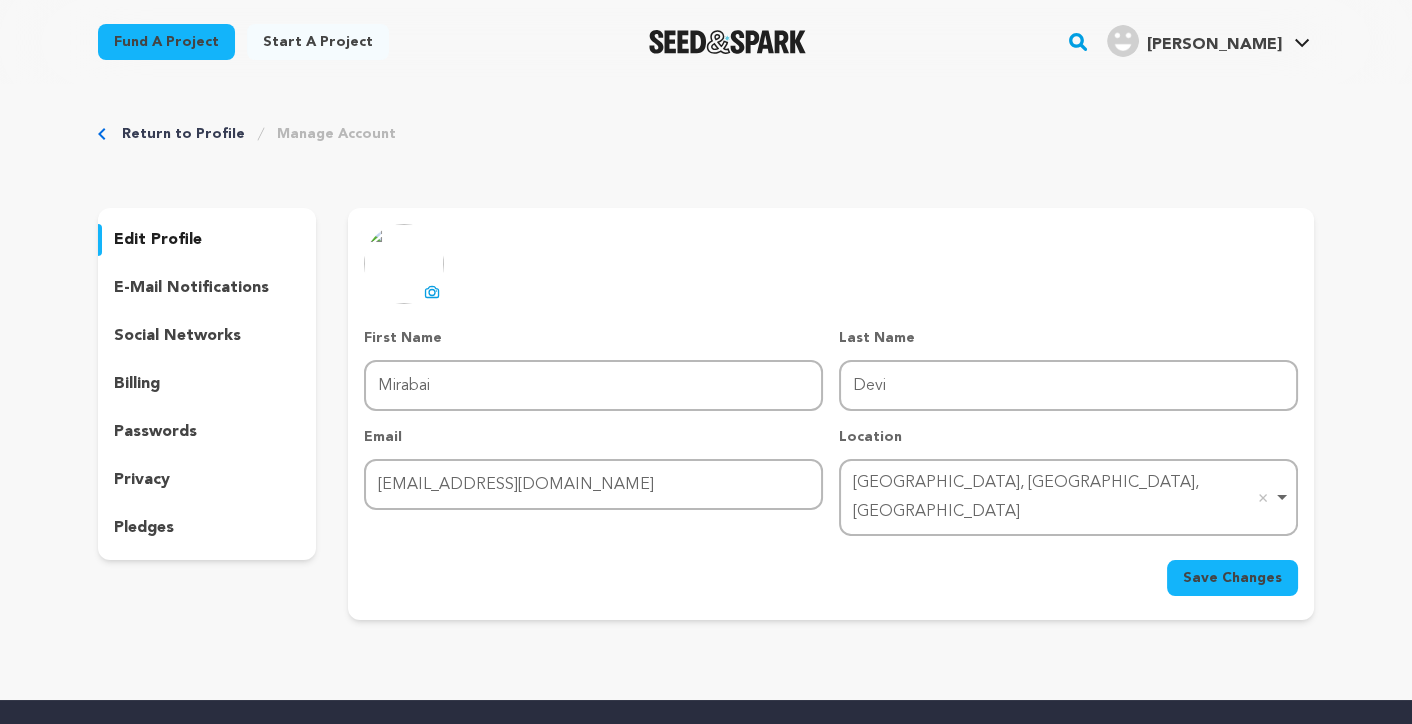click on "Save Changes" at bounding box center [1232, 578] 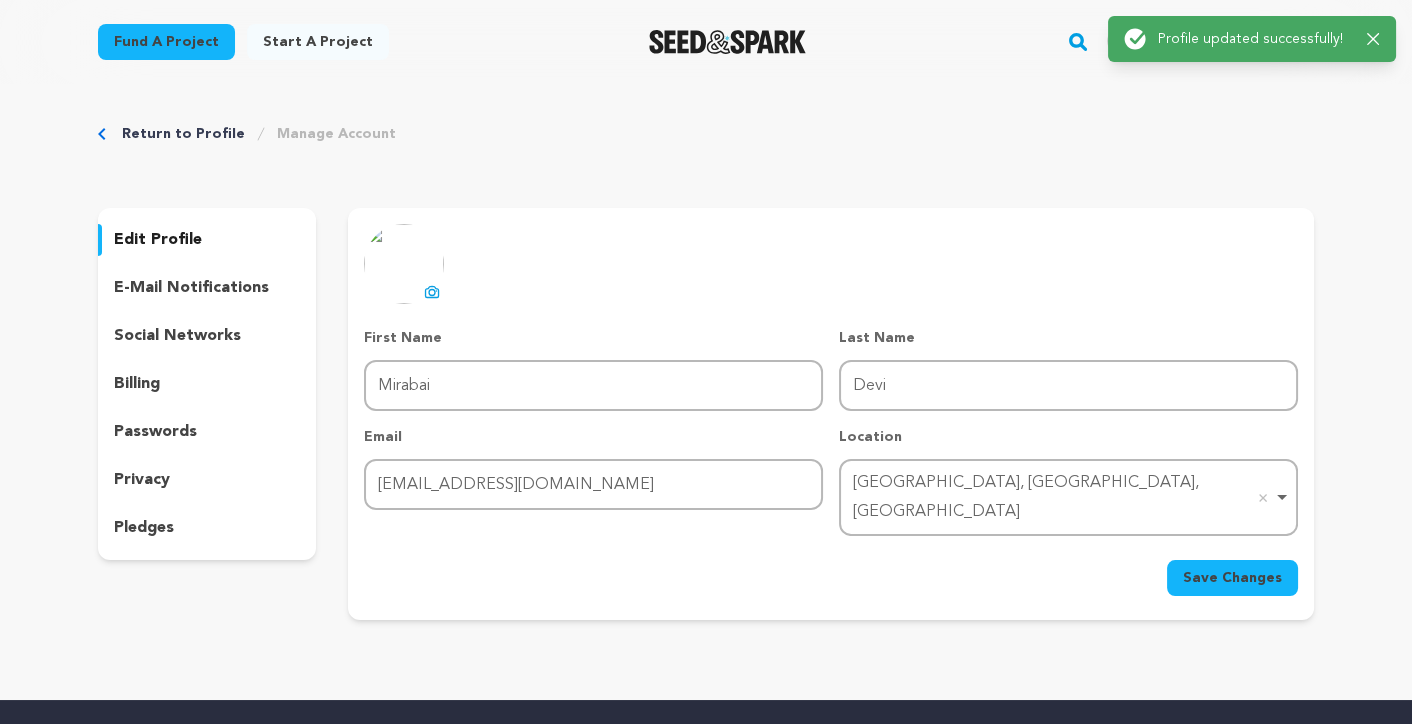 click 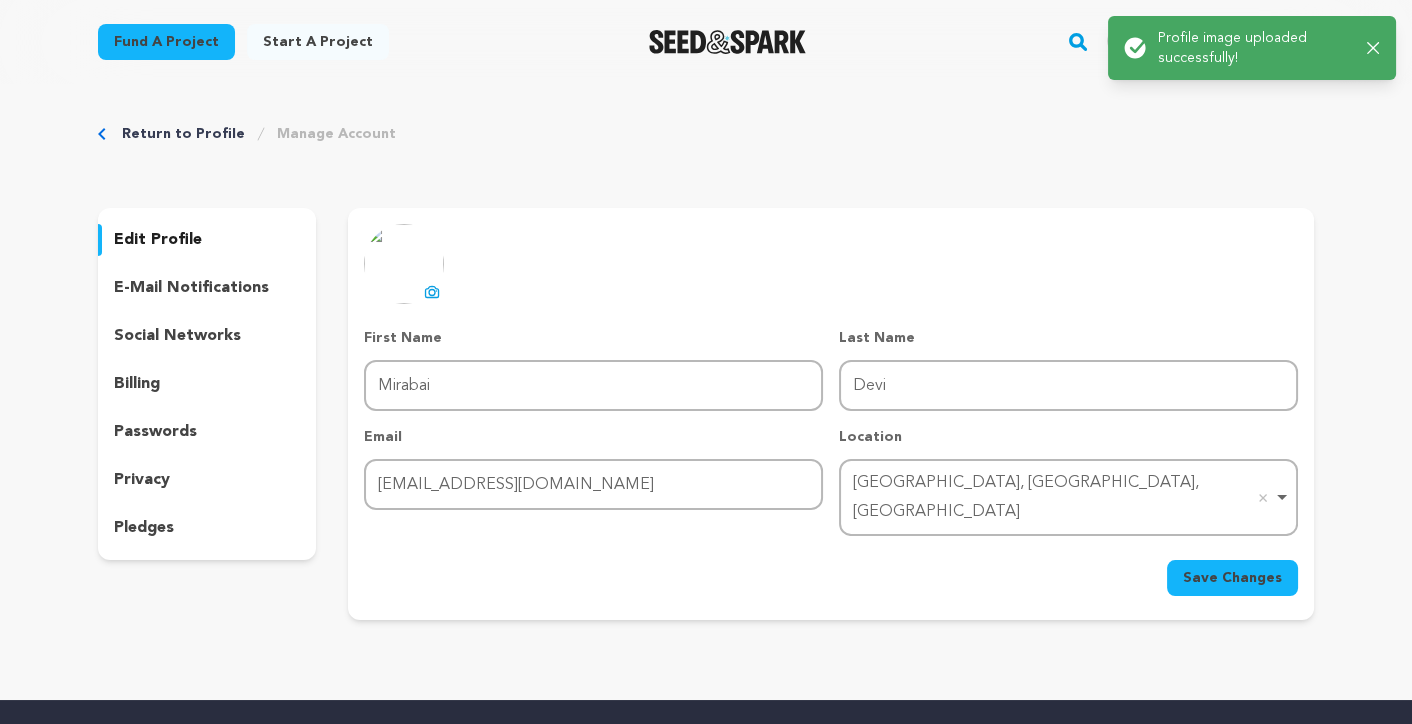 click on "Save Changes" at bounding box center (1232, 578) 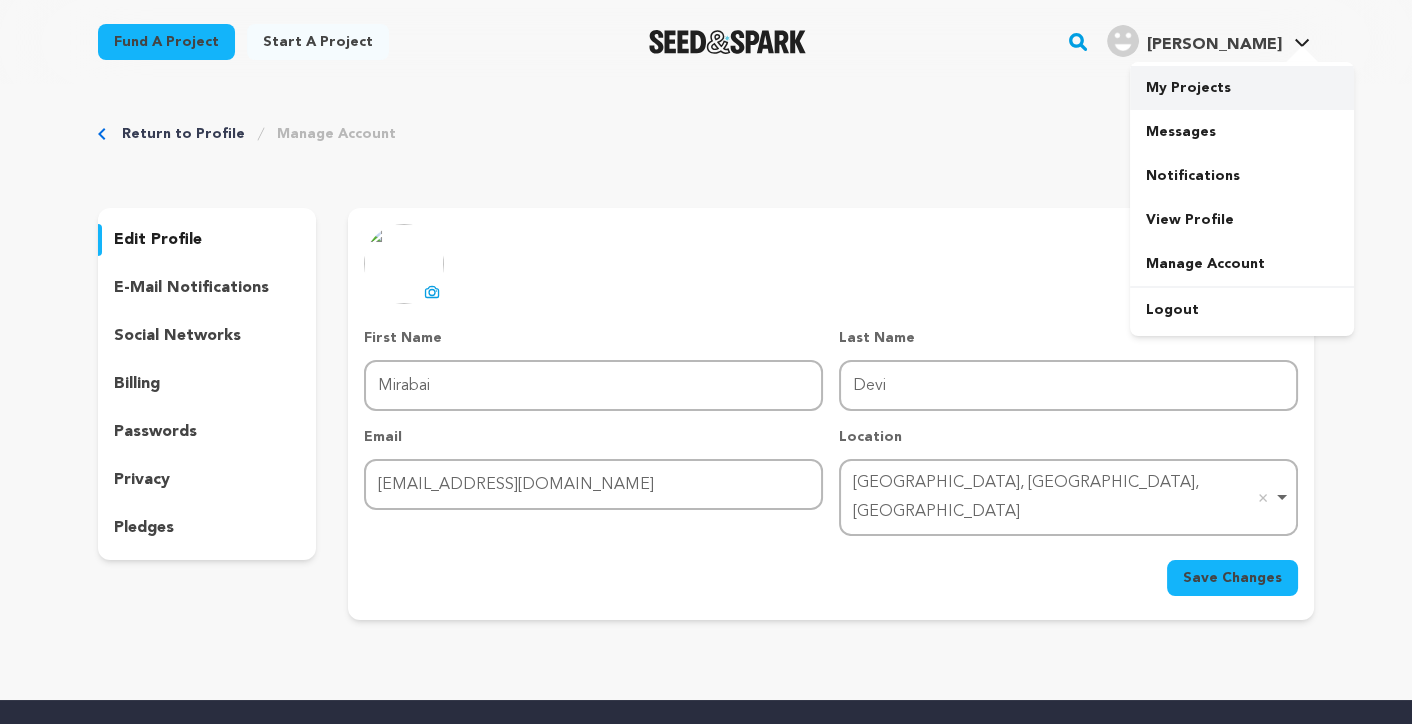 click on "My Projects" at bounding box center [1242, 88] 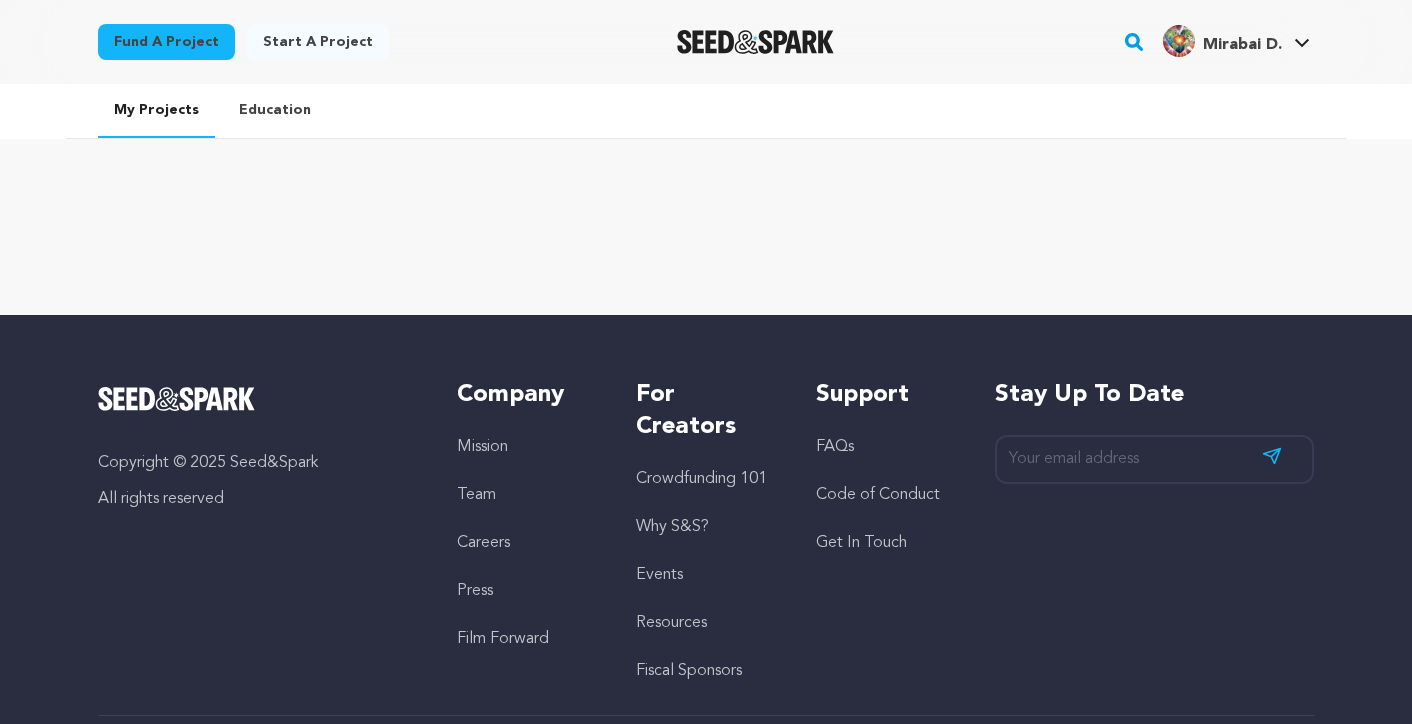scroll, scrollTop: 0, scrollLeft: 0, axis: both 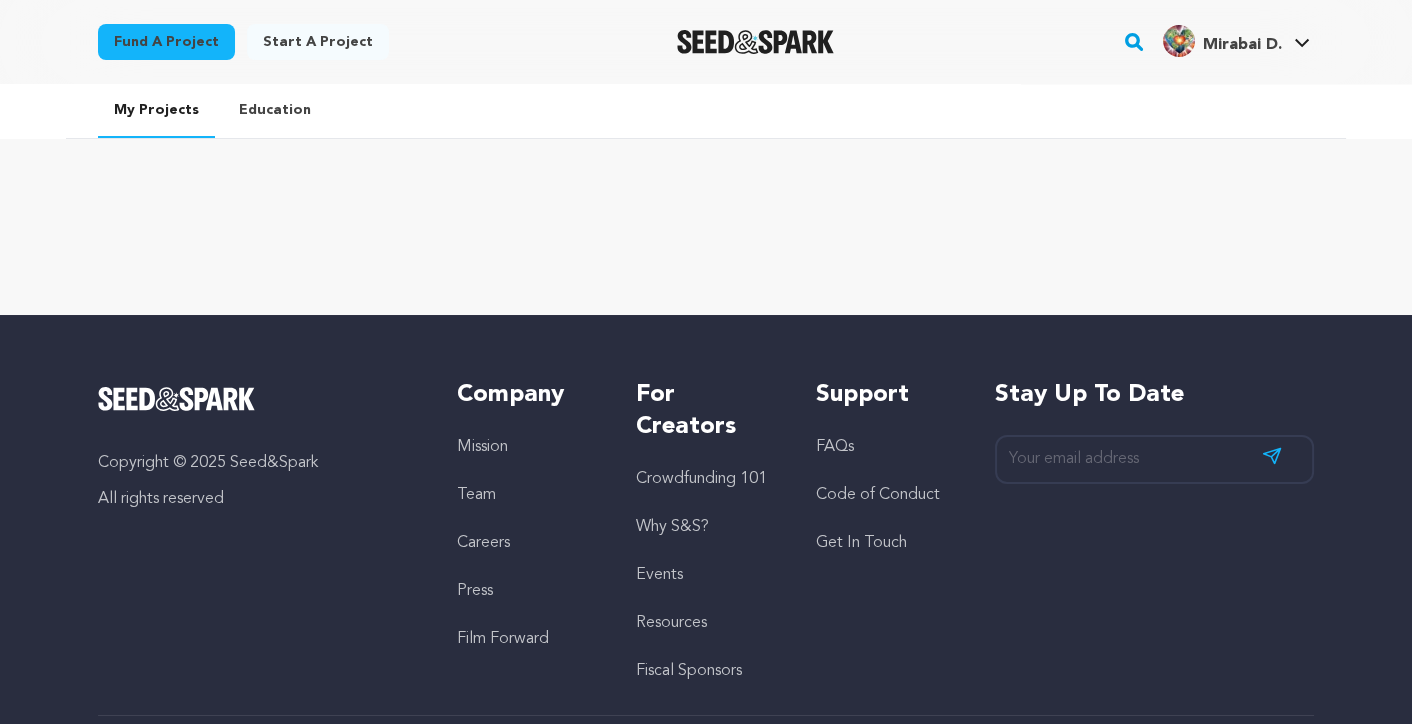 click on "Fund a project" at bounding box center [166, 42] 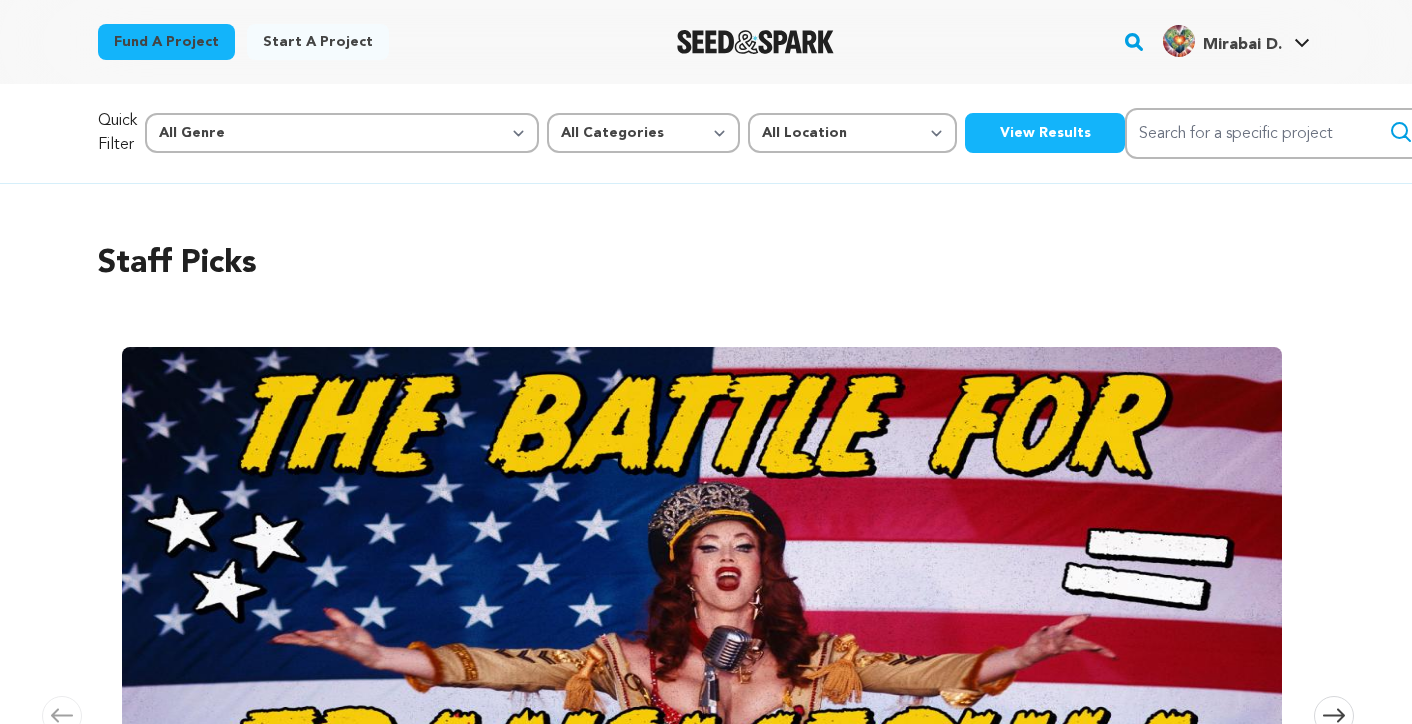 scroll, scrollTop: 0, scrollLeft: 0, axis: both 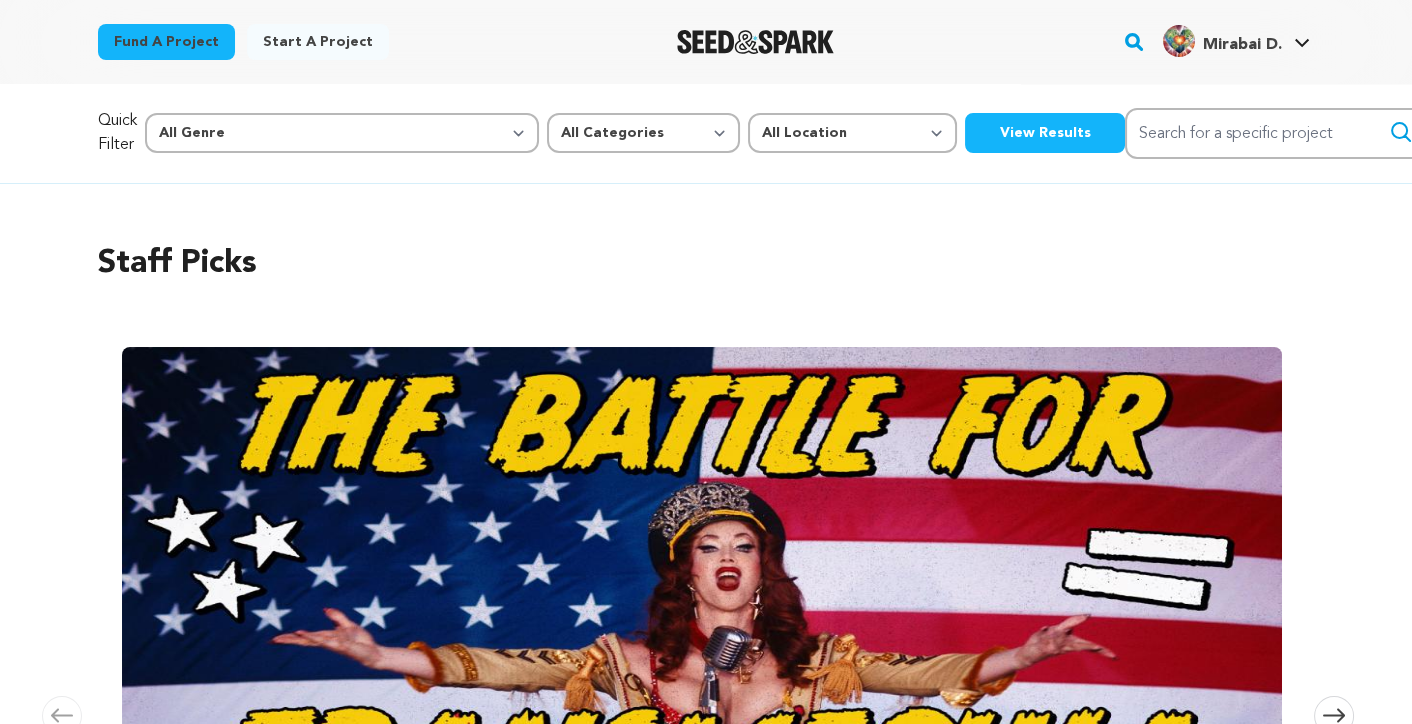 click at bounding box center [755, 42] 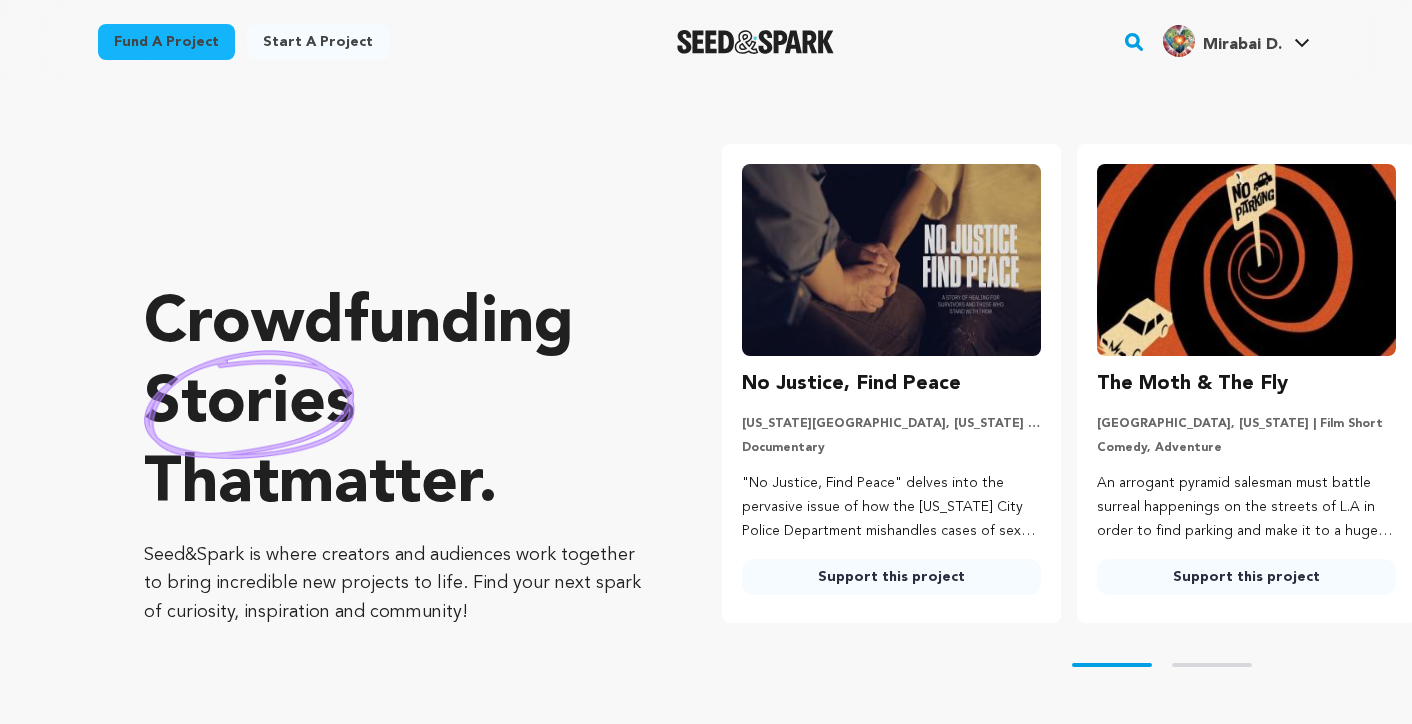 scroll, scrollTop: 0, scrollLeft: 0, axis: both 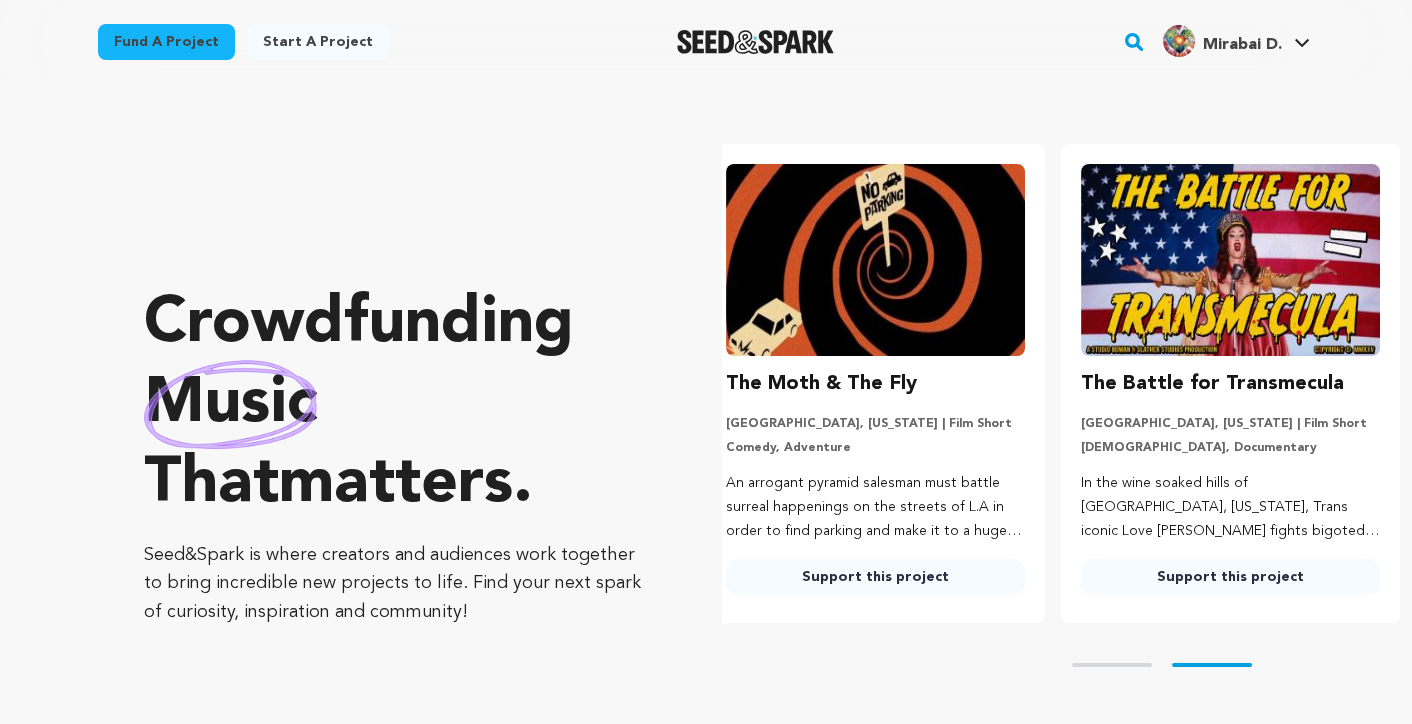 click on "Start a project" at bounding box center [318, 42] 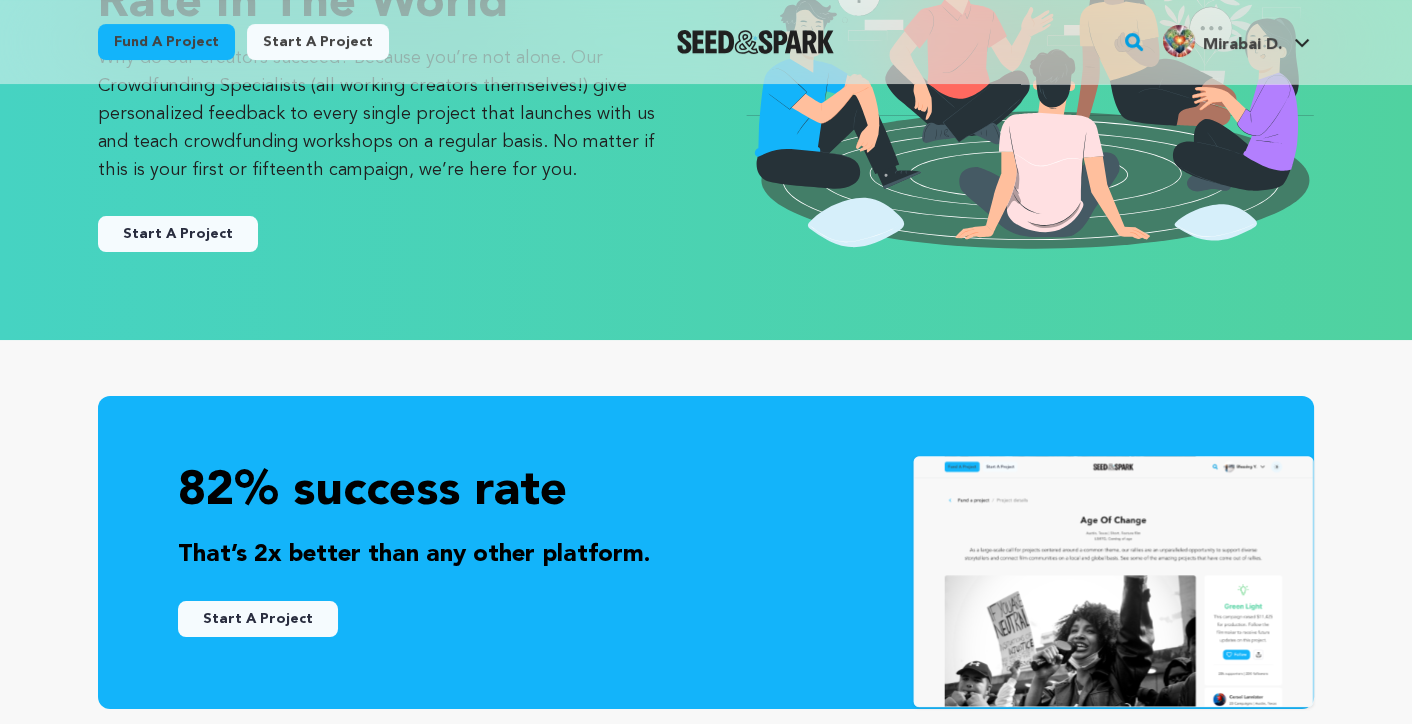 scroll, scrollTop: 300, scrollLeft: 0, axis: vertical 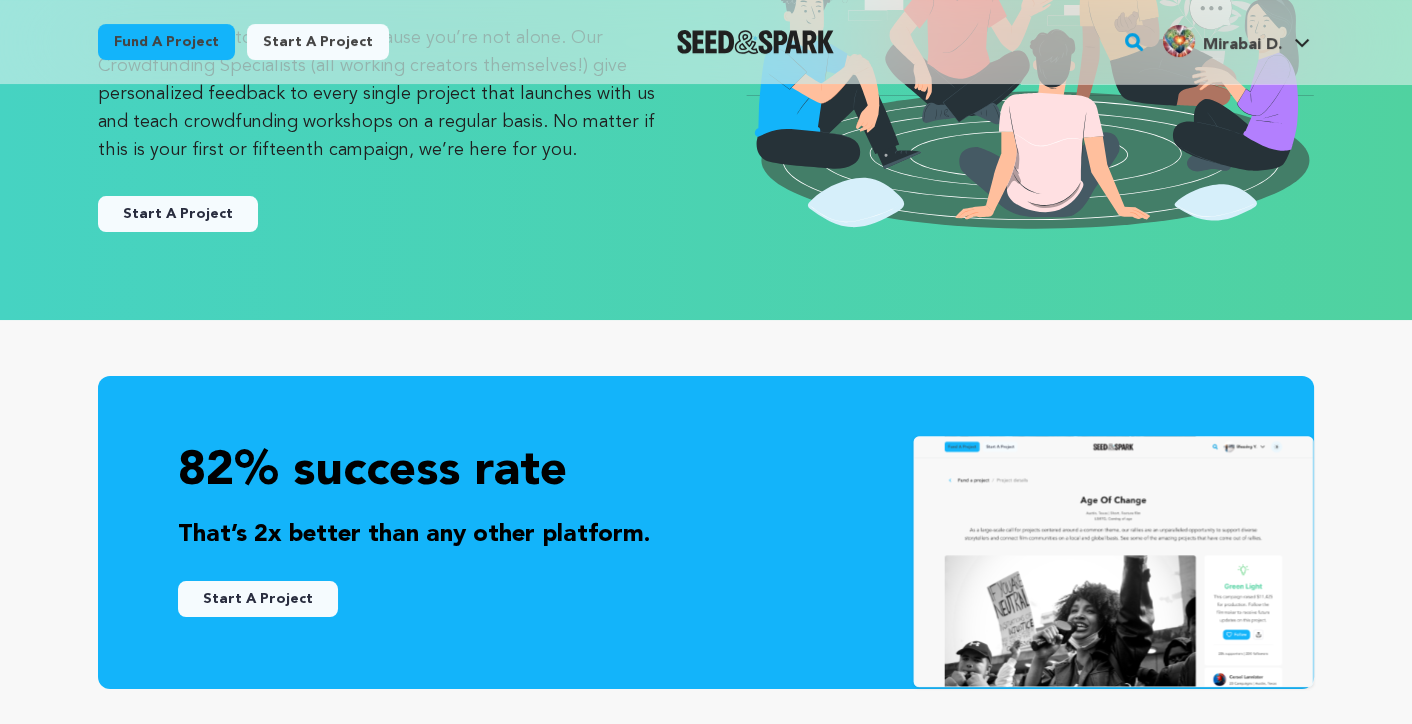 click on "Start A Project" at bounding box center (178, 214) 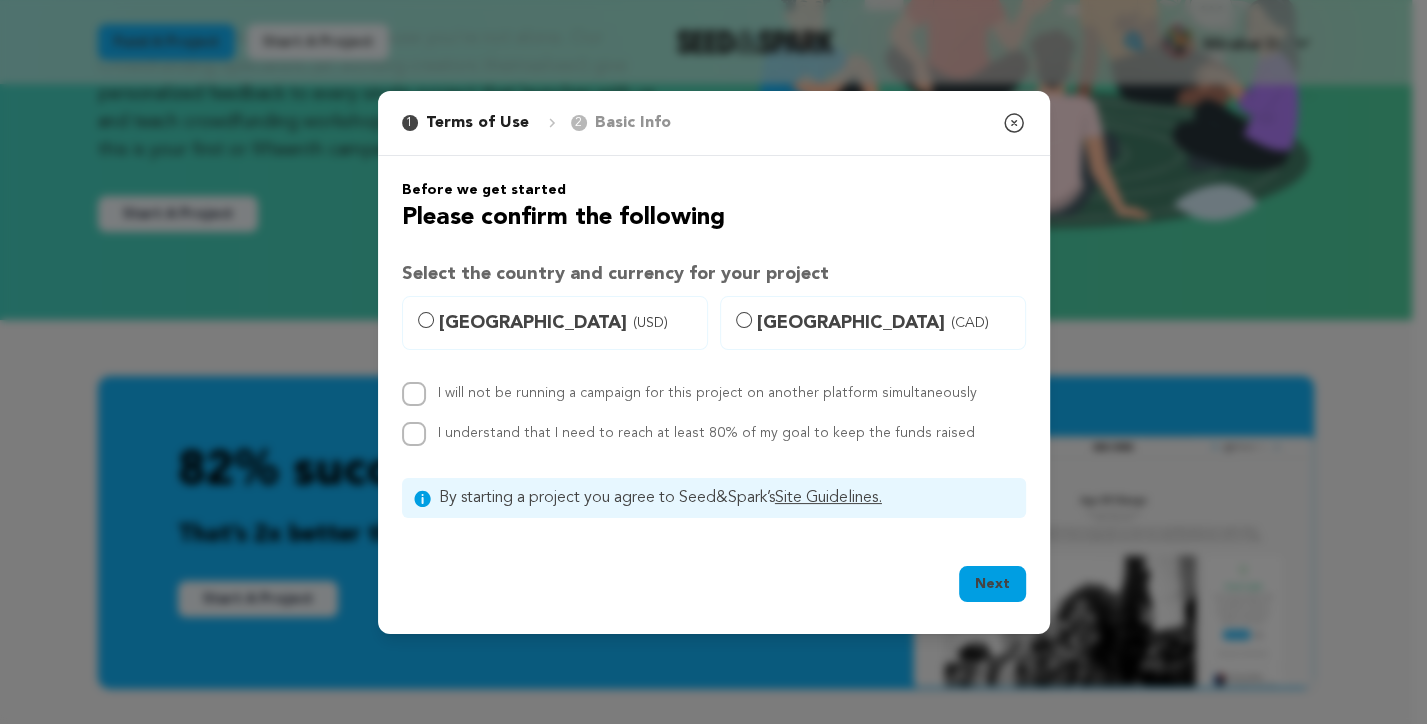 click on "United States
(USD)" at bounding box center (567, 323) 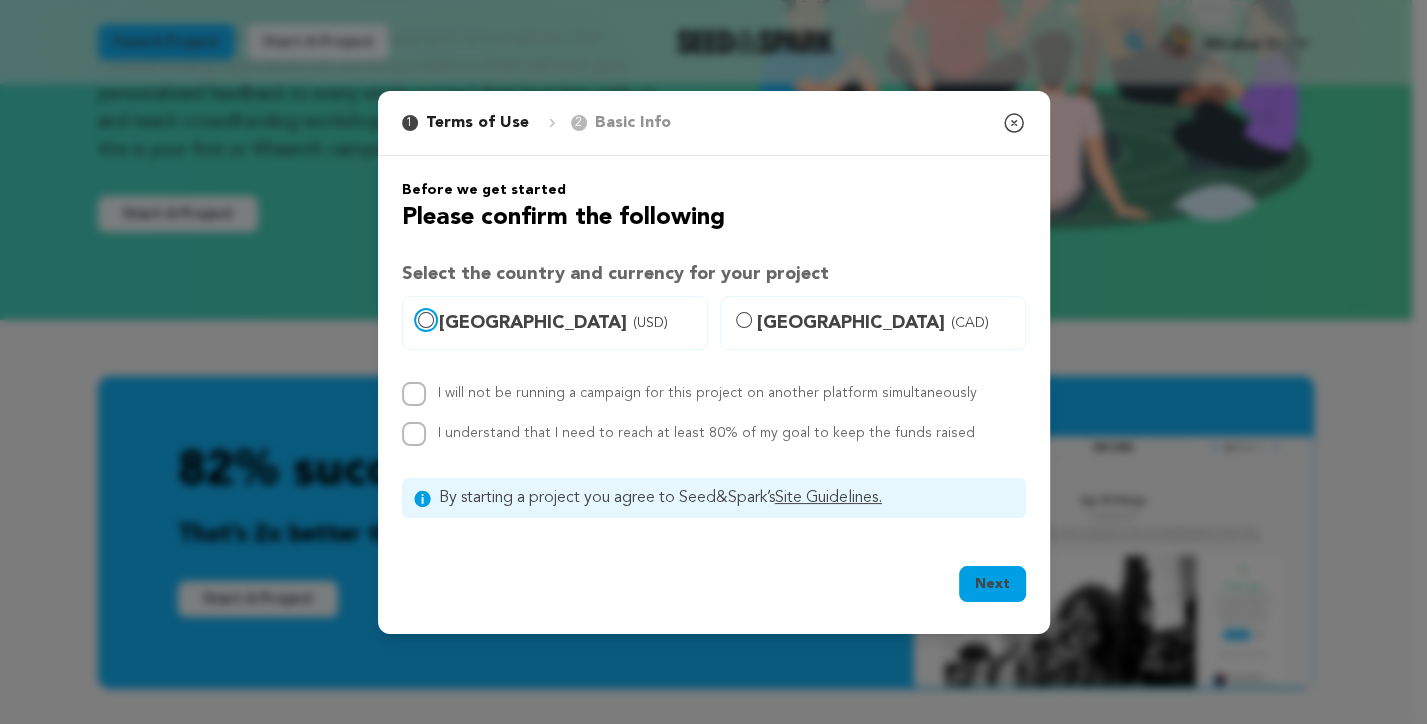radio on "true" 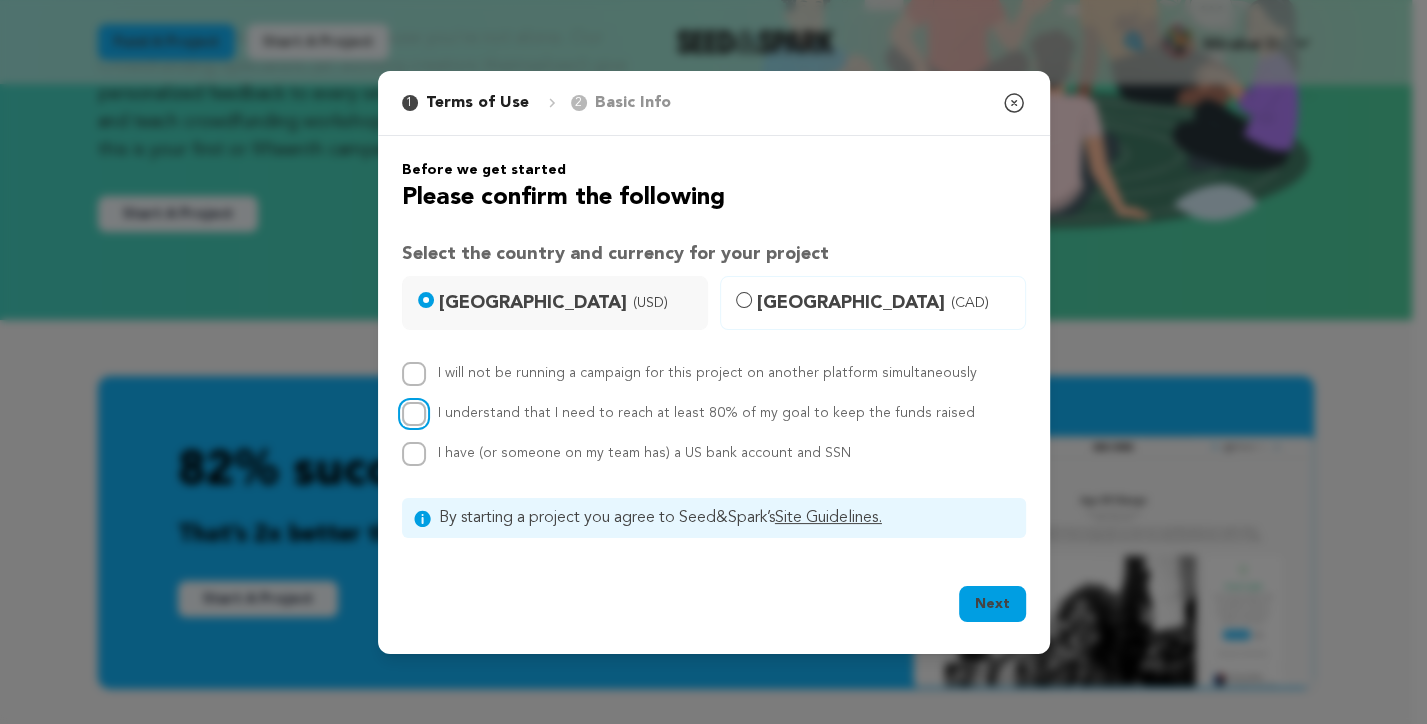 click on "I understand that I need to reach at least 80% of my goal to keep the
funds raised" at bounding box center (414, 414) 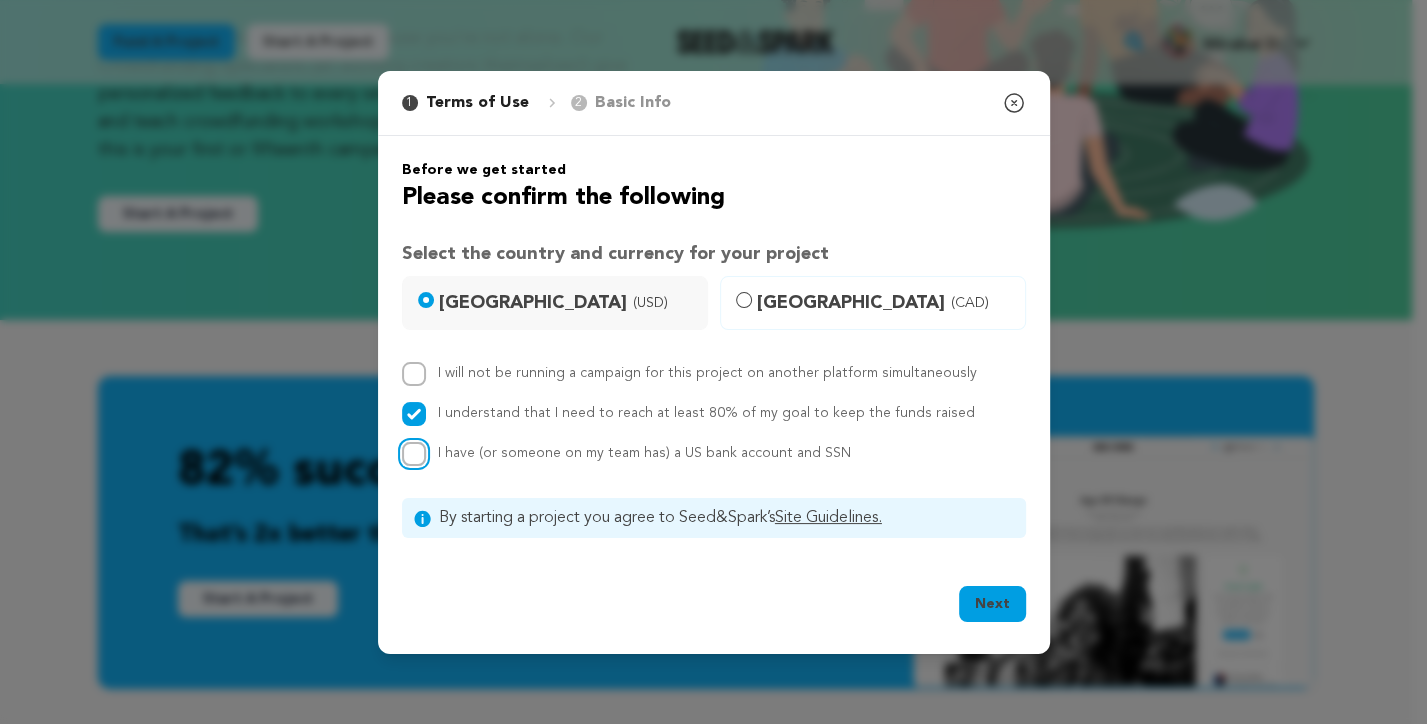 click on "I have (or someone on my team has) a US bank account and SSN" at bounding box center [414, 454] 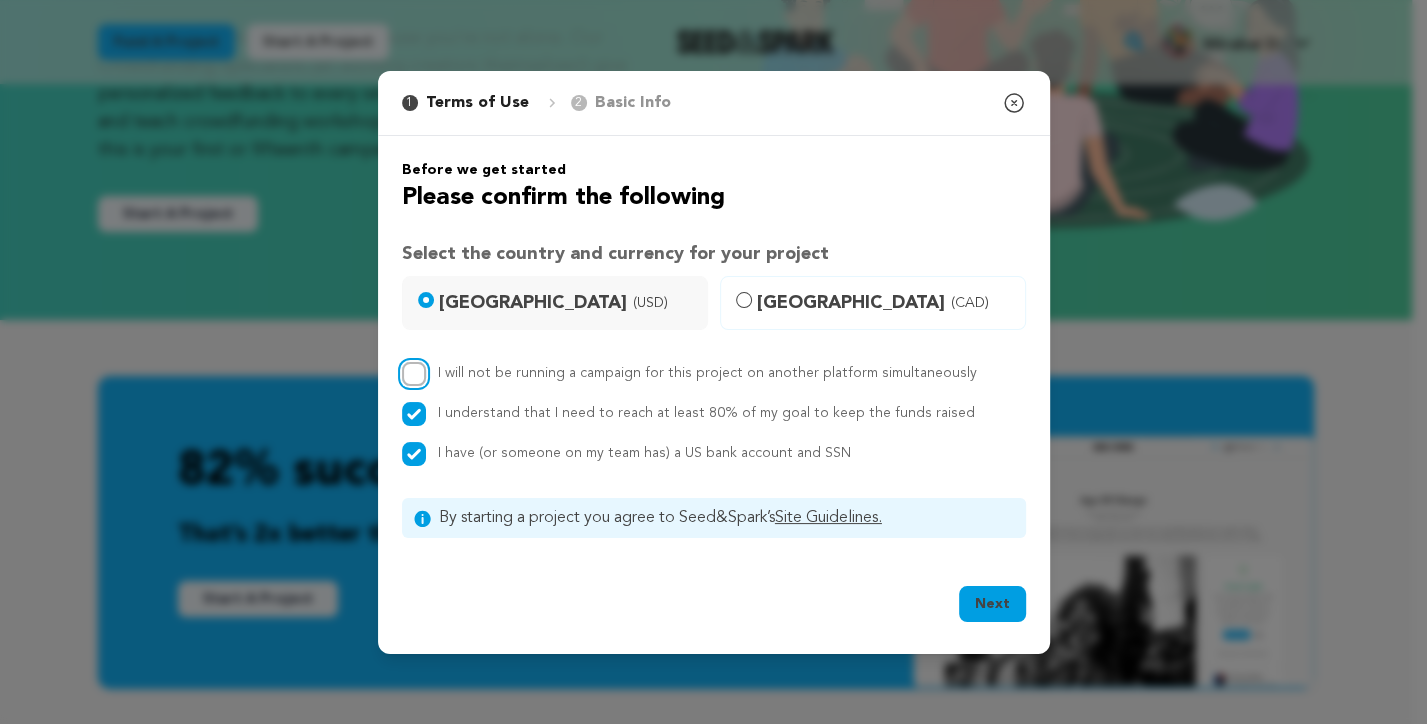 click on "I will not be running a campaign for this project on another platform
simultaneously" at bounding box center [414, 374] 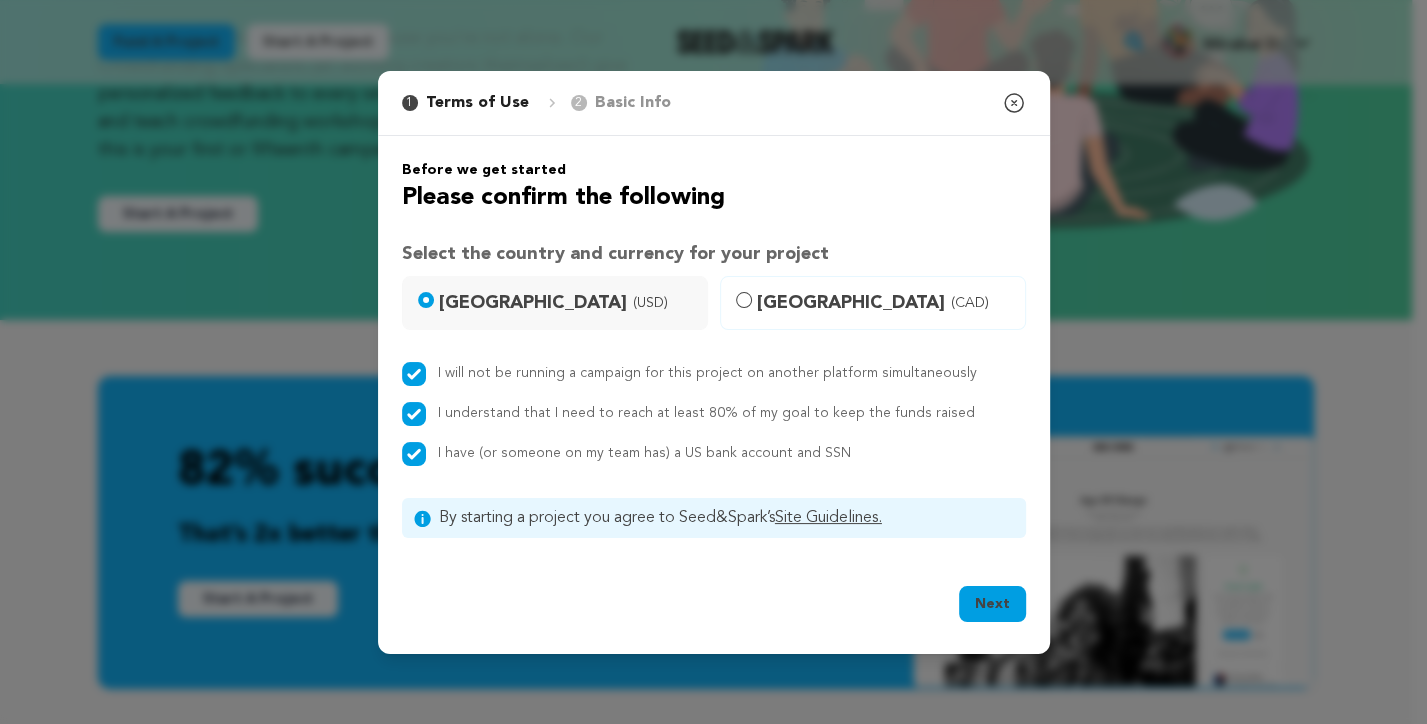 click on "Next
Ok, Got it" at bounding box center [714, 608] 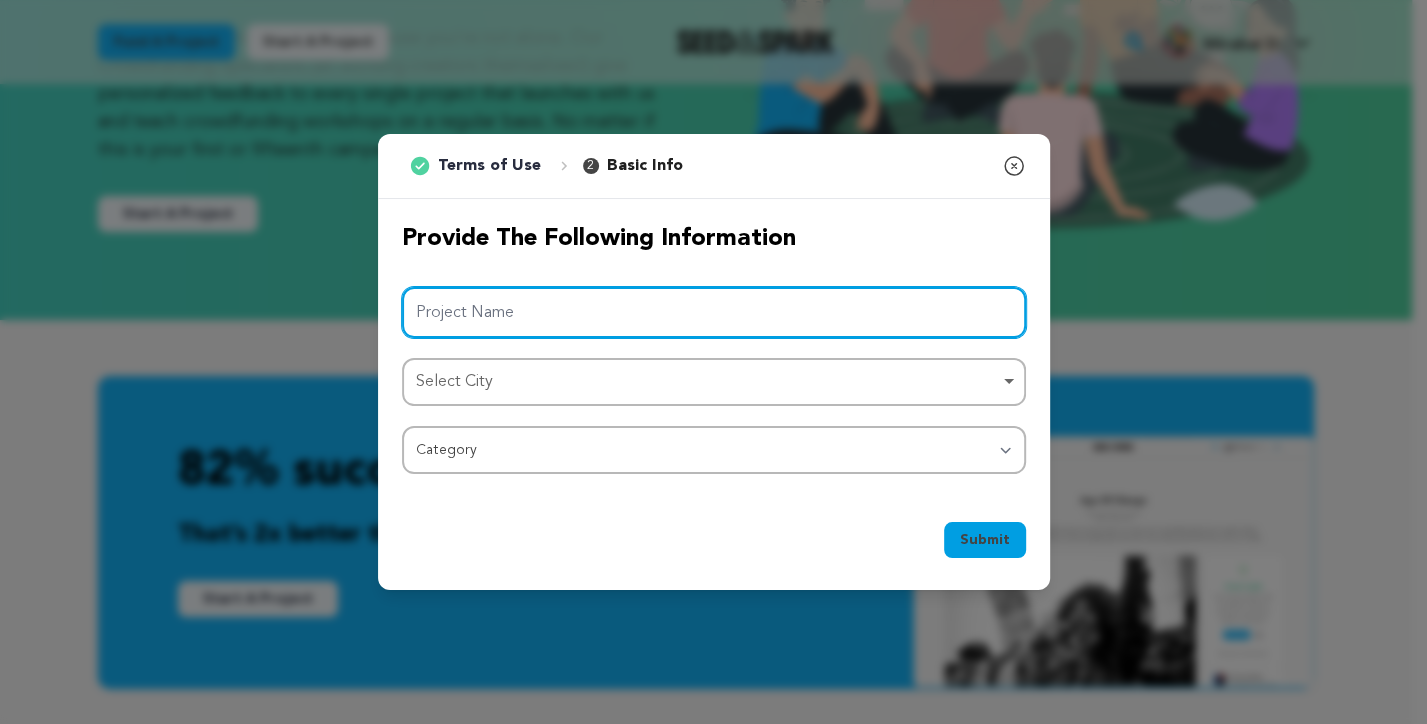 click on "Project Name" at bounding box center (714, 312) 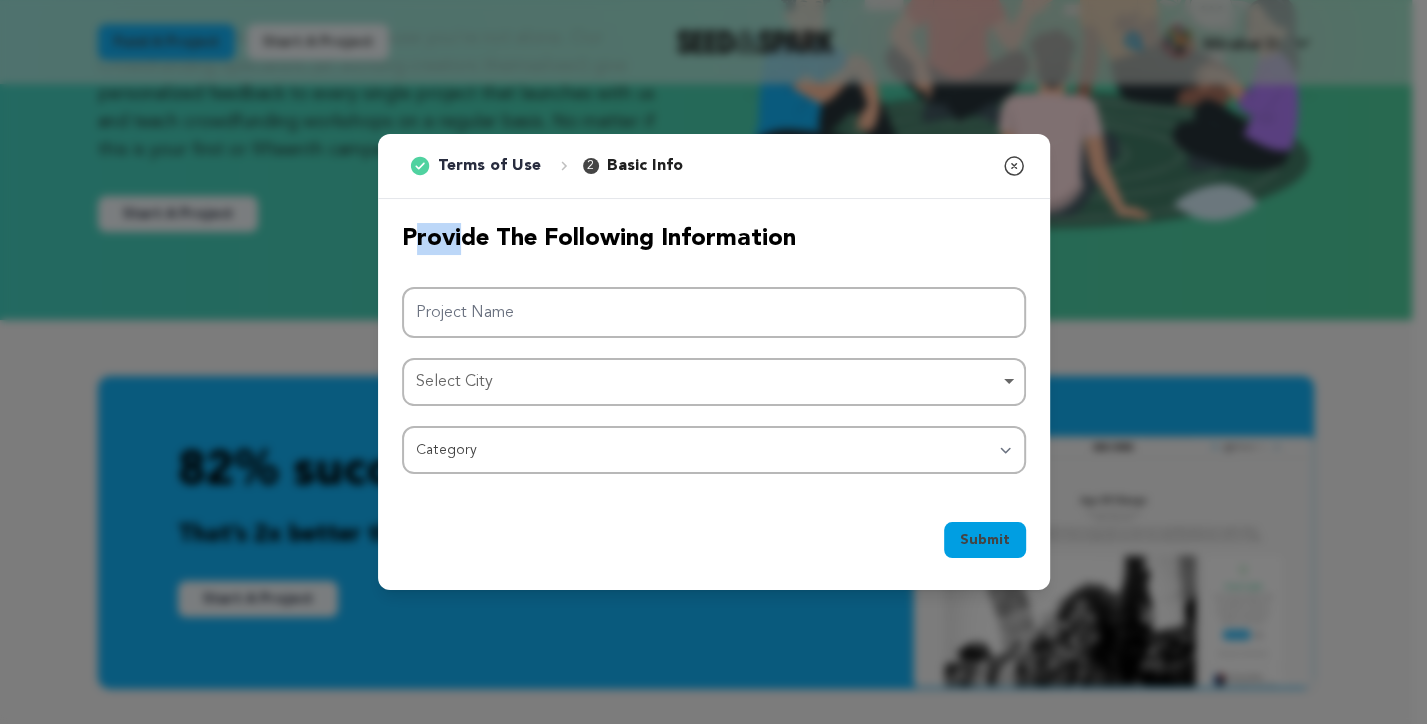 drag, startPoint x: 401, startPoint y: 241, endPoint x: 452, endPoint y: 231, distance: 51.971146 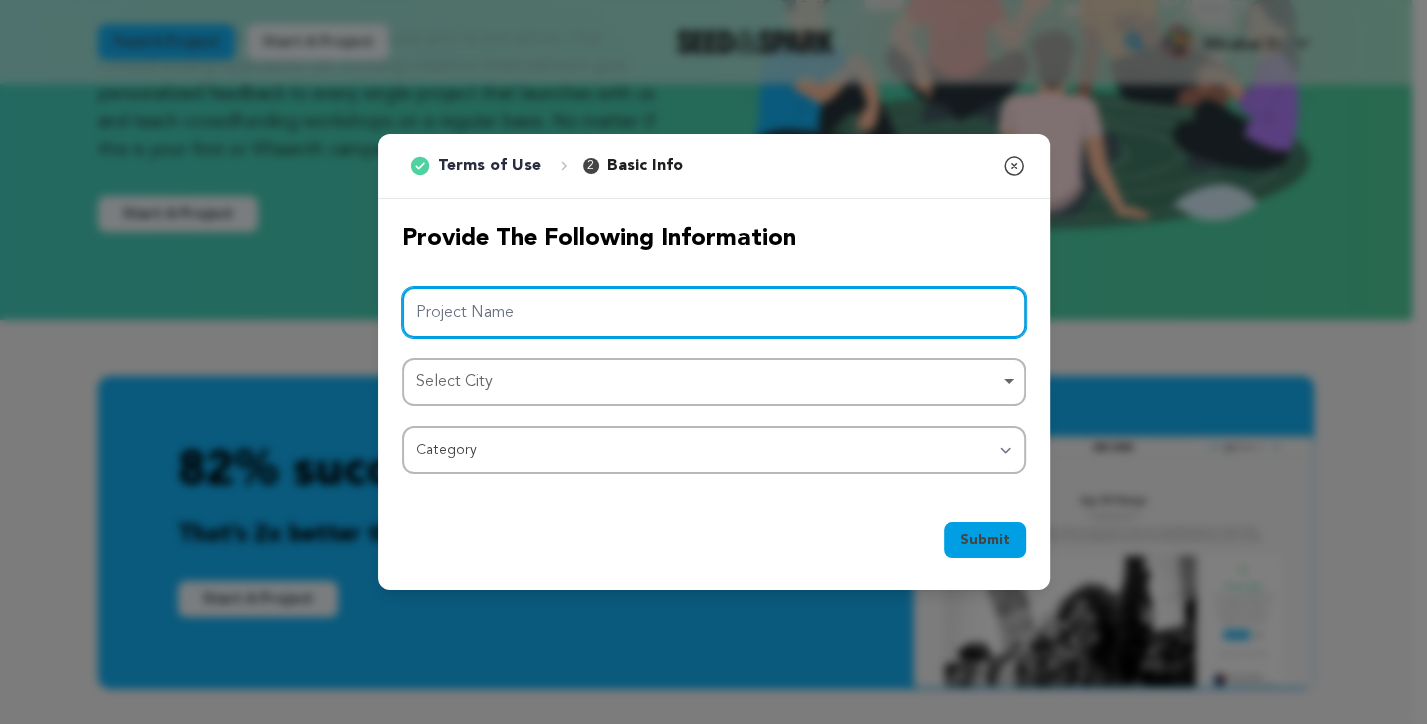 click on "Project Name" at bounding box center (714, 312) 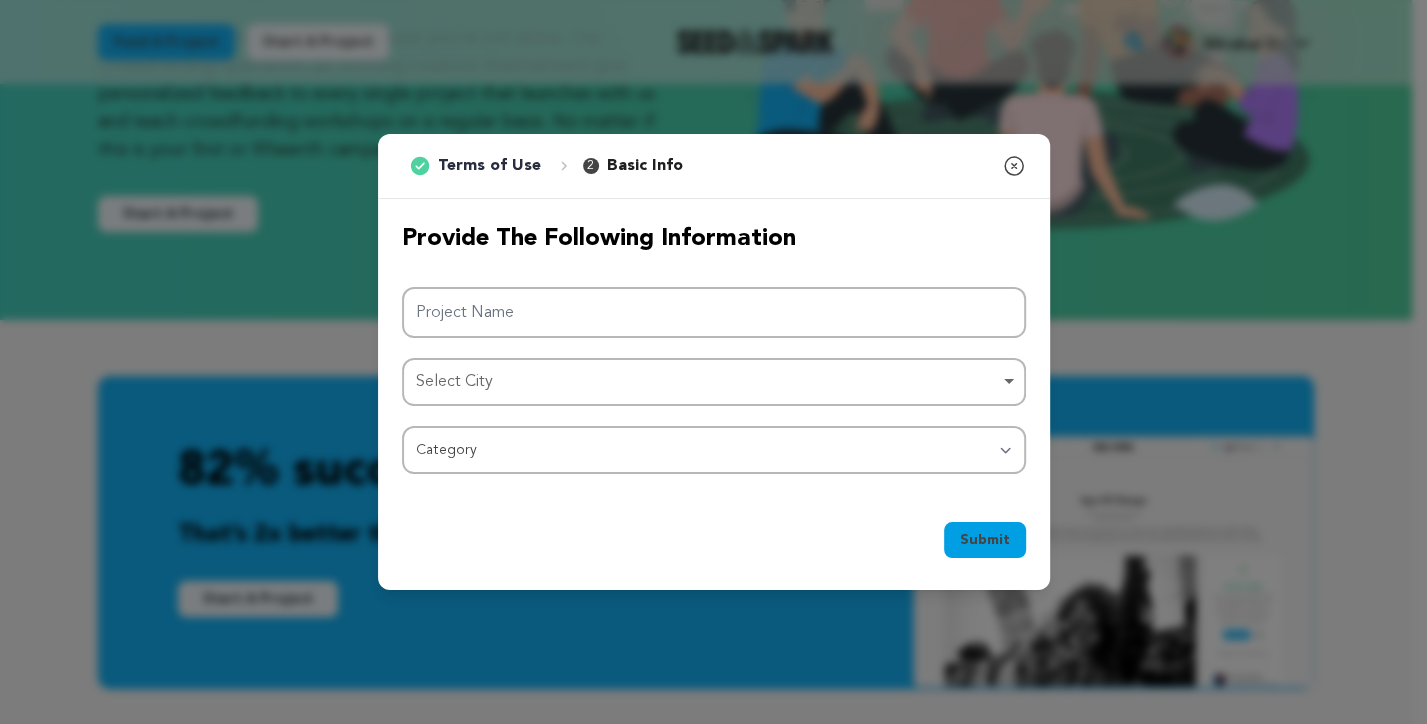 click 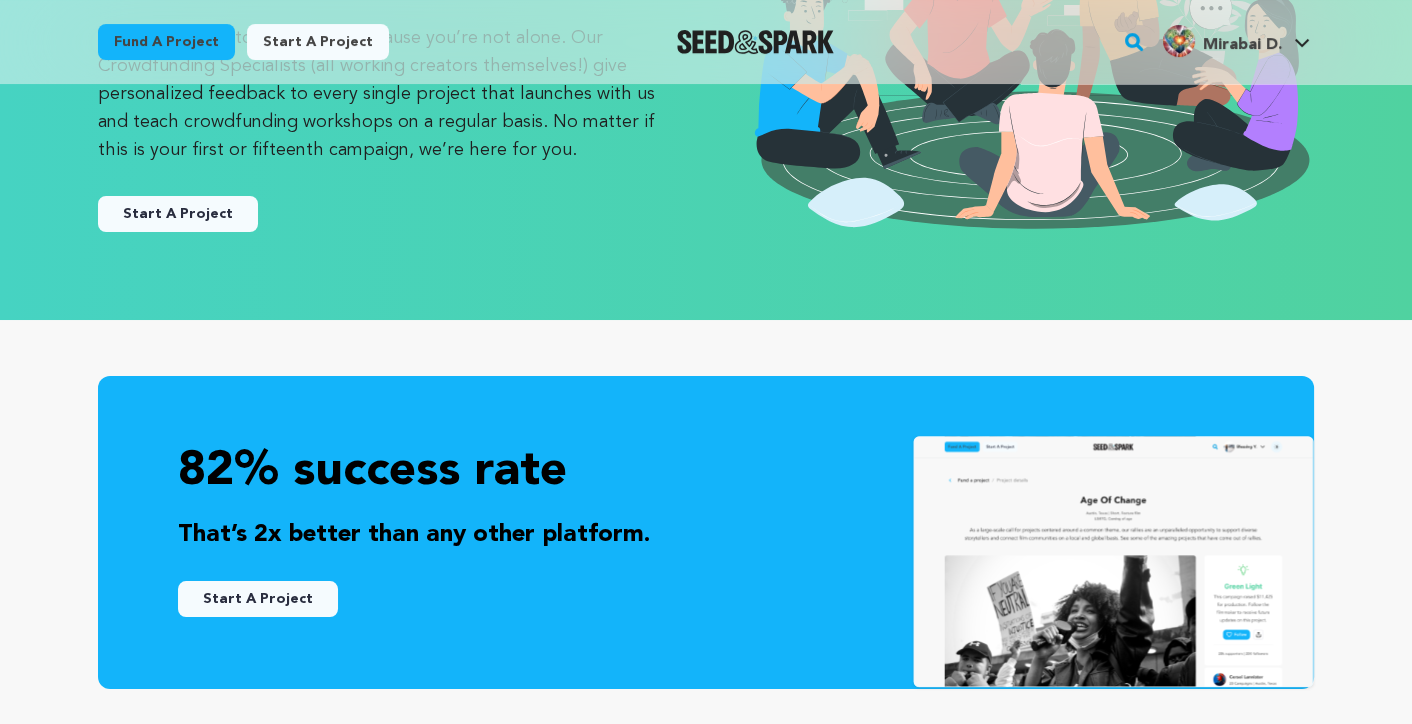 drag, startPoint x: 389, startPoint y: 32, endPoint x: 253, endPoint y: 40, distance: 136.23509 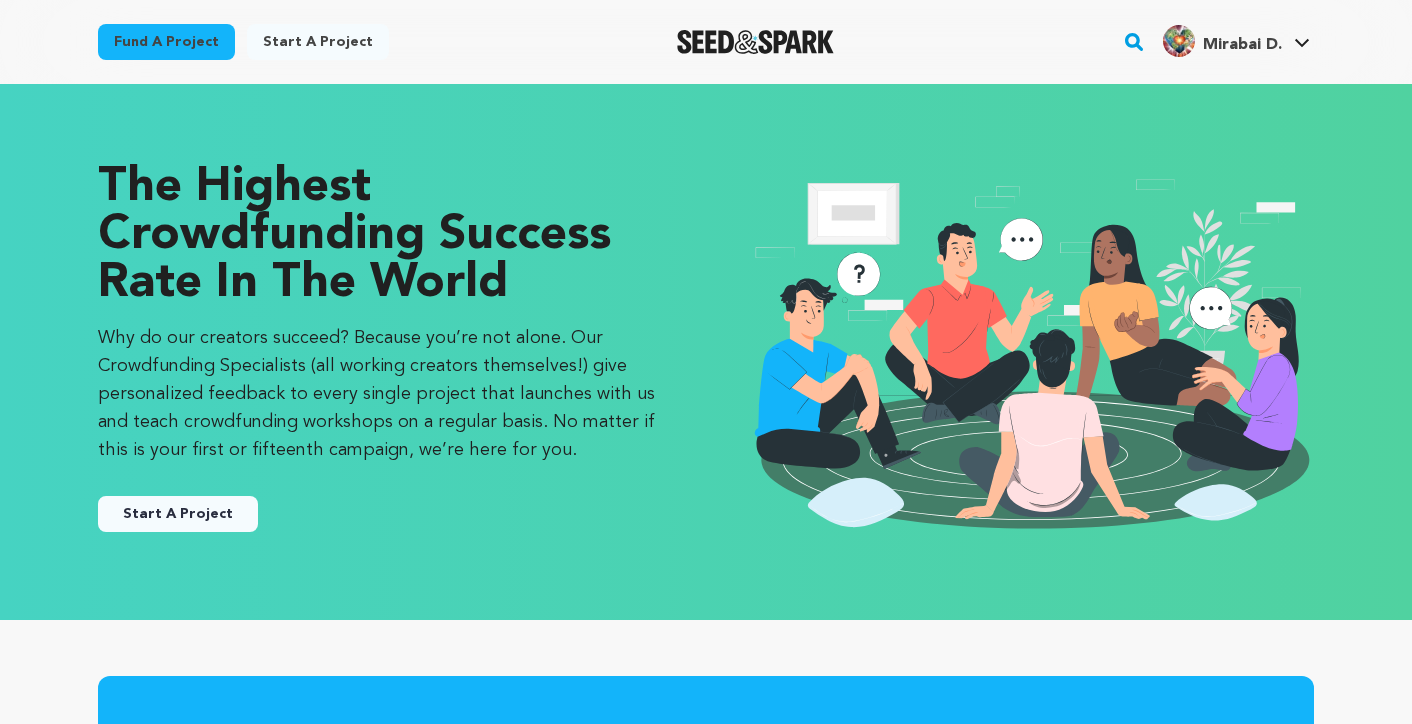 scroll, scrollTop: 0, scrollLeft: 0, axis: both 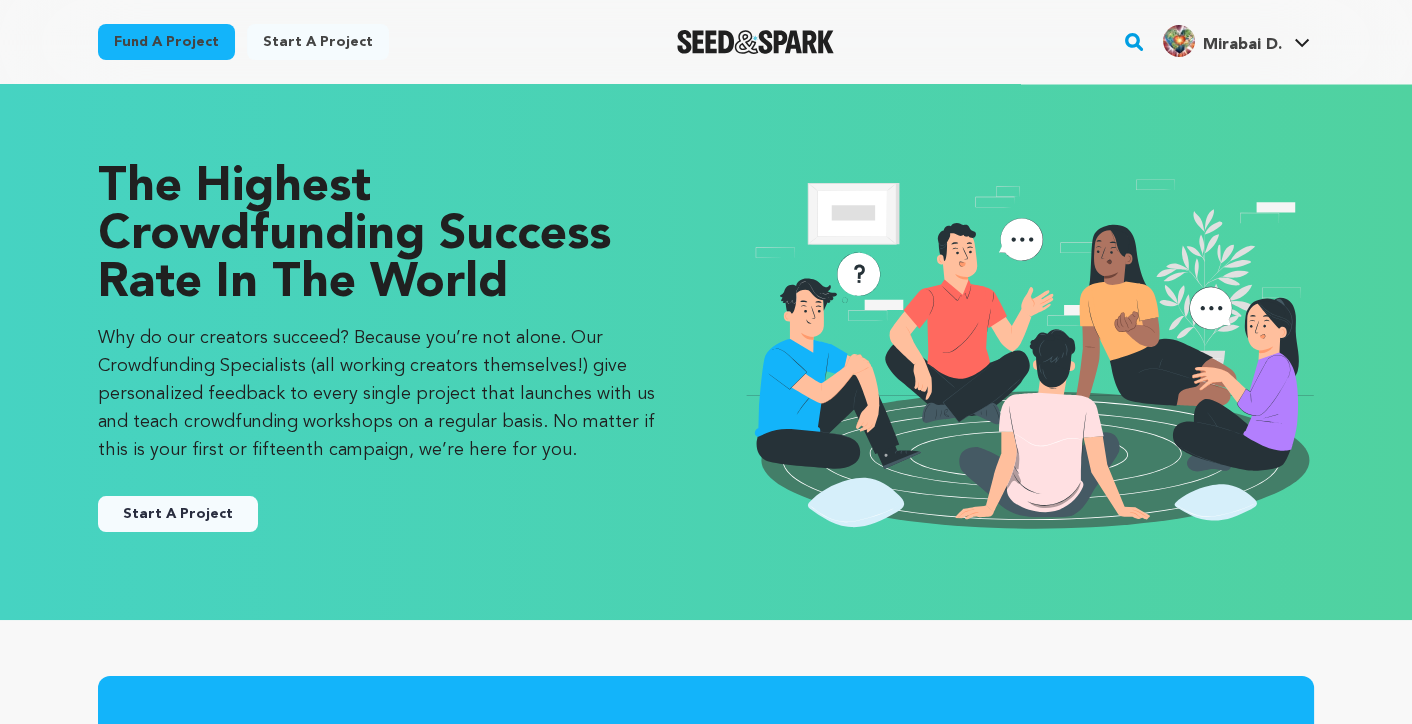 click on "Mirabai D." at bounding box center (1242, 45) 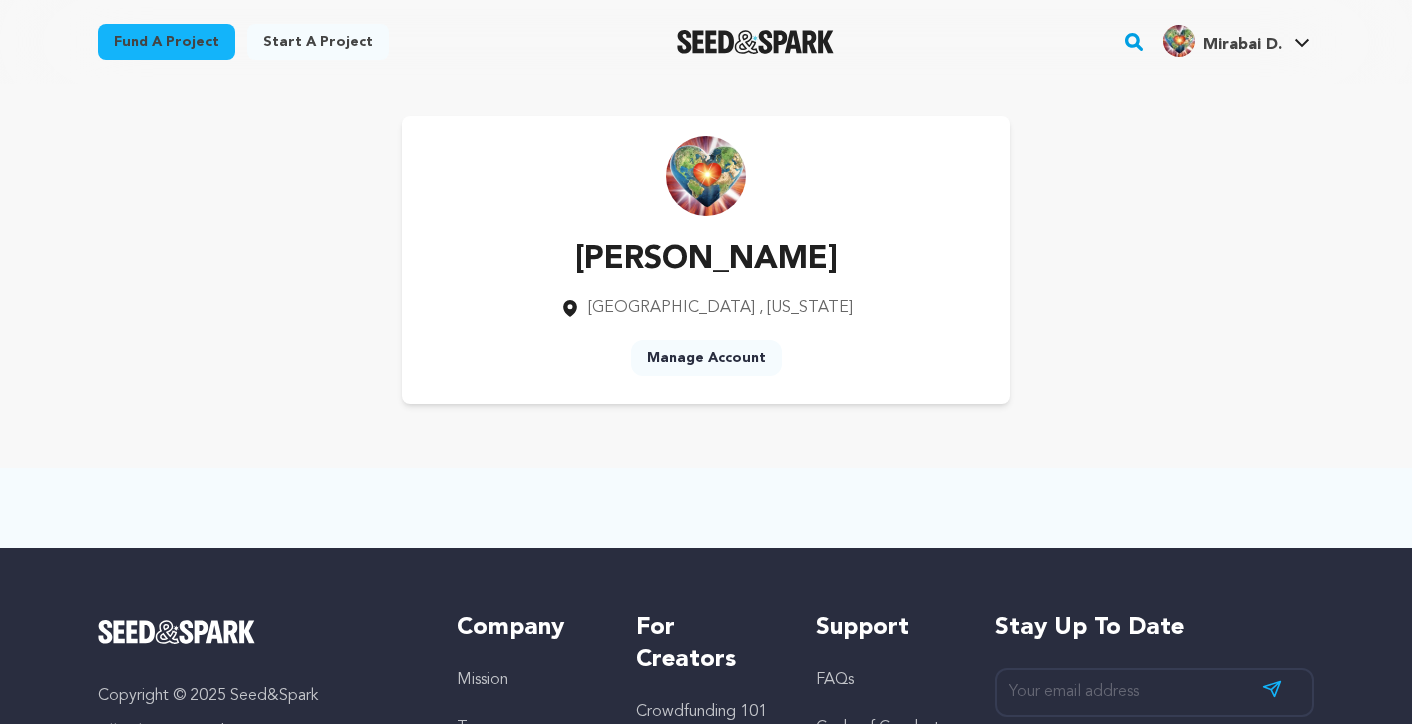 click on "Start a project" at bounding box center (318, 42) 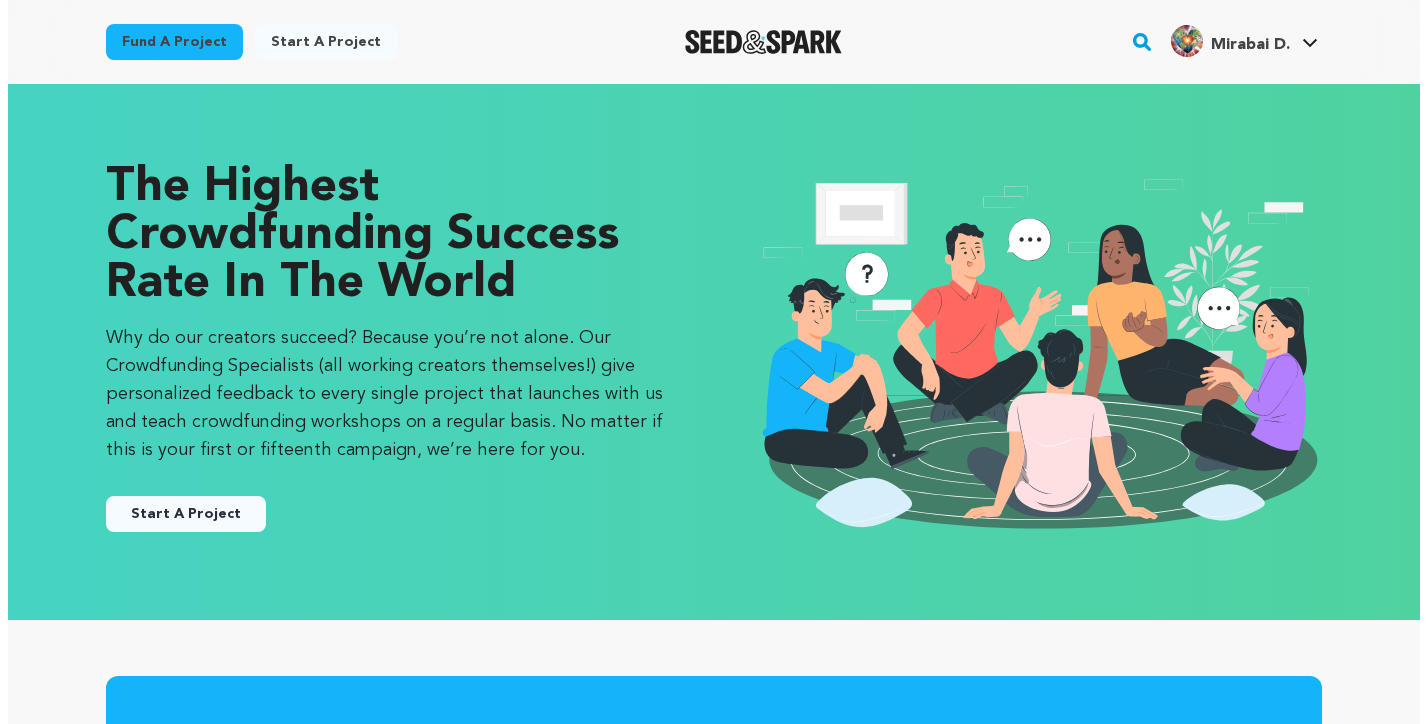 scroll, scrollTop: 0, scrollLeft: 0, axis: both 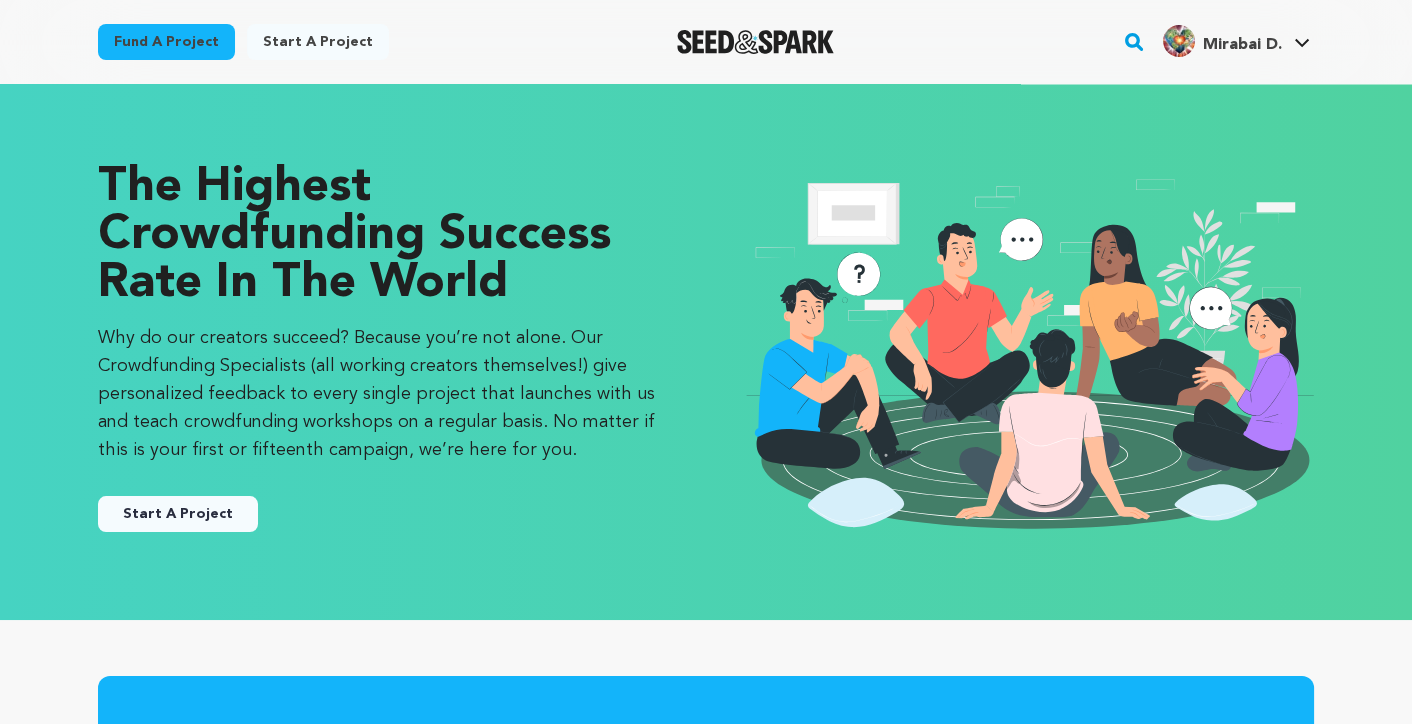 click on "Start A Project" at bounding box center [178, 514] 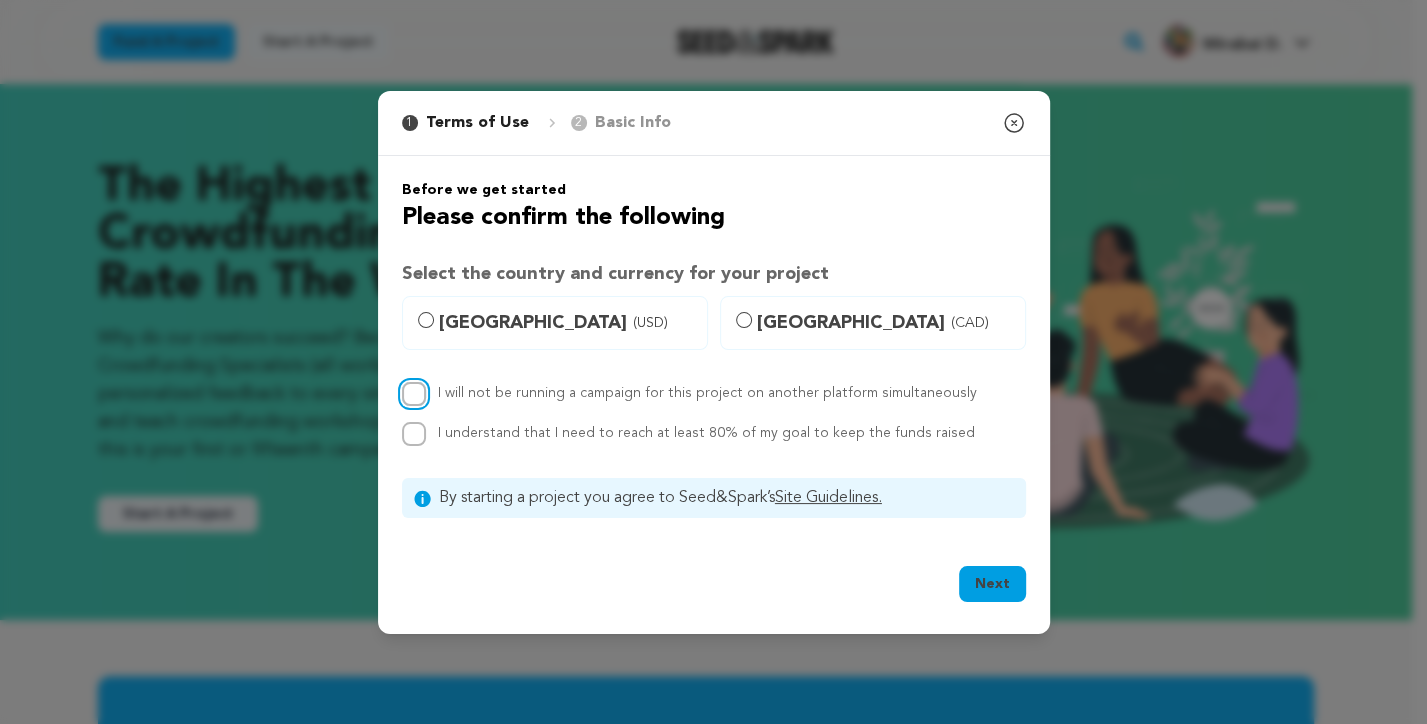 click on "I will not be running a campaign for this project on another platform
simultaneously" at bounding box center (414, 394) 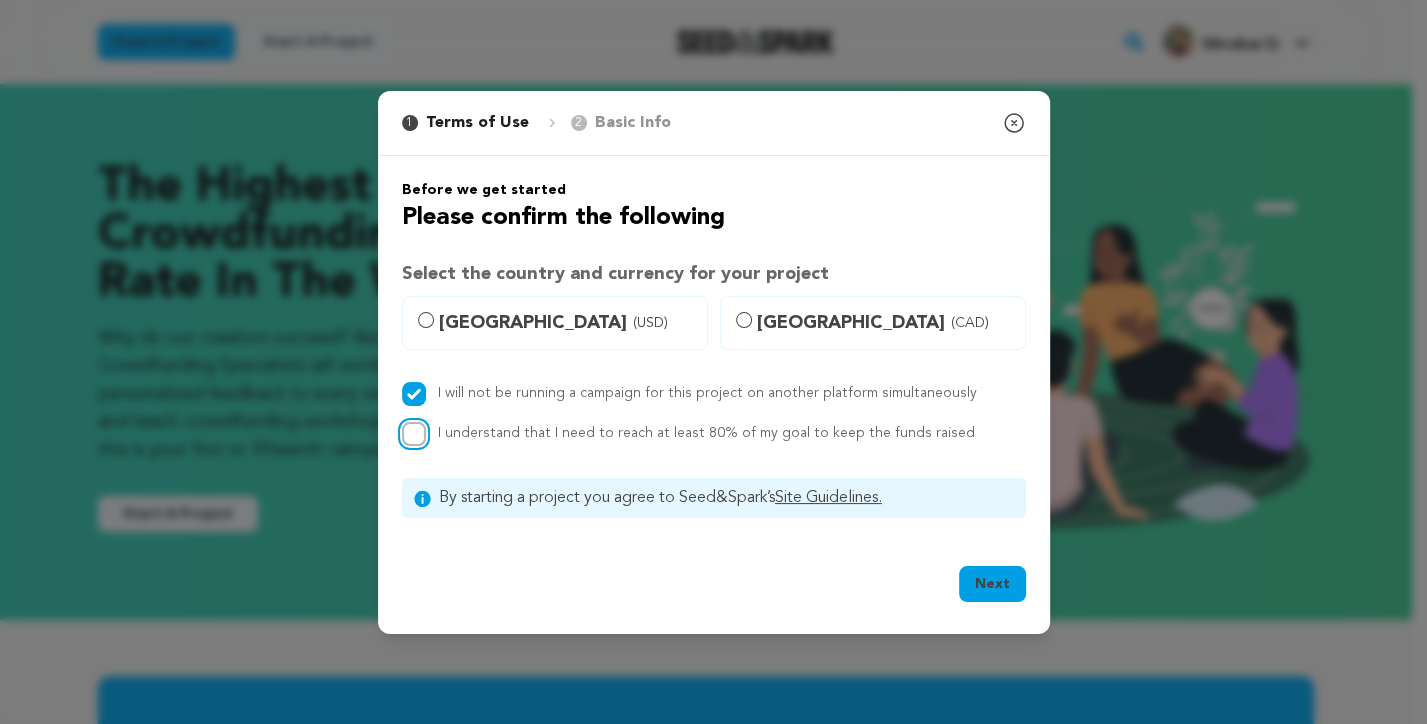 click on "I understand that I need to reach at least 80% of my goal to keep the
funds raised" at bounding box center [414, 434] 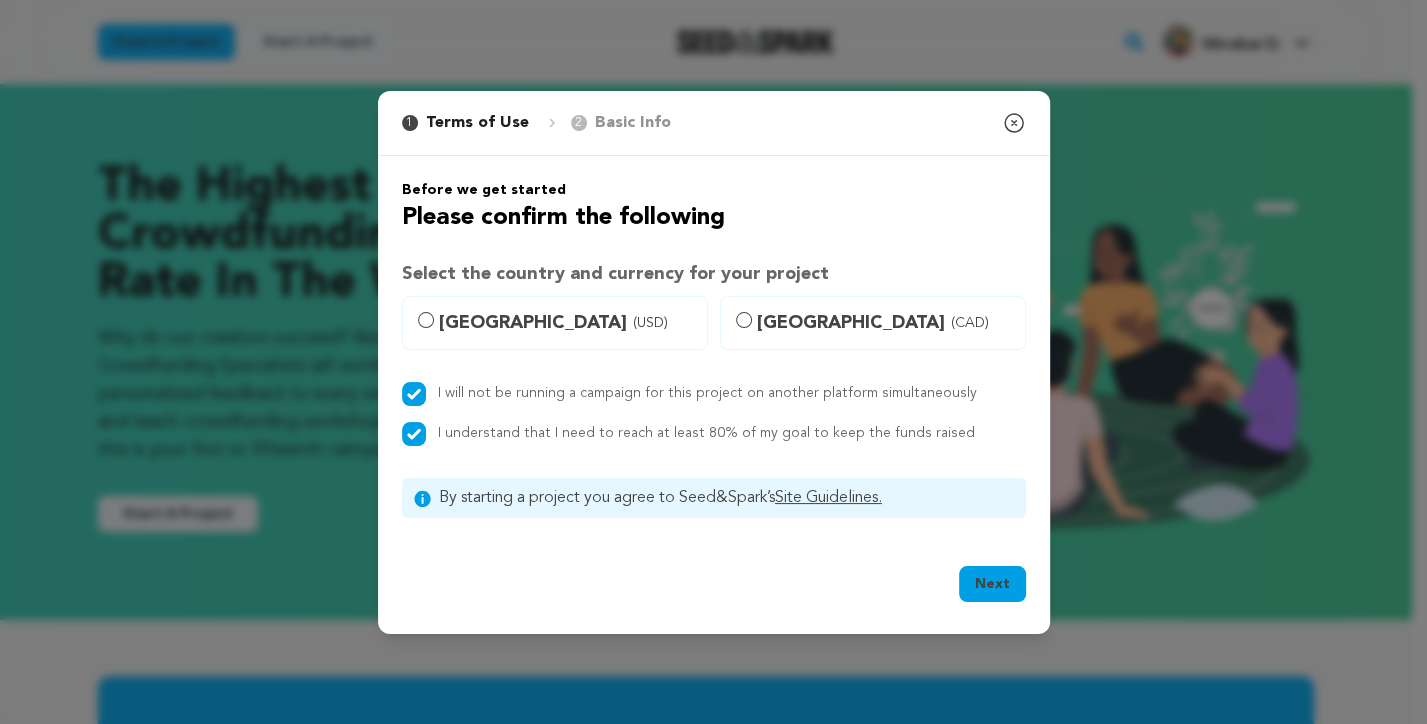 click on "United States
(USD)" at bounding box center [555, 323] 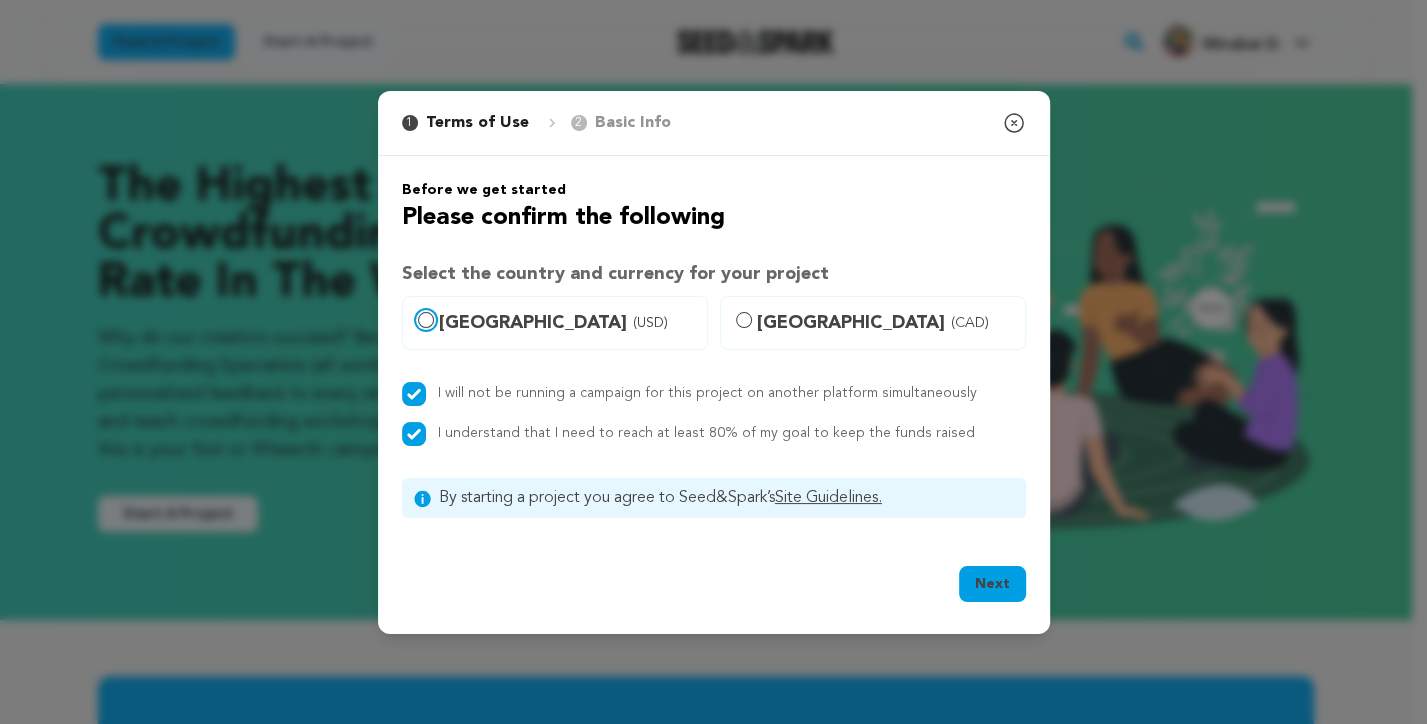 radio on "true" 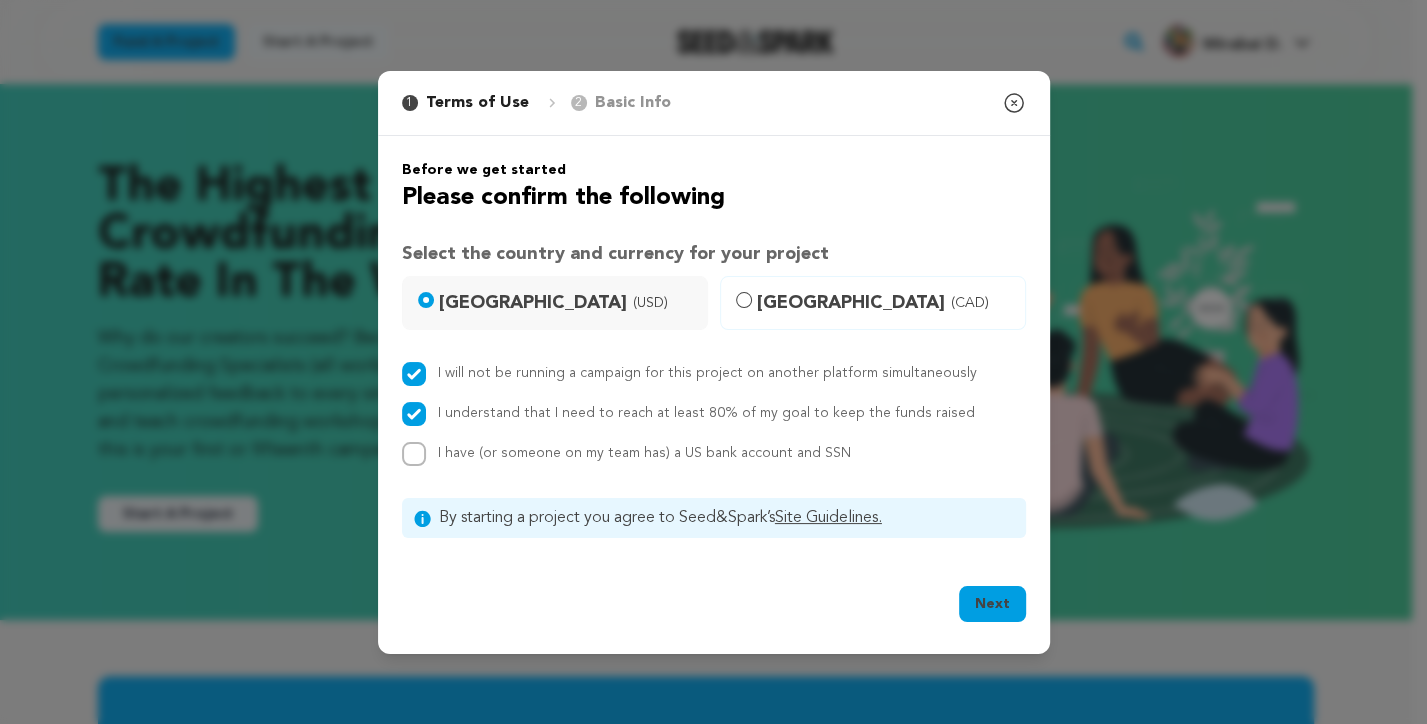 click on "Next" at bounding box center (992, 604) 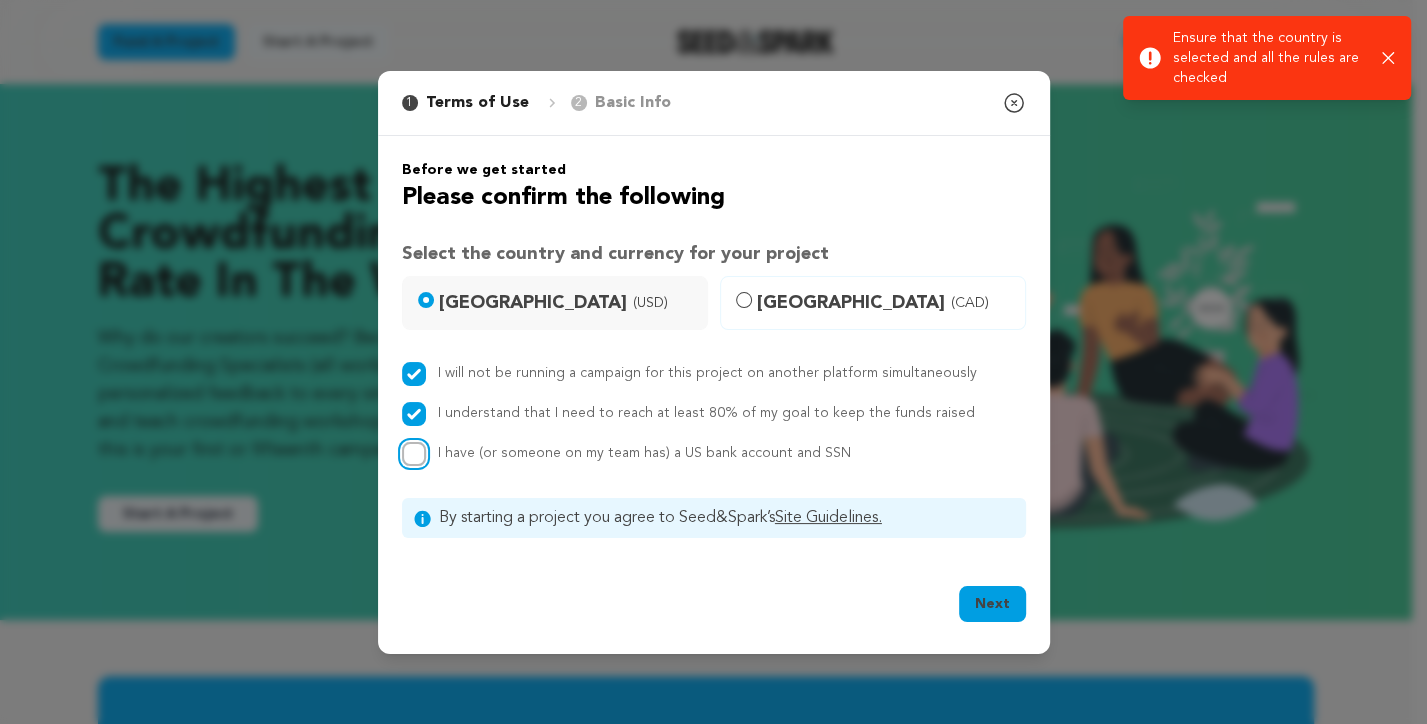 click on "I have (or someone on my team has) a US bank account and SSN" at bounding box center [414, 454] 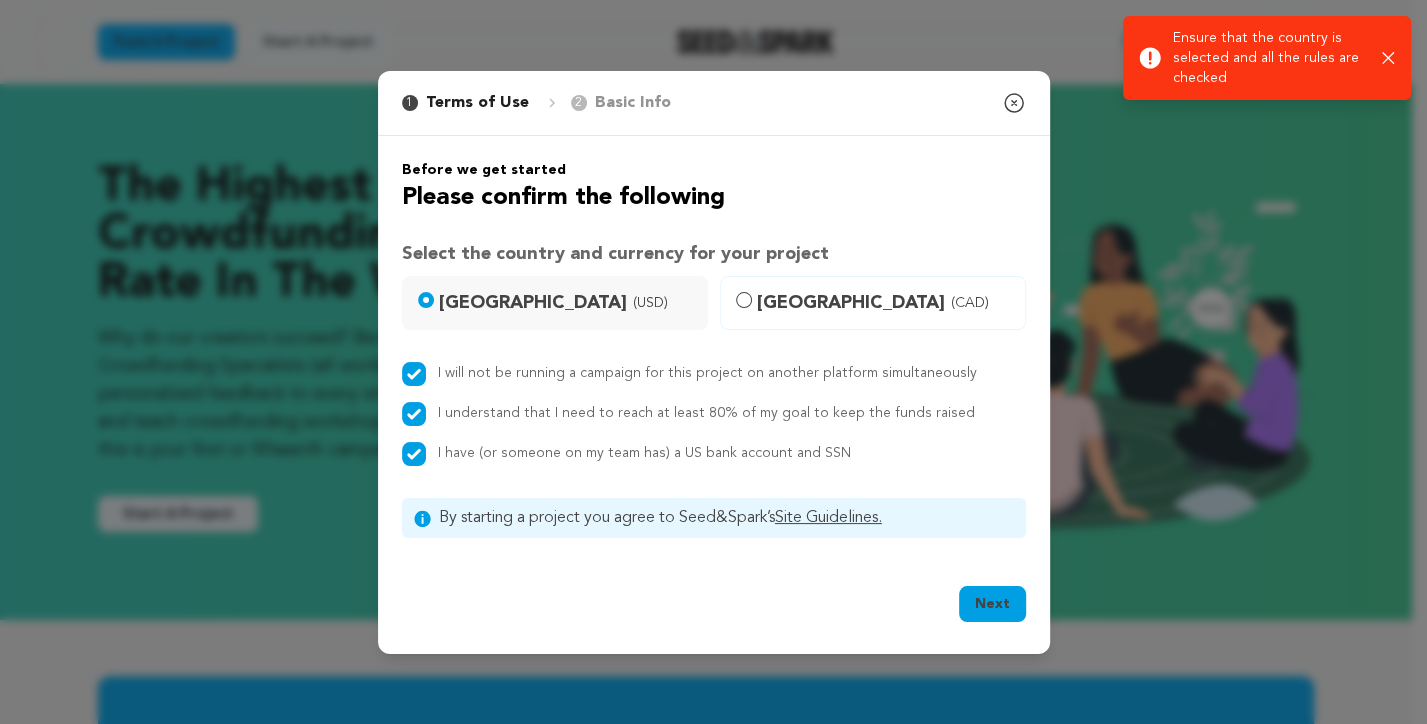 click on "Next" at bounding box center [992, 604] 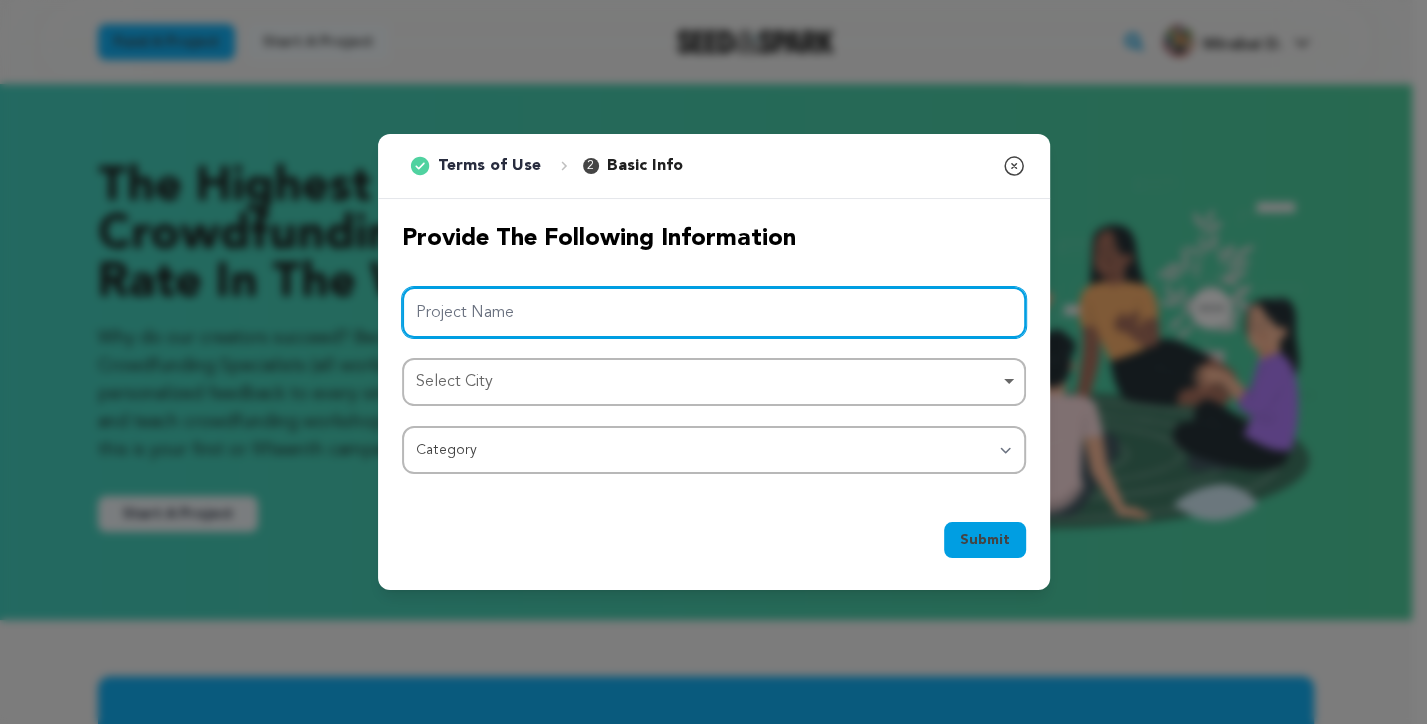 click on "Project Name" at bounding box center [714, 312] 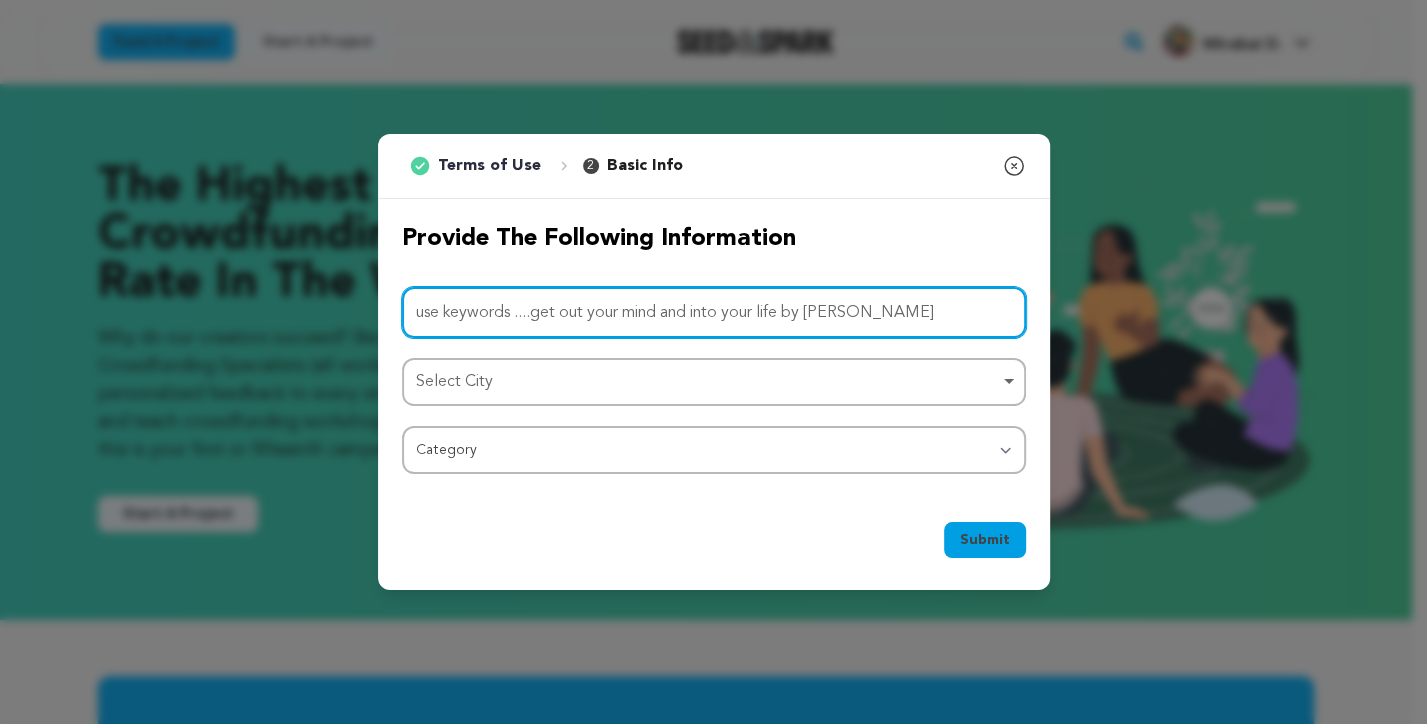 click on "Select City Remove item" at bounding box center (708, 382) 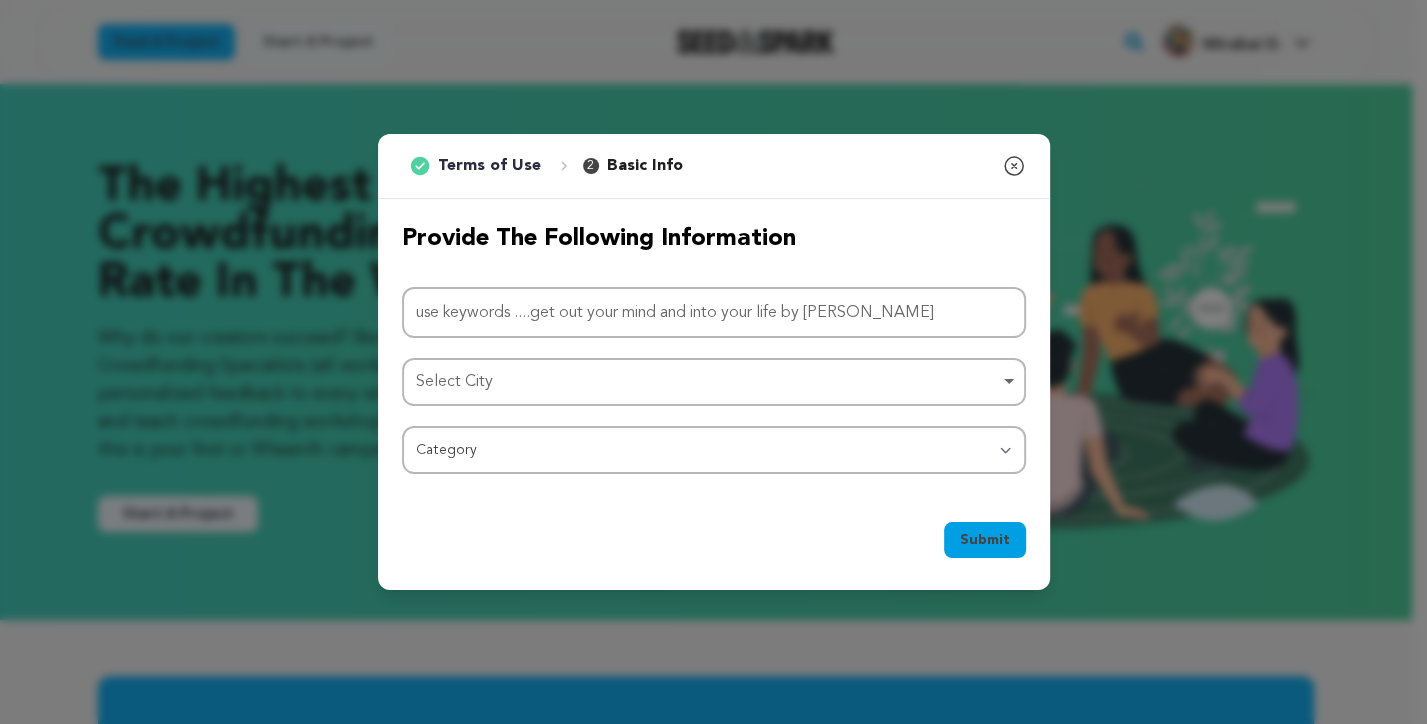 click on "Select City  Select City Remove item" at bounding box center [714, 382] 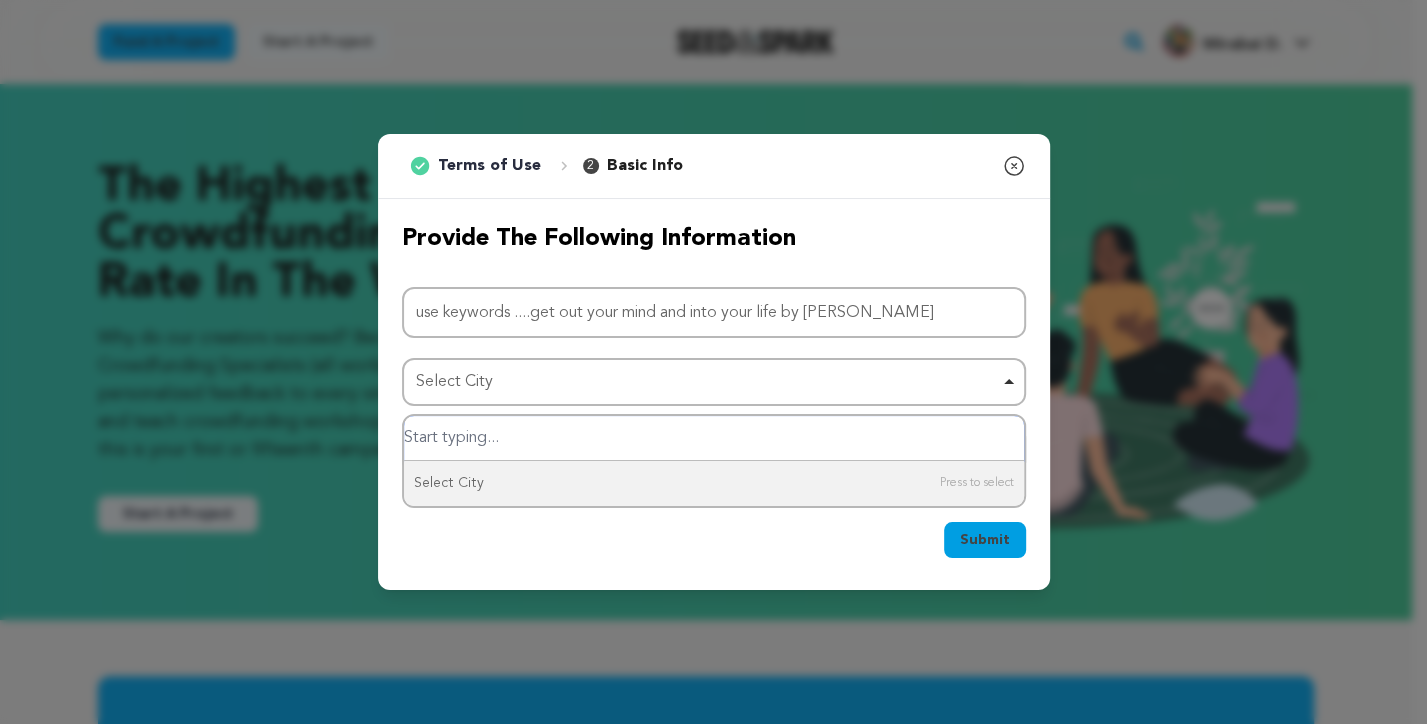 paste on "Long Beach, CA, 90803" 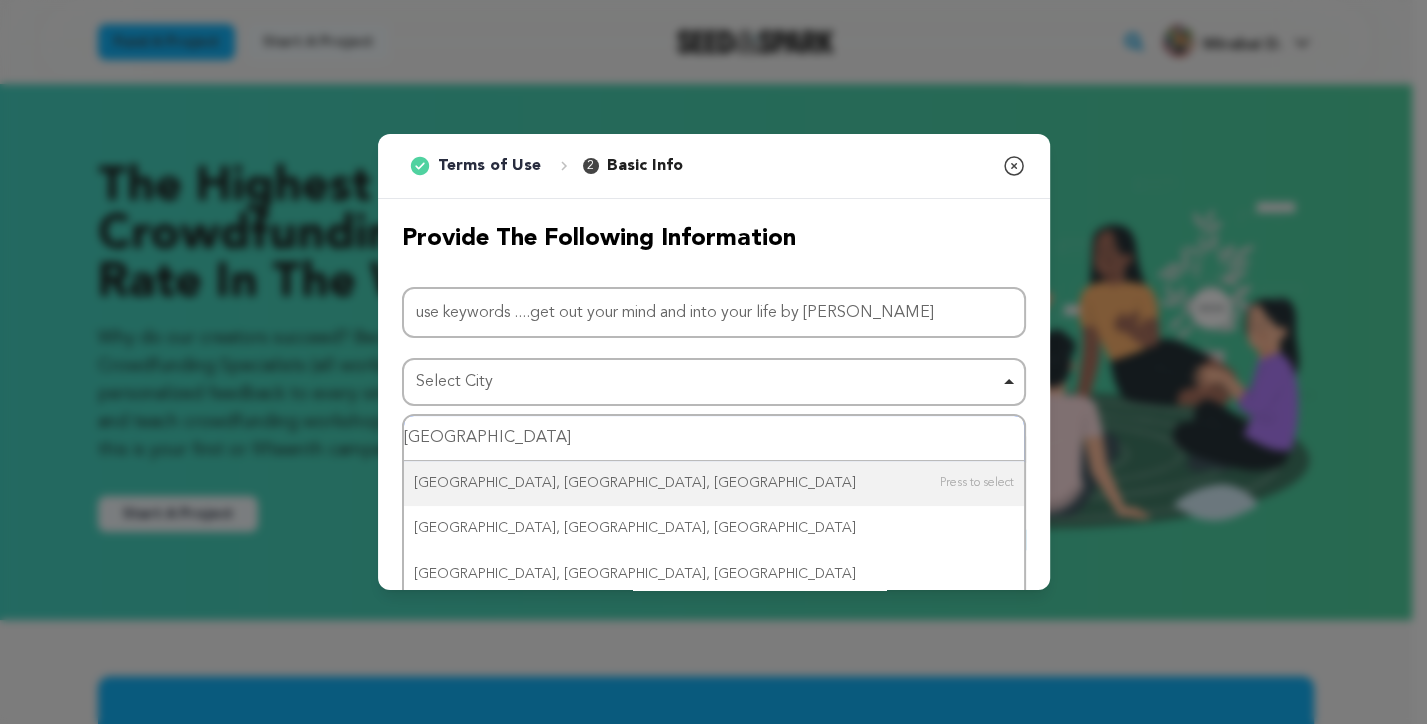 drag, startPoint x: 618, startPoint y: 436, endPoint x: 525, endPoint y: 426, distance: 93.53609 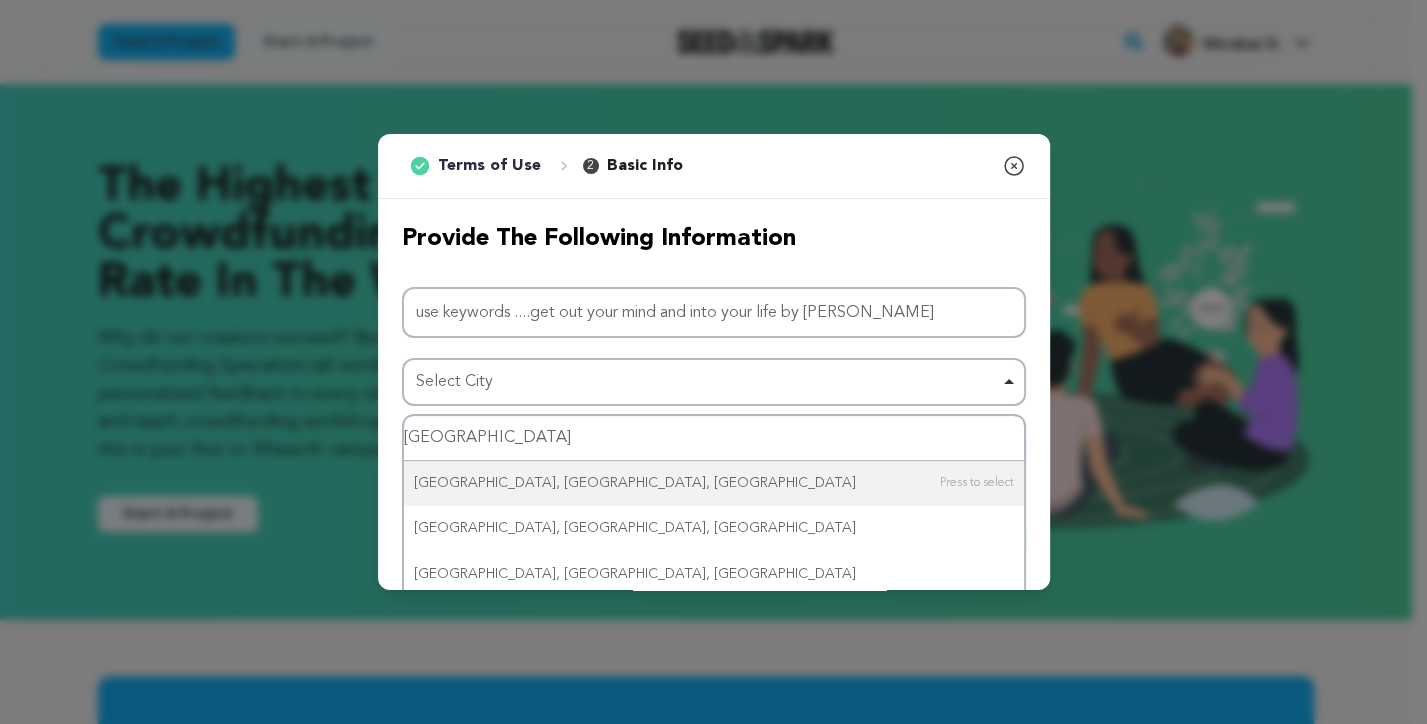 click on "Long Beach, CA, 90803" at bounding box center [714, 438] 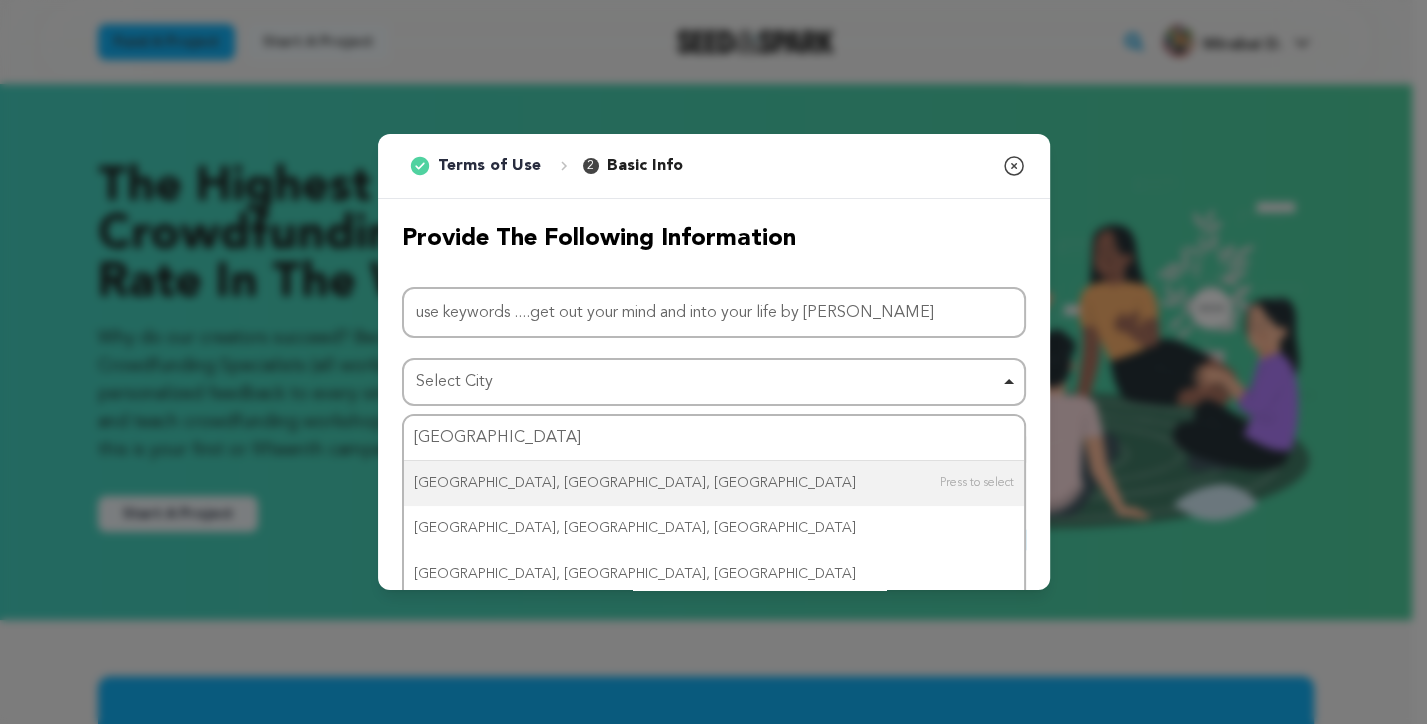 type 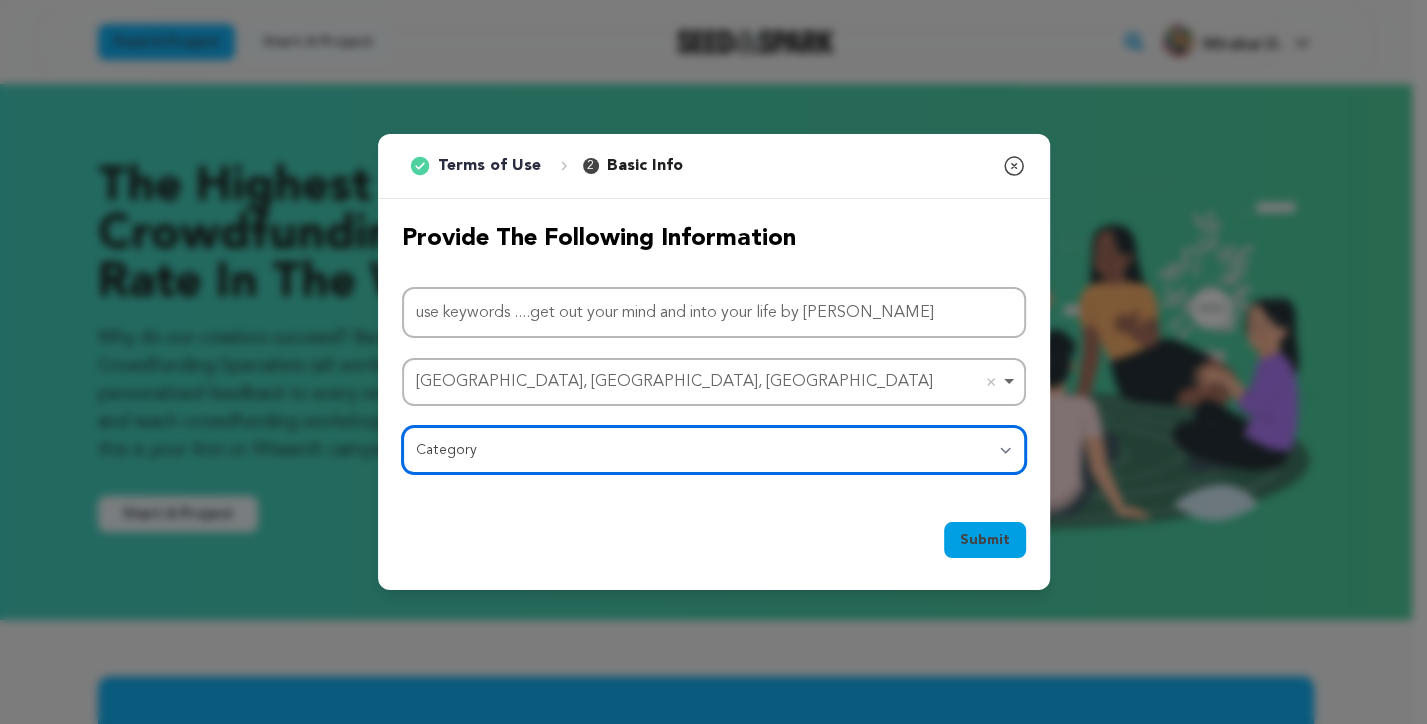 click on "Category
Film Feature
Film Short
Series
Film Festival
Company
Music Video
VR Experience
Comics
Artist Residency
Art & Photography
Collective
Dance
Games
Music
Radio & Podcasts
Orgs & Companies
Writing & Publishing
Venue & Spaces
Theatre" at bounding box center (714, 450) 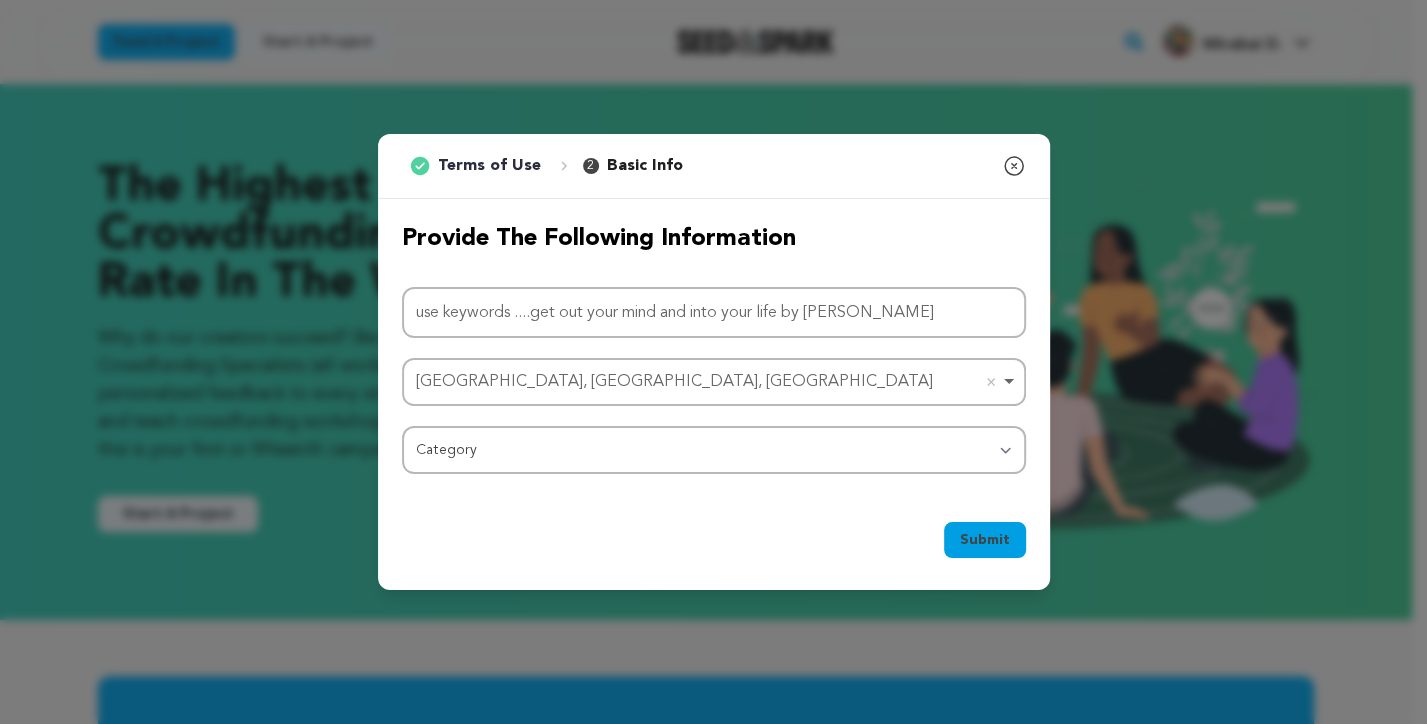 click on "Submit
Ok, Got it" at bounding box center (714, 544) 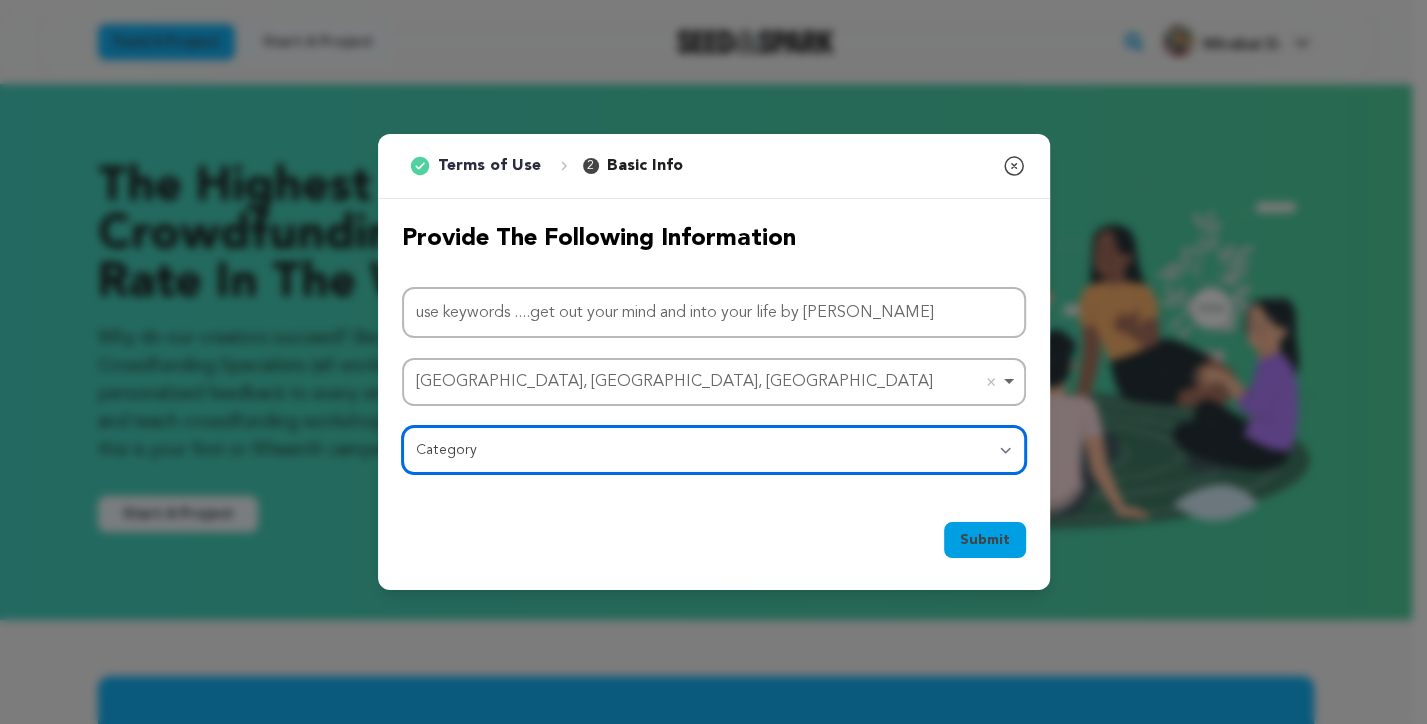 click on "Category
Film Feature
Film Short
Series
Film Festival
Company
Music Video
VR Experience
Comics
Artist Residency
Art & Photography
Collective
Dance
Games
Music
Radio & Podcasts
Orgs & Companies
Writing & Publishing
Venue & Spaces
Theatre" at bounding box center [714, 450] 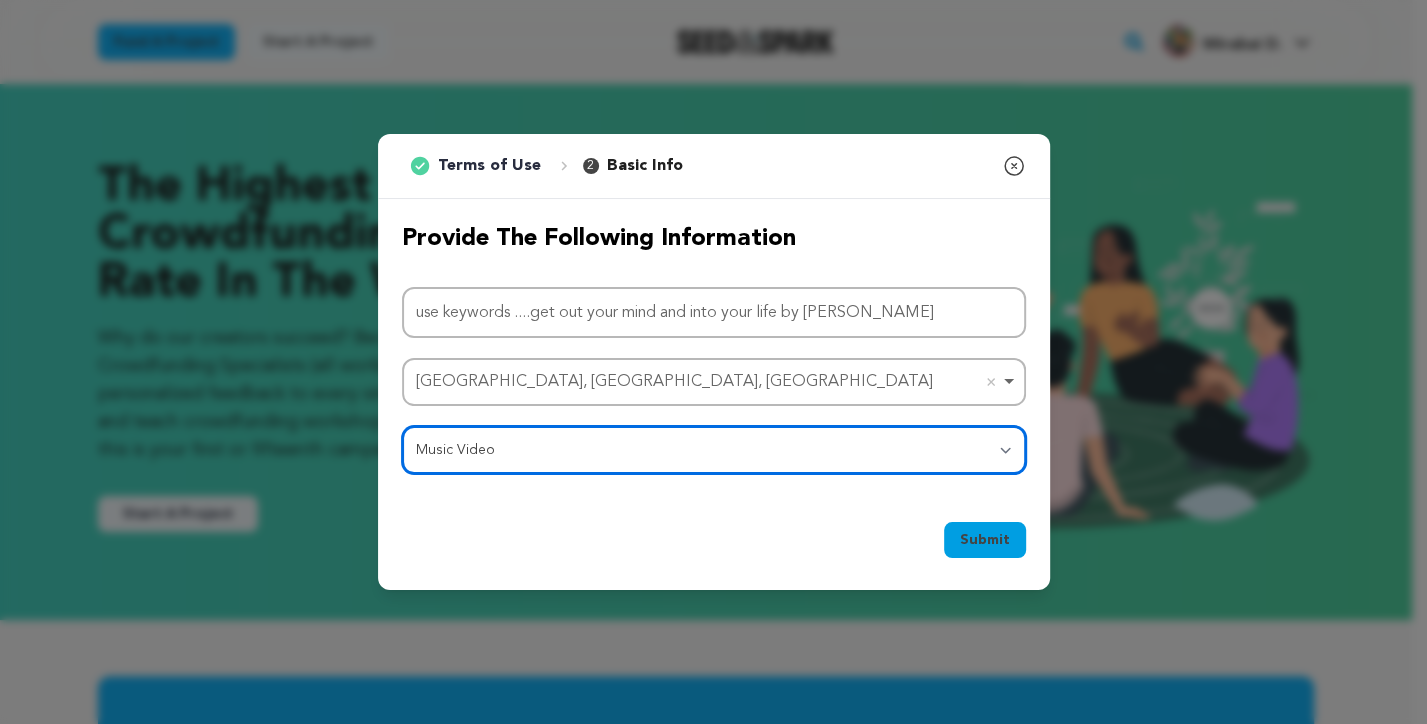 click on "Category
Film Feature
Film Short
Series
Film Festival
Company
Music Video
VR Experience
Comics
Artist Residency
Art & Photography
Collective
Dance
Games
Music
Radio & Podcasts
Orgs & Companies
Writing & Publishing
Venue & Spaces
Theatre" at bounding box center [714, 450] 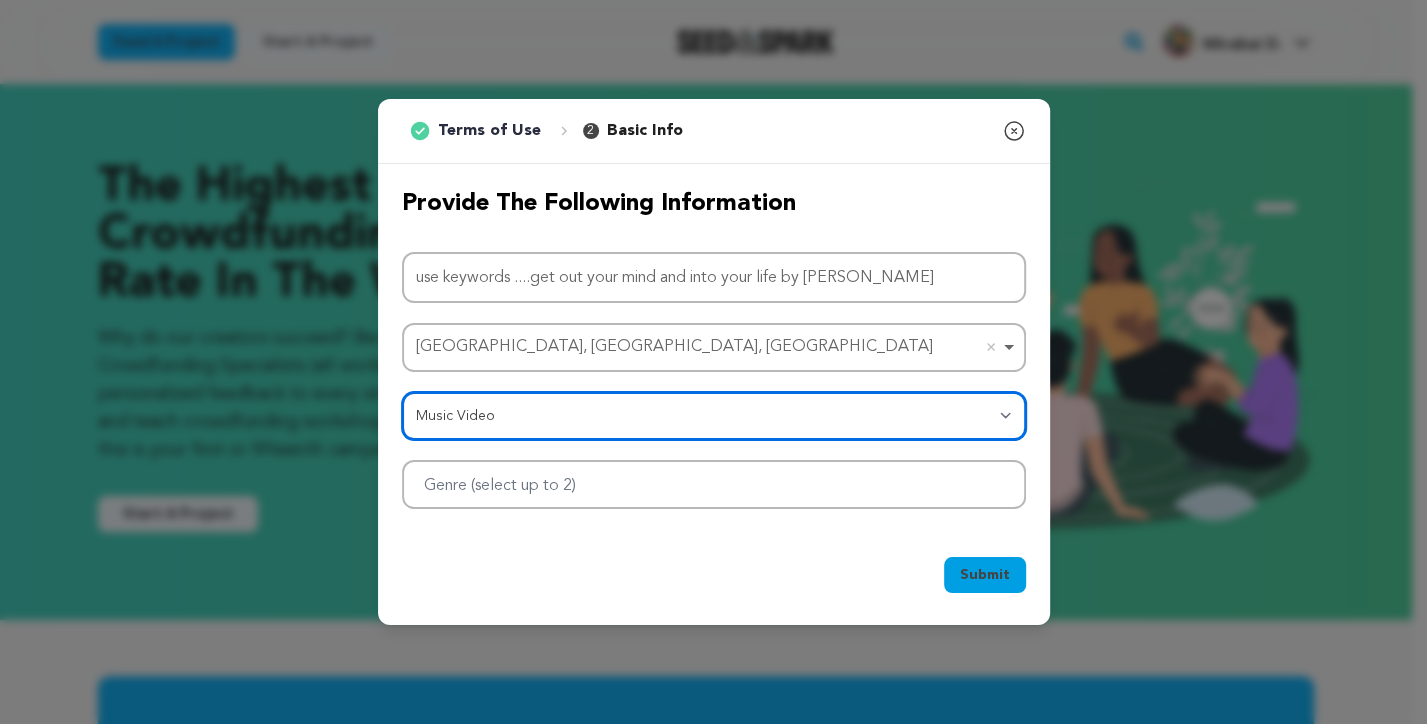 click on "Category
Film Feature
Film Short
Series
Film Festival
Company
Music Video
VR Experience
Comics
Artist Residency
Art & Photography
Collective
Dance
Games
Music
Radio & Podcasts
Orgs & Companies
Writing & Publishing
Venue & Spaces
Theatre" at bounding box center [714, 416] 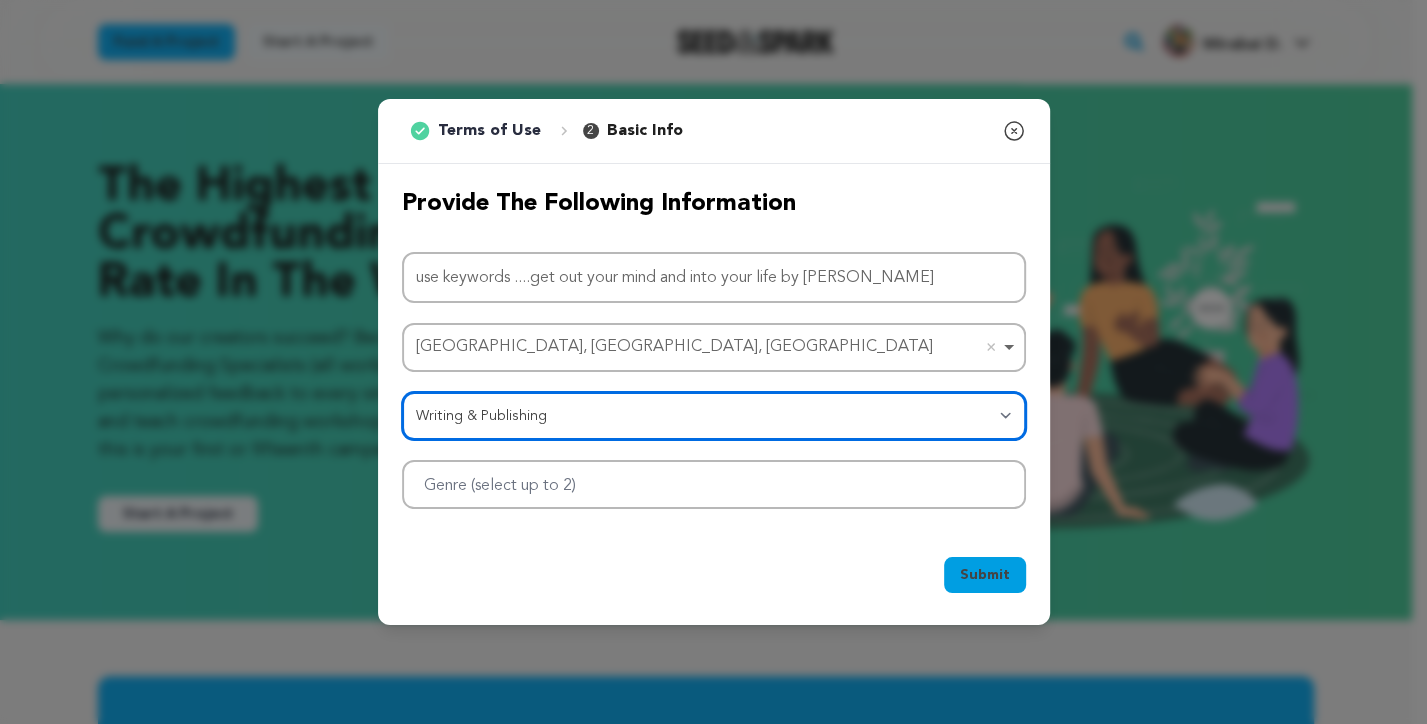 click on "Category
Film Feature
Film Short
Series
Film Festival
Company
Music Video
VR Experience
Comics
Artist Residency
Art & Photography
Collective
Dance
Games
Music
Radio & Podcasts
Orgs & Companies
Writing & Publishing
Venue & Spaces
Theatre" at bounding box center [714, 416] 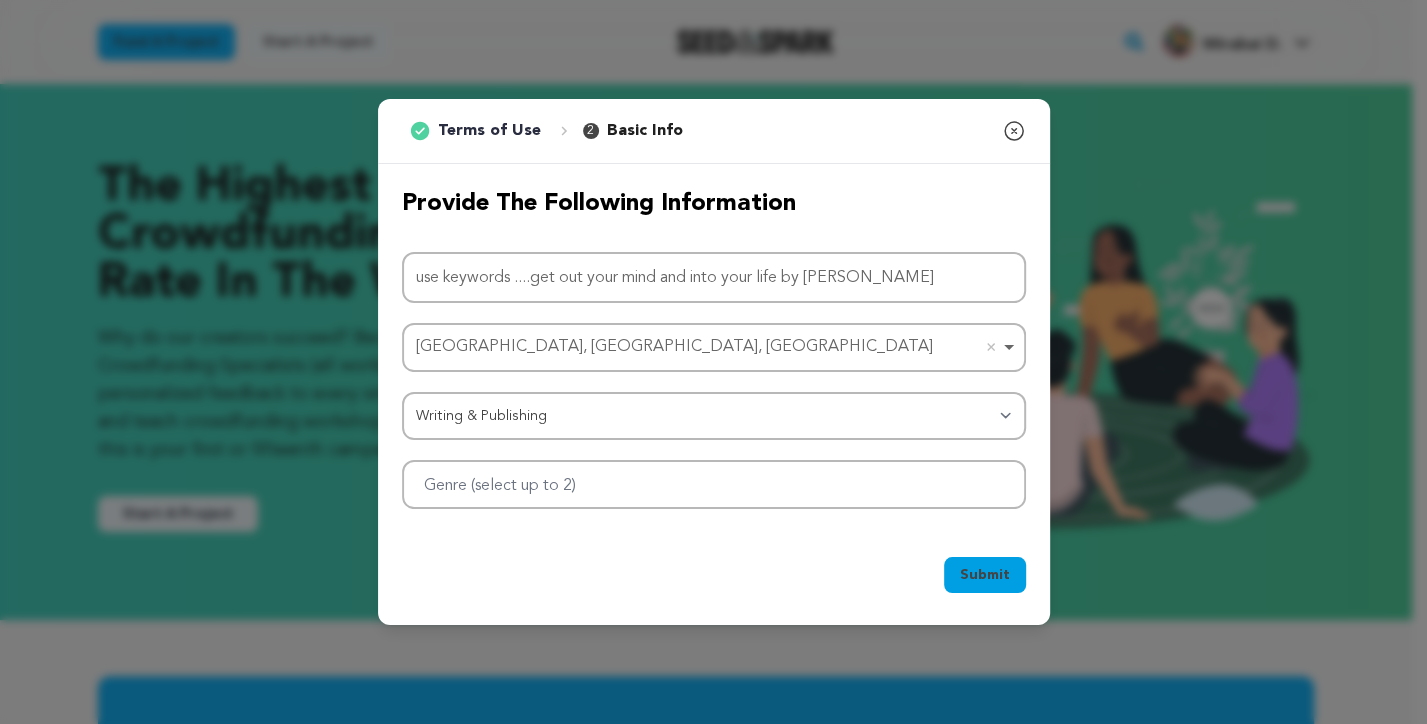 click on "Submit" at bounding box center (985, 575) 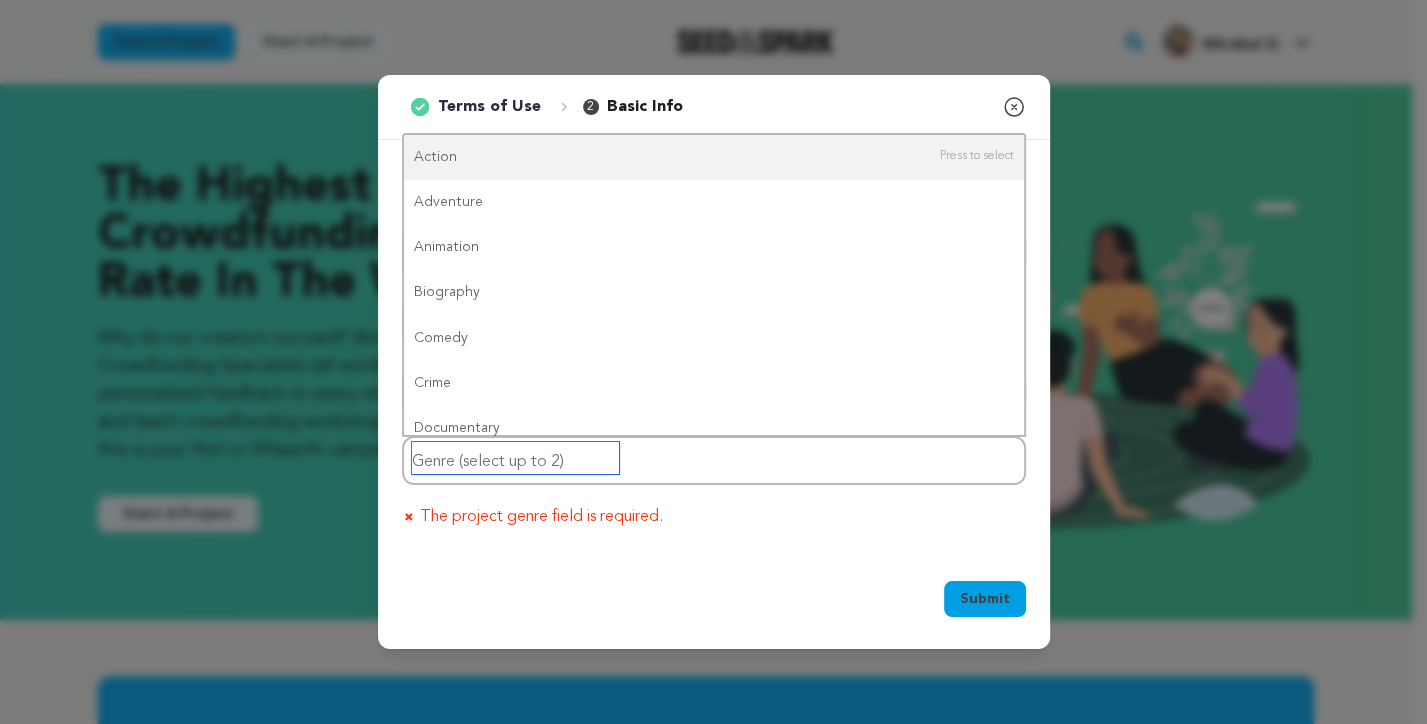 click at bounding box center [515, 458] 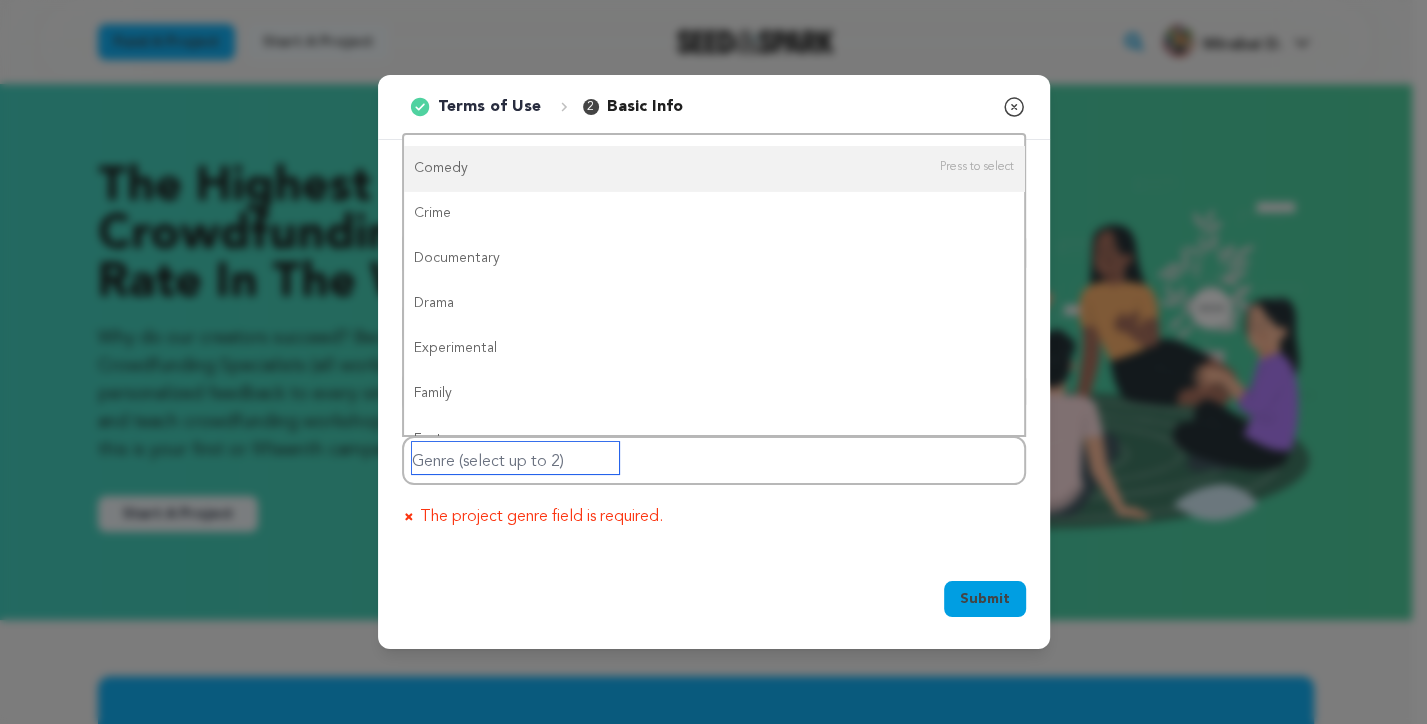 scroll, scrollTop: 200, scrollLeft: 0, axis: vertical 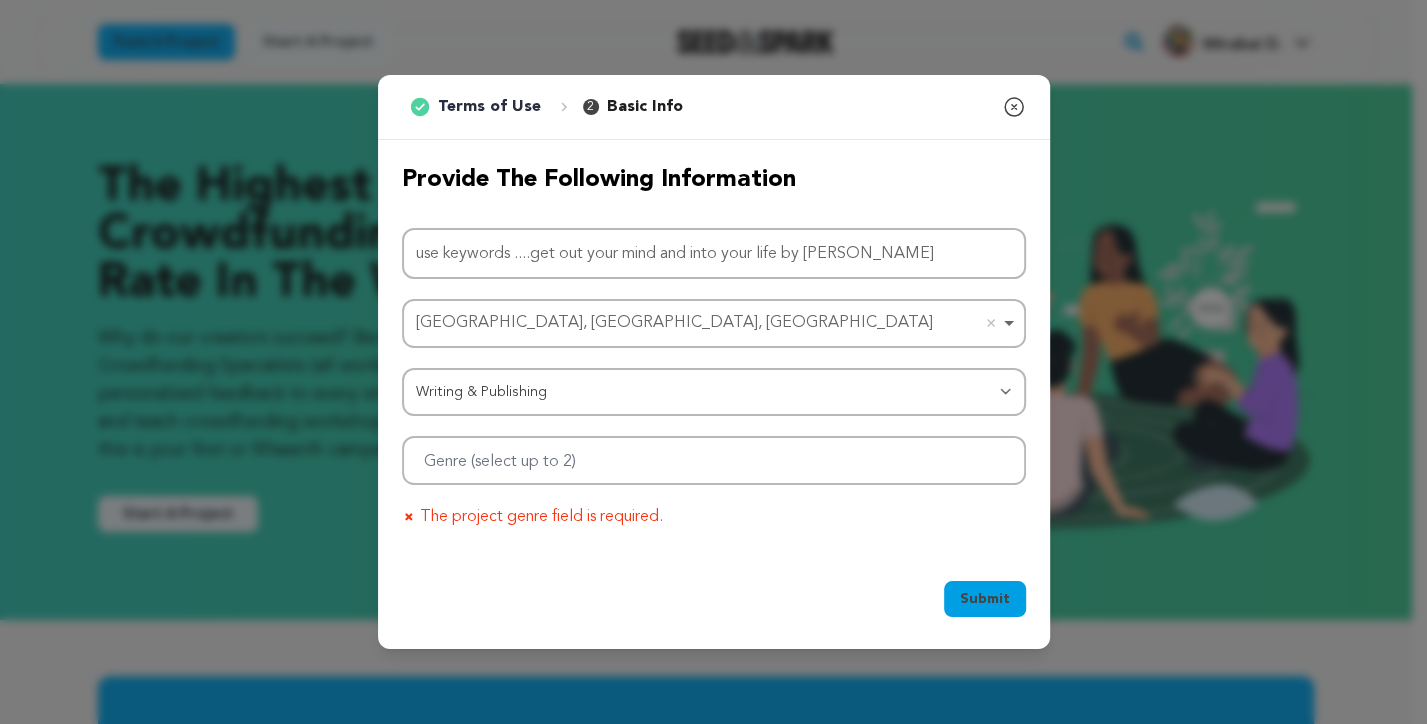 click on "Provide the following information
Project Name
use keywords ....get out your mind and into your life by mirabai devi
Long Beach, CA, USA Long Beach, CA, USA Remove item  Select City Long Beach, BC, Canada Long Beach, CA, USA Long Beach, IN, USA Long Beach, NY, USA Long Beach, ON, Canada
Category
Film Feature
Film Short
Series
Film Festival
Company
Music Video
VR Experience
Comics
Artist Residency
Art & Photography
Collective
Dance" at bounding box center [714, 348] 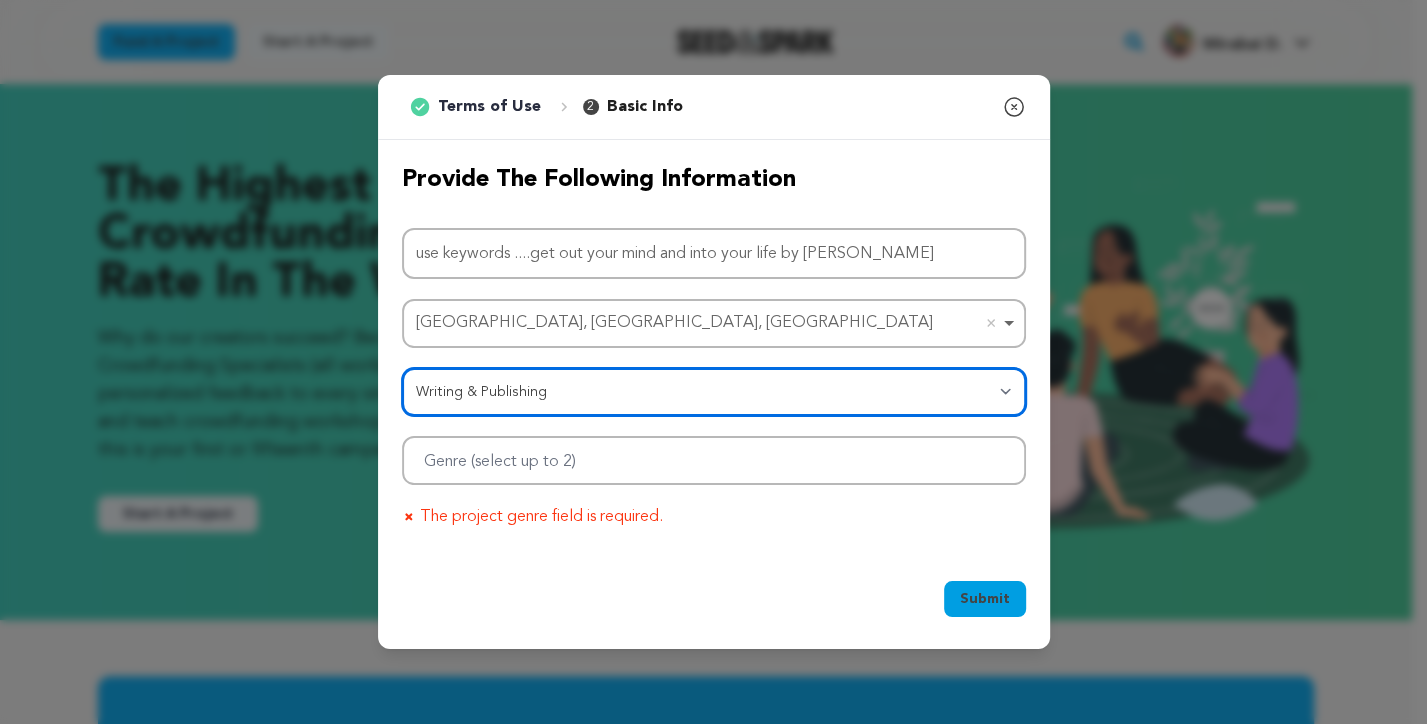 click on "Category
Film Feature
Film Short
Series
Film Festival
Company
Music Video
VR Experience
Comics
Artist Residency
Art & Photography
Collective
Dance
Games
Music
Radio & Podcasts
Orgs & Companies
Writing & Publishing
Venue & Spaces
Theatre" at bounding box center [714, 392] 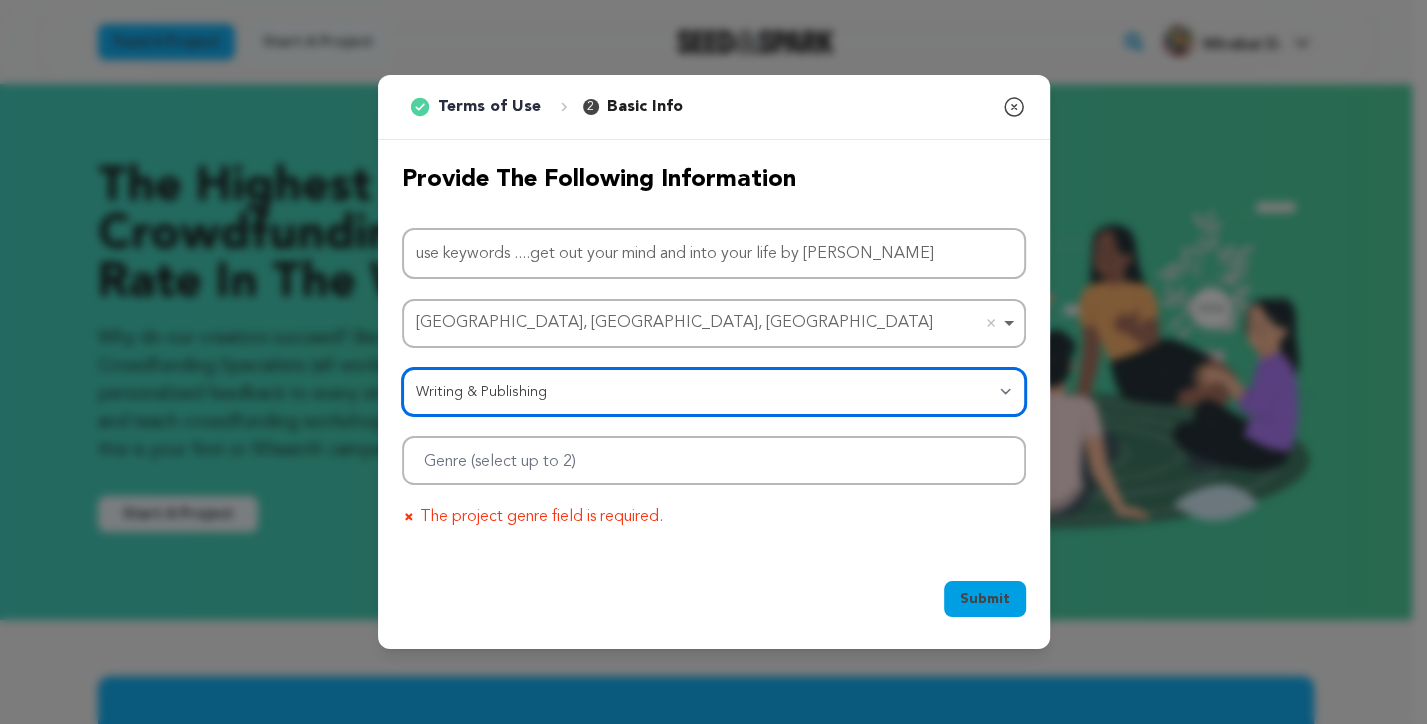 select on "10887" 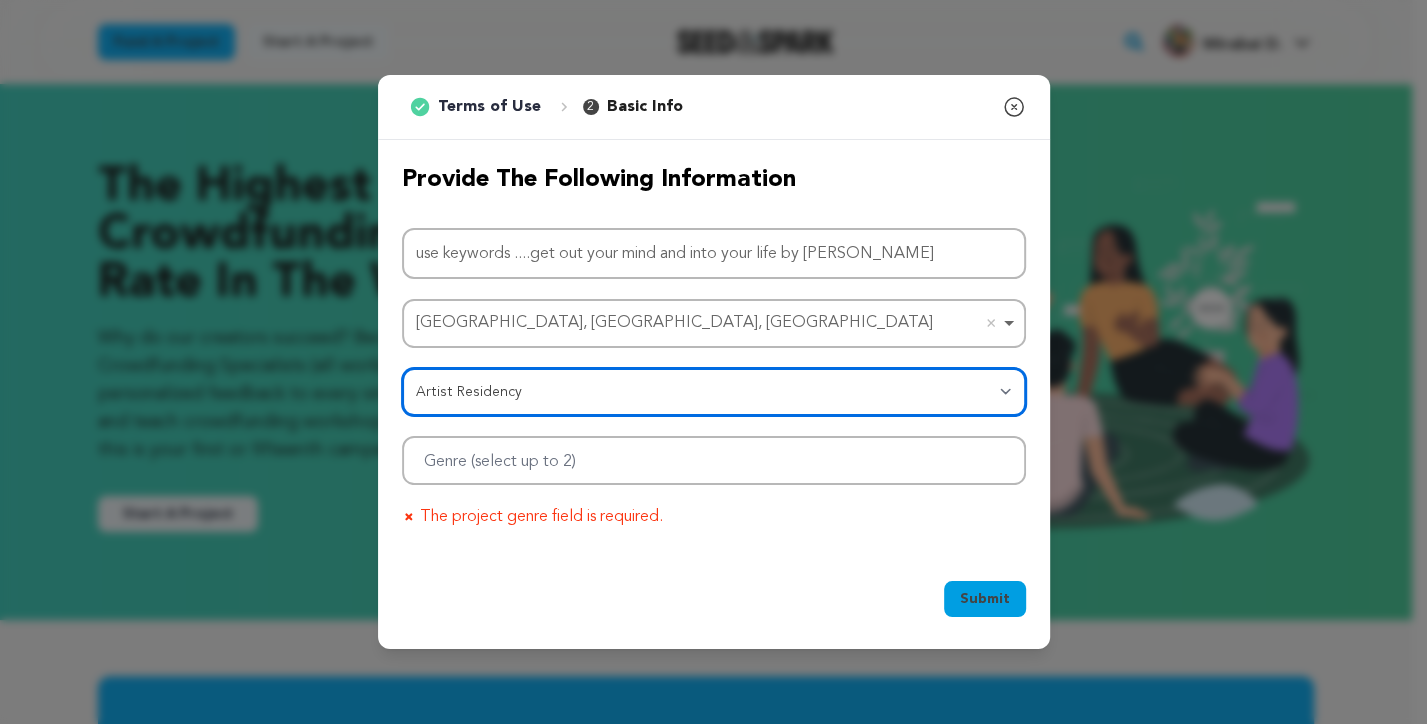 click on "Category
Film Feature
Film Short
Series
Film Festival
Company
Music Video
VR Experience
Comics
Artist Residency
Art & Photography
Collective
Dance
Games
Music
Radio & Podcasts
Orgs & Companies
Writing & Publishing
Venue & Spaces
Theatre" at bounding box center [714, 392] 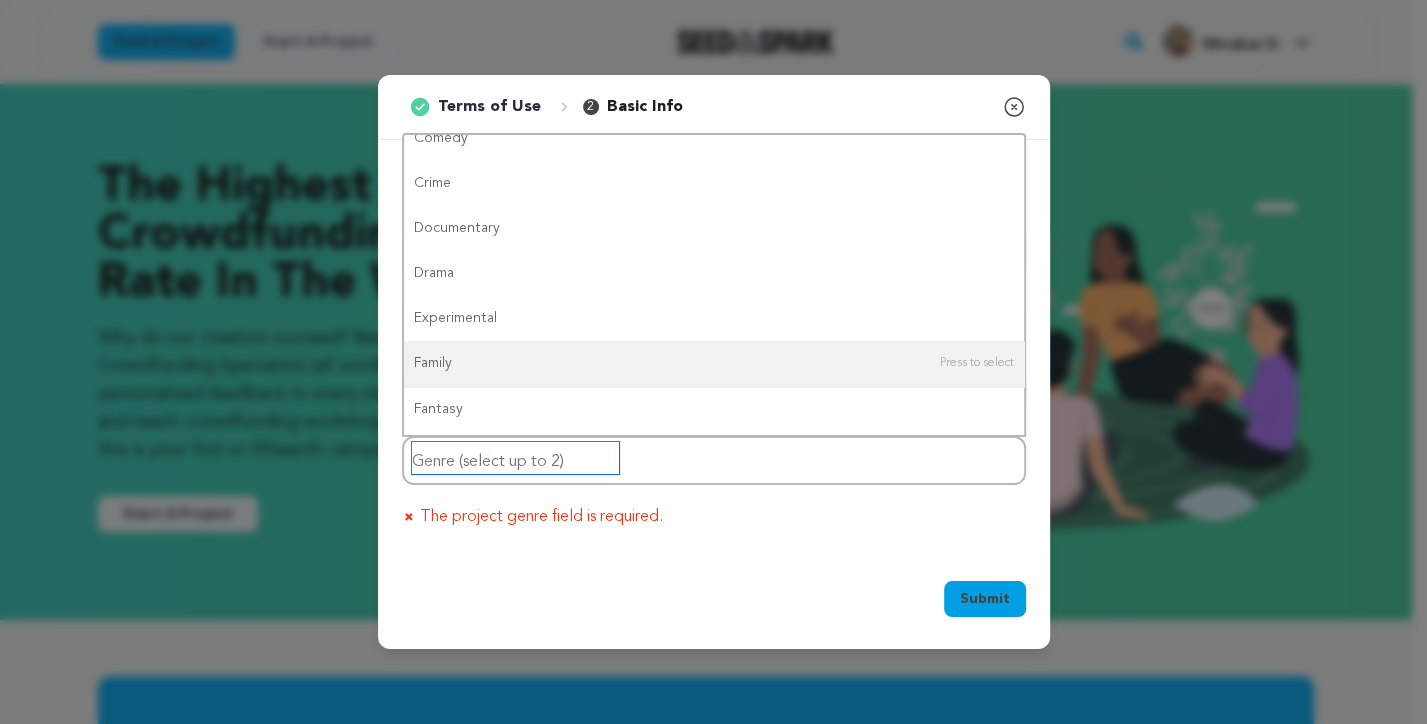 click at bounding box center [515, 458] 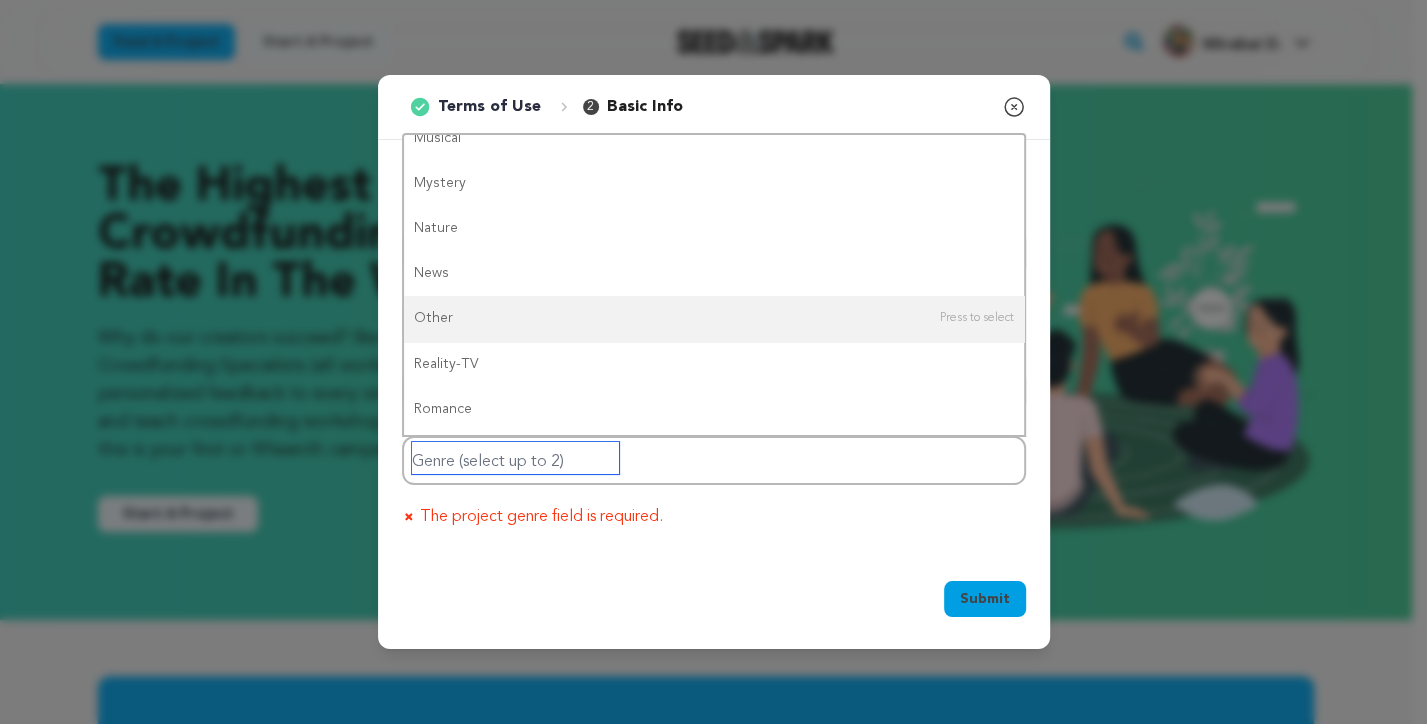 scroll, scrollTop: 1000, scrollLeft: 0, axis: vertical 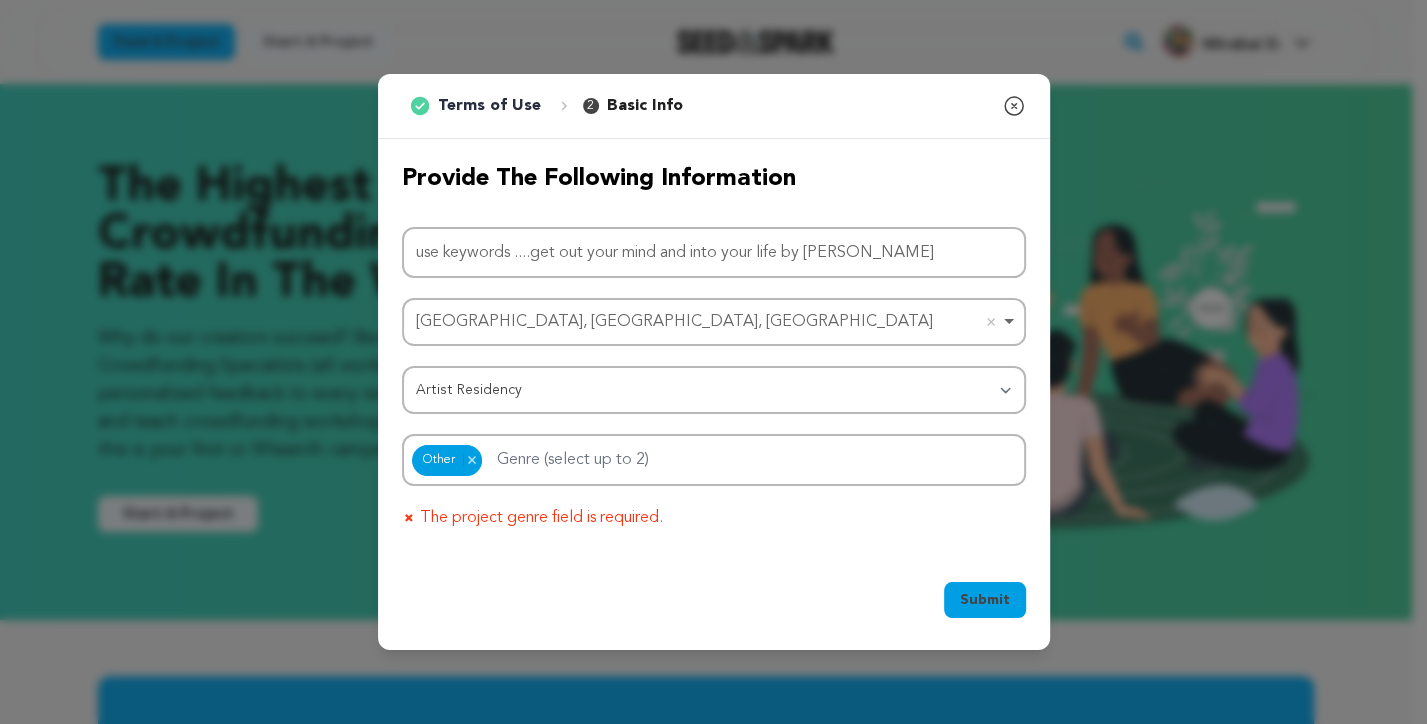 click on "Submit" at bounding box center [985, 600] 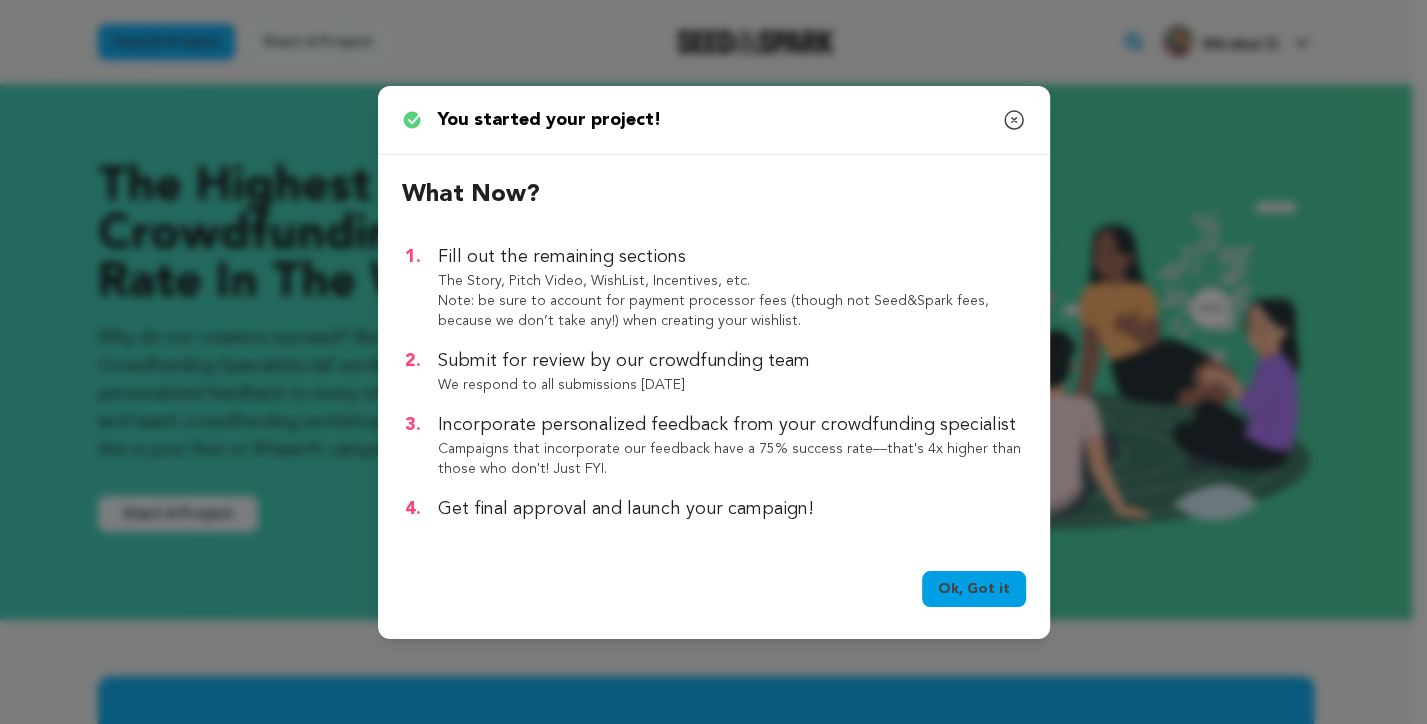 click on "Ok, Got it" at bounding box center [974, 589] 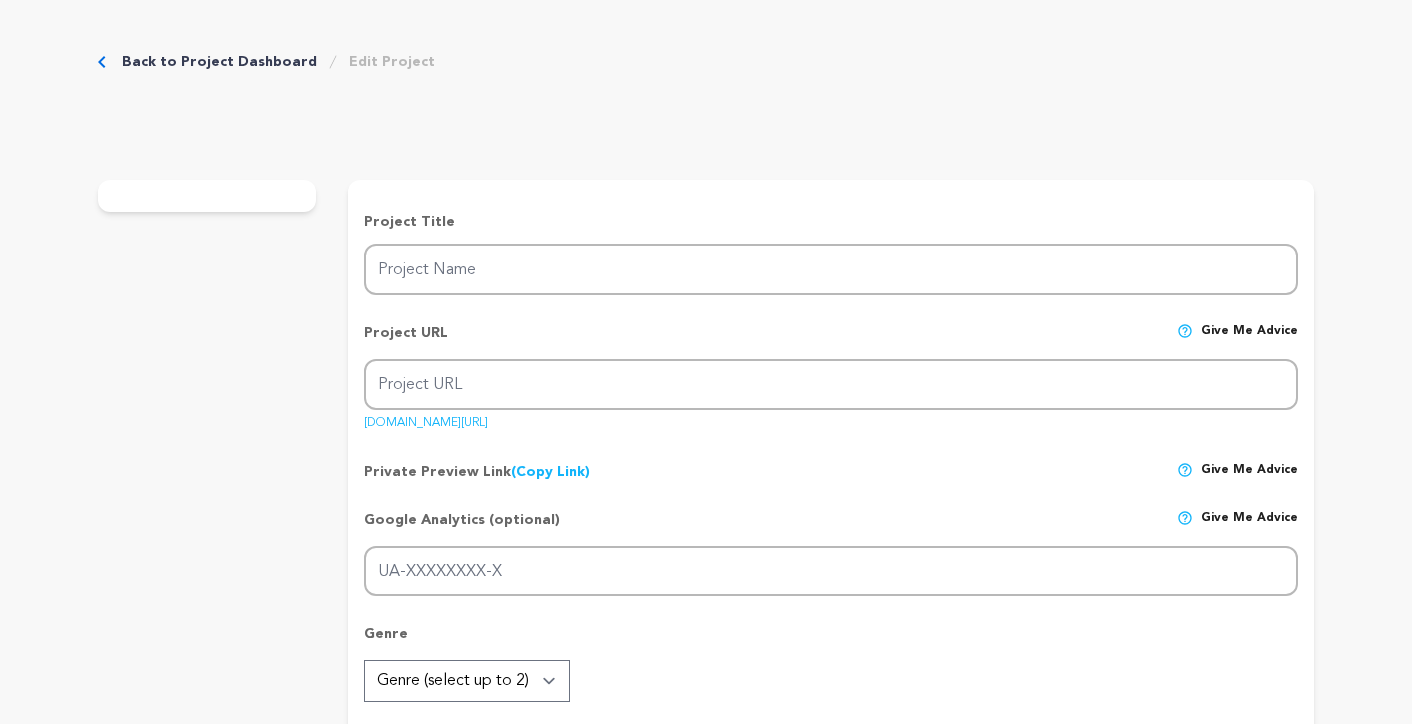 scroll, scrollTop: 0, scrollLeft: 0, axis: both 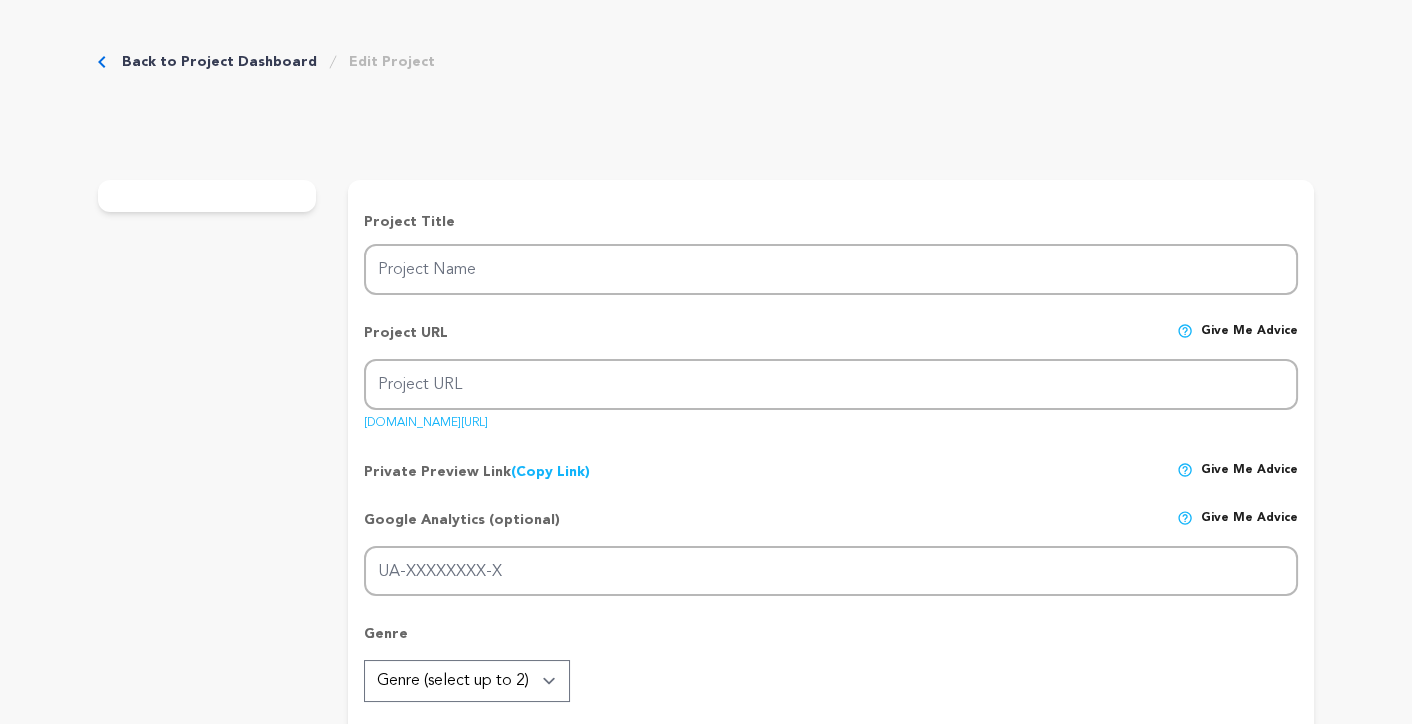 type on "use keywords ....get out your mind and into your life by [PERSON_NAME]" 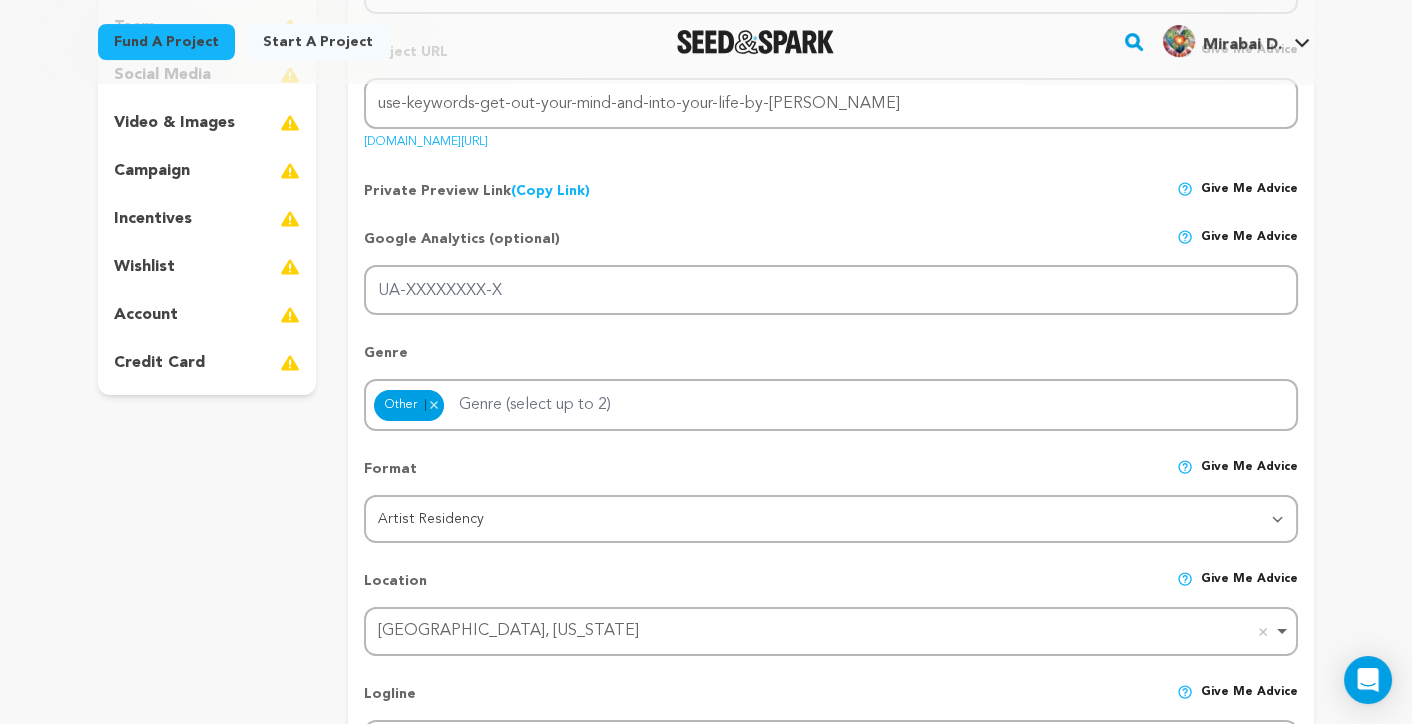 scroll, scrollTop: 400, scrollLeft: 0, axis: vertical 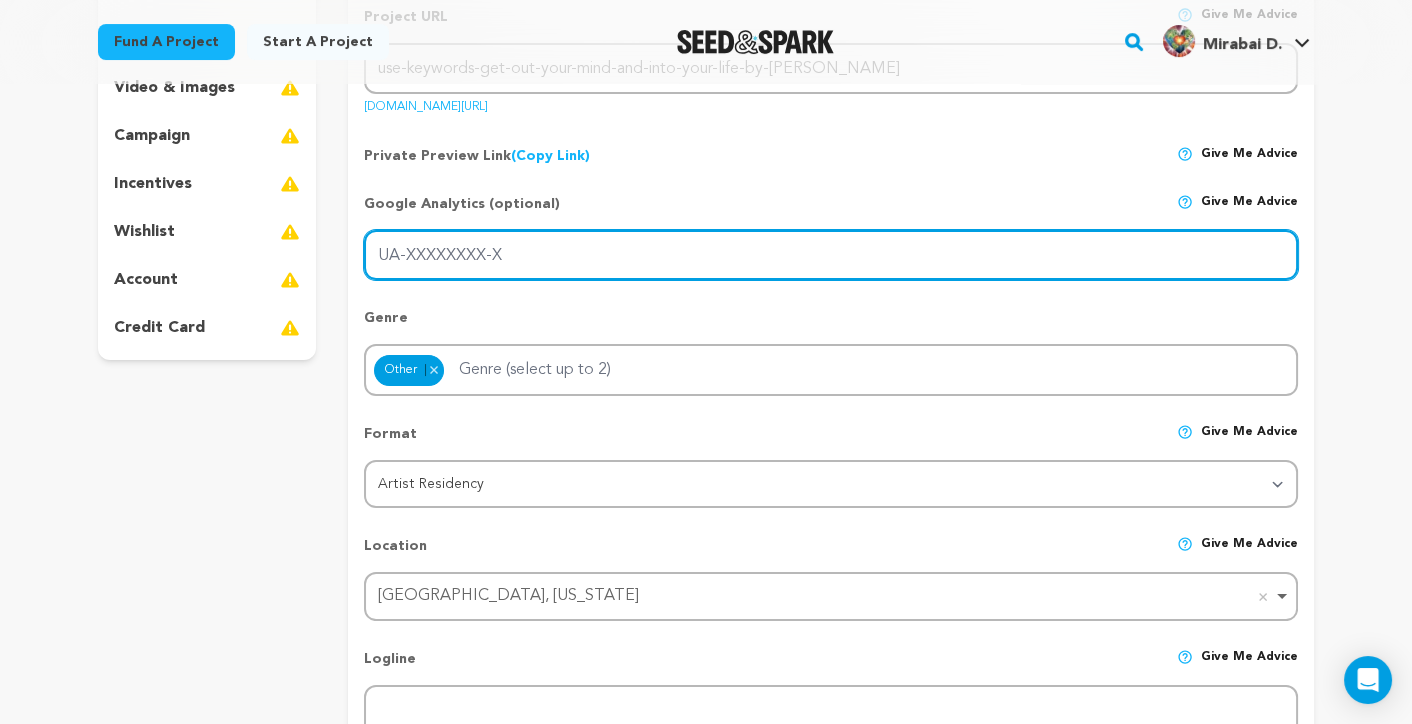 click on "UA-XXXXXXXX-X" at bounding box center [831, 255] 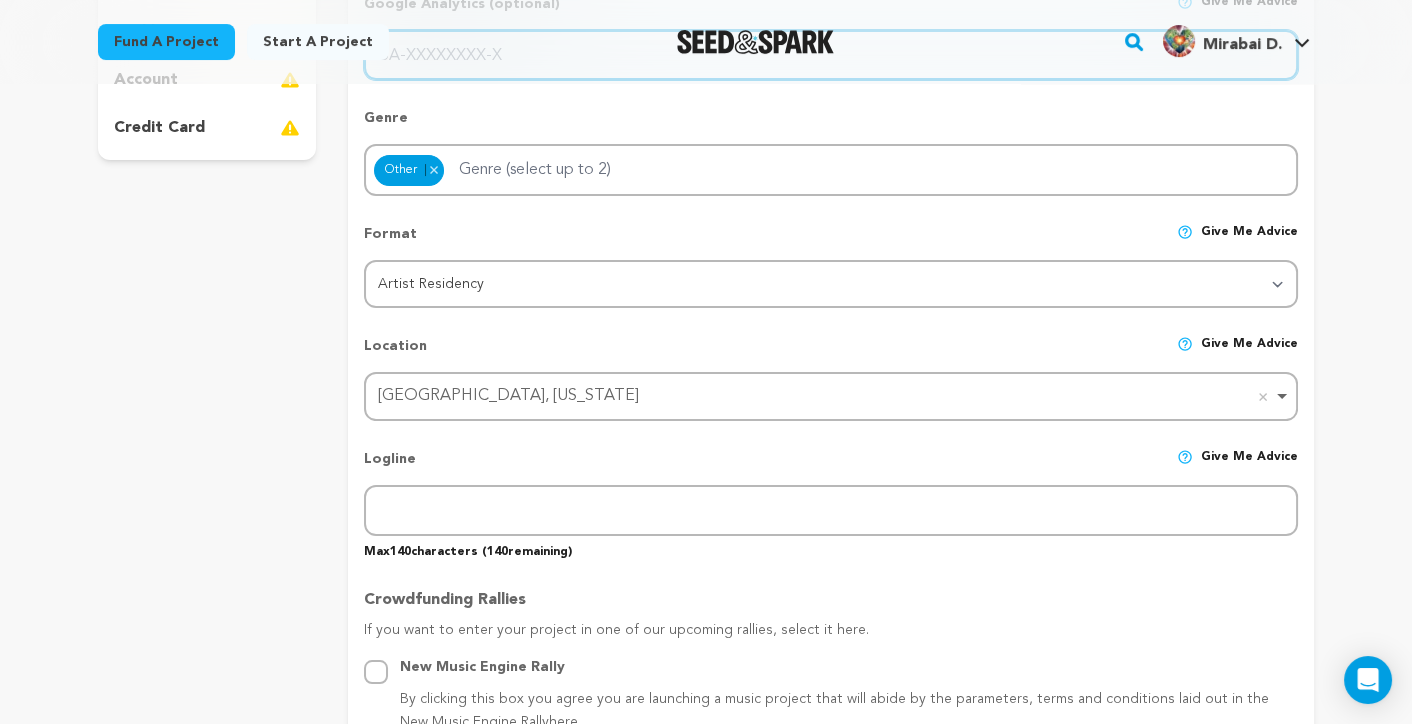 scroll, scrollTop: 600, scrollLeft: 0, axis: vertical 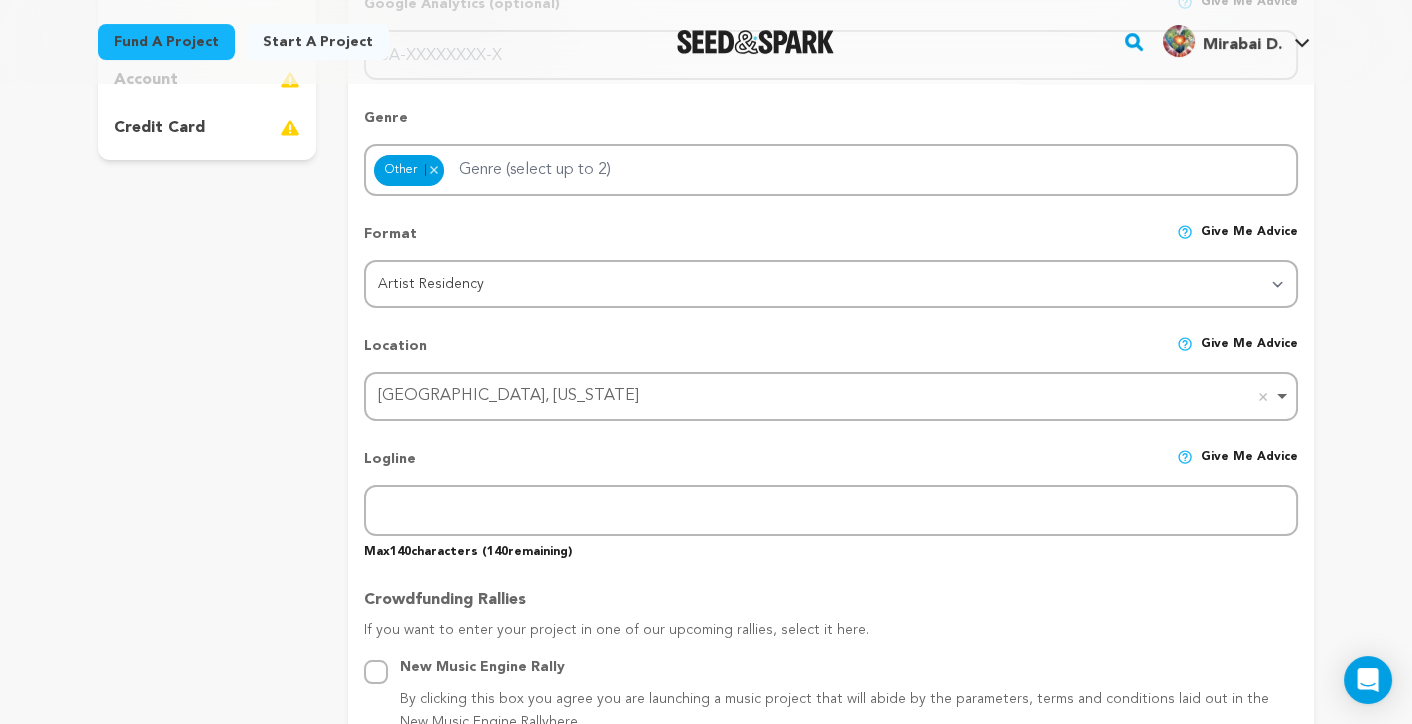 drag, startPoint x: 452, startPoint y: 228, endPoint x: 325, endPoint y: 234, distance: 127.141655 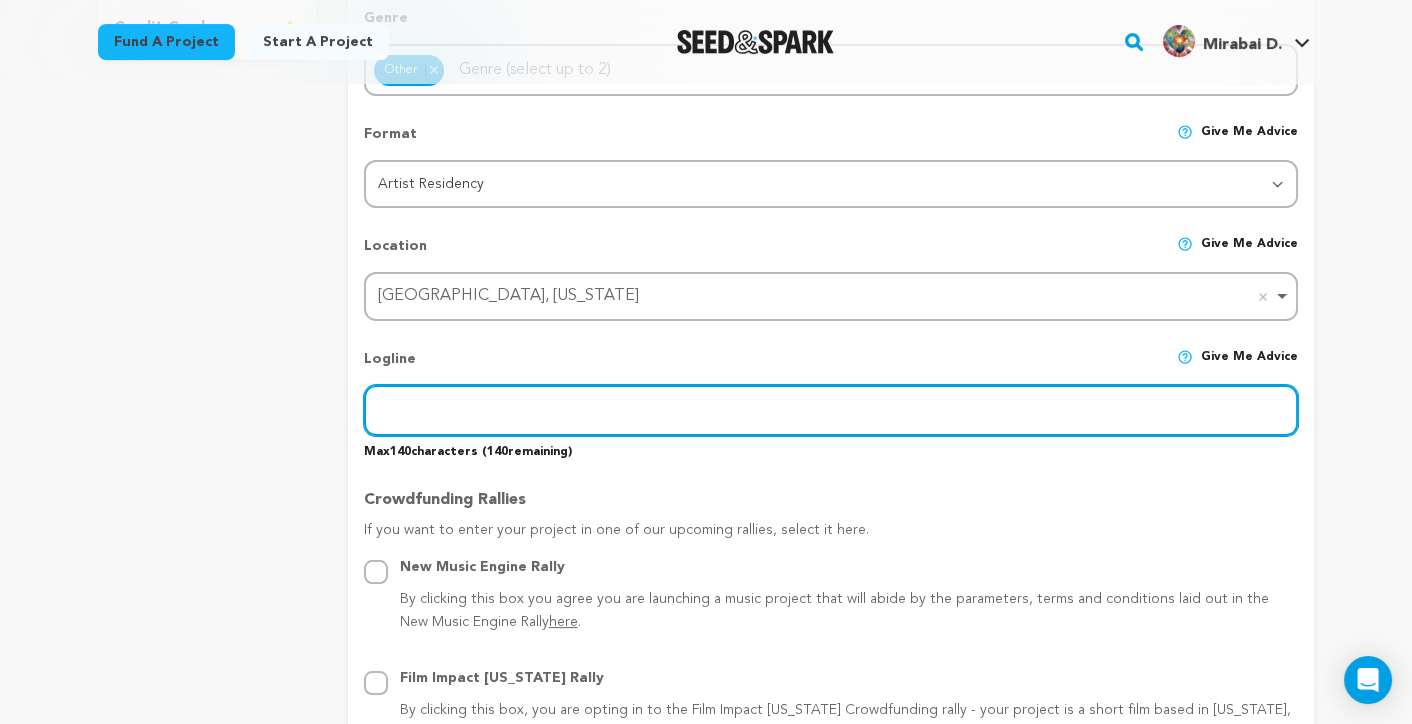 click at bounding box center [831, 410] 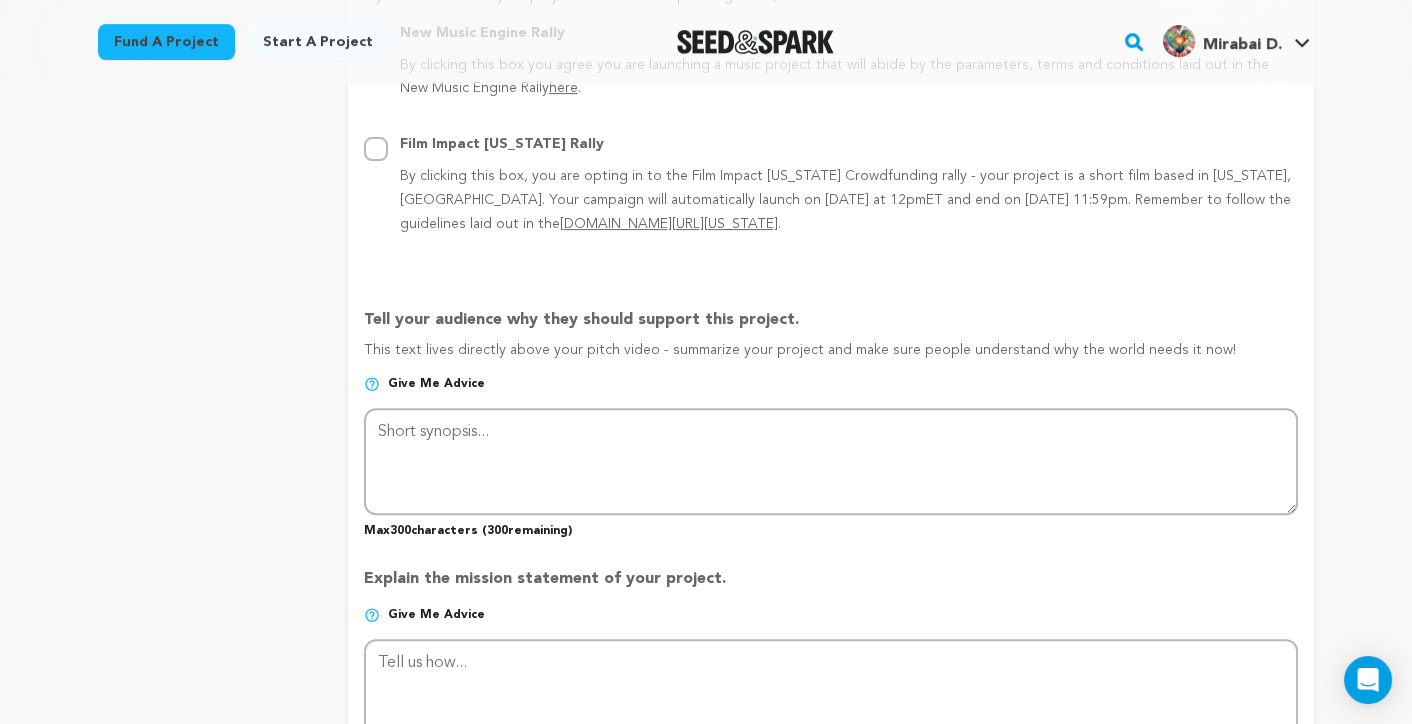 scroll, scrollTop: 1400, scrollLeft: 0, axis: vertical 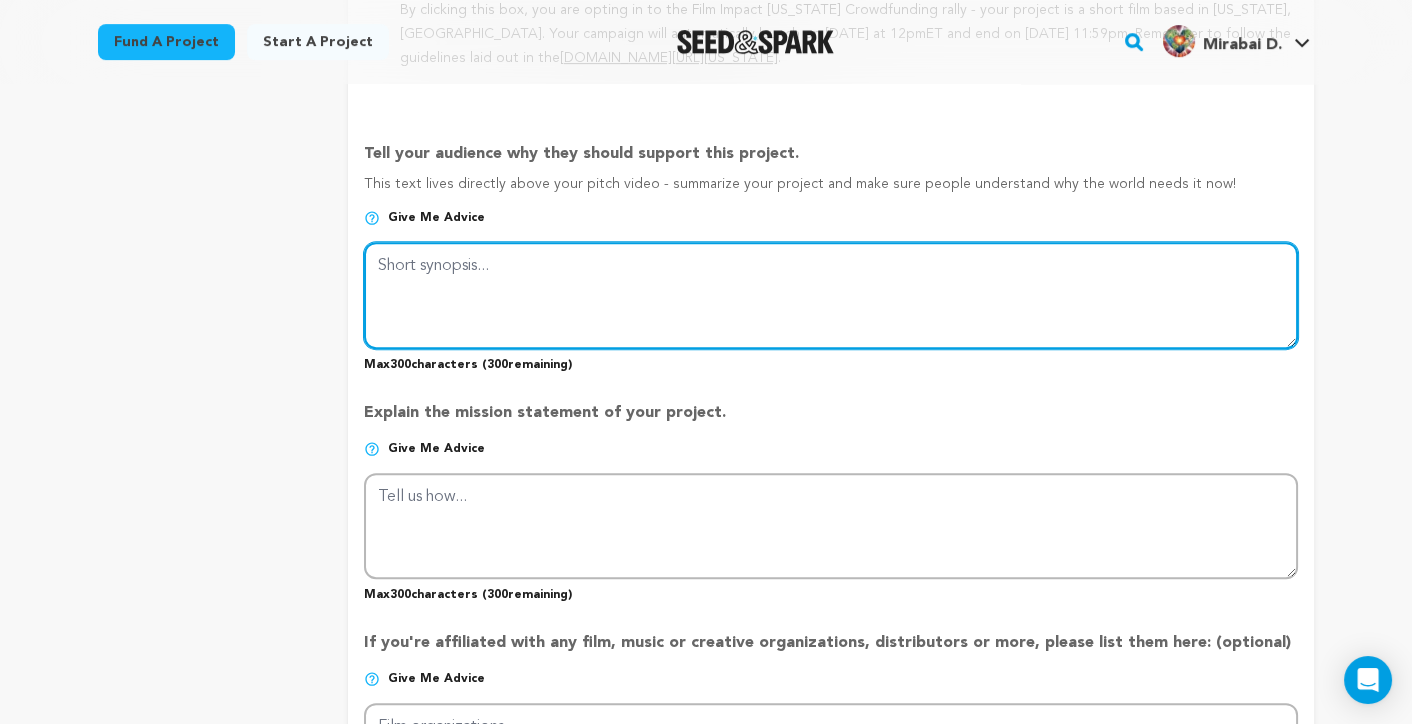 click at bounding box center (831, 295) 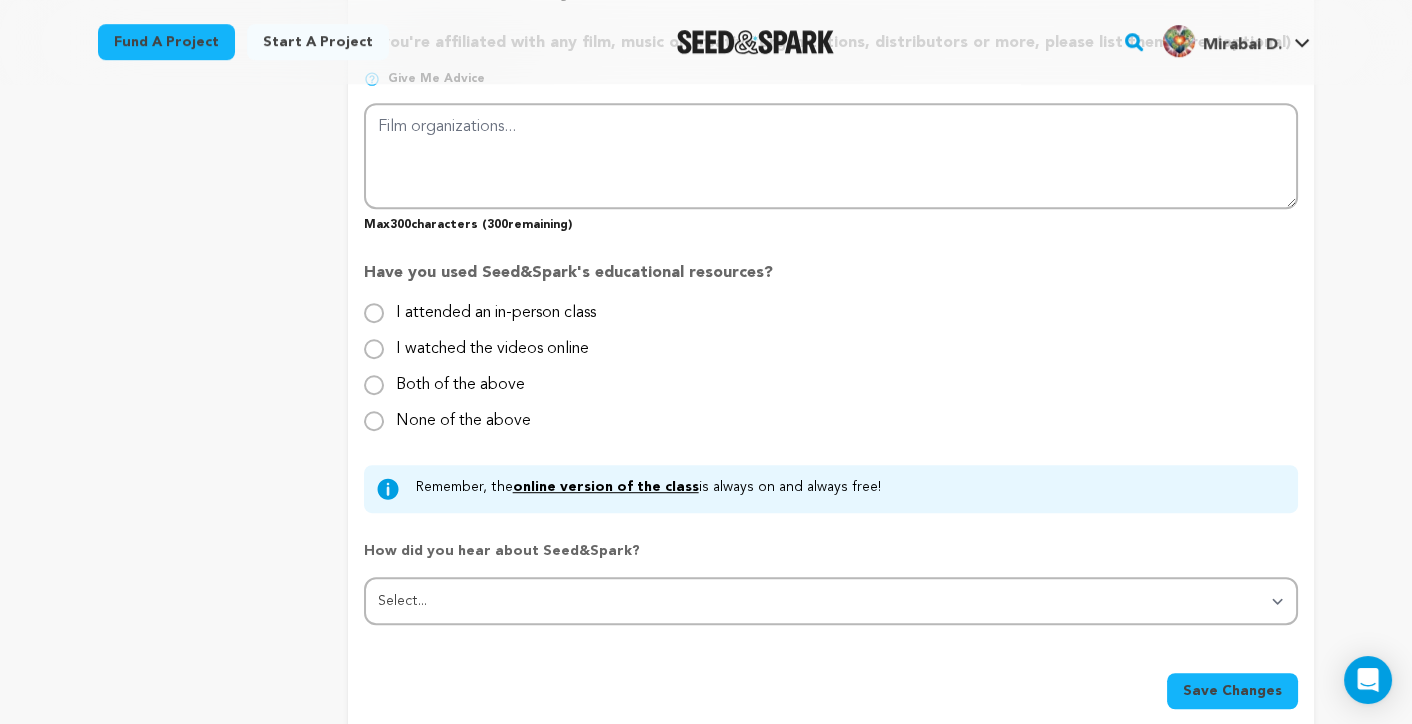 scroll, scrollTop: 1900, scrollLeft: 0, axis: vertical 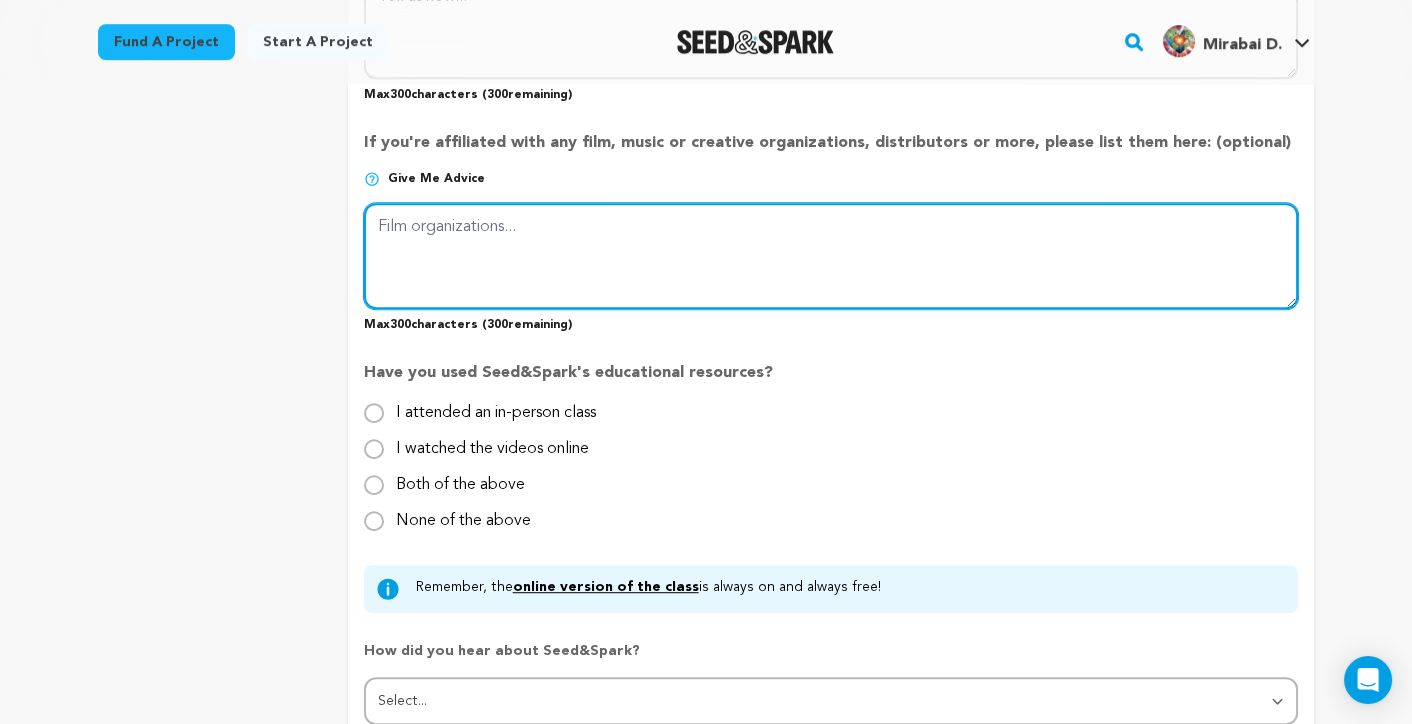 drag, startPoint x: 373, startPoint y: 226, endPoint x: 501, endPoint y: 225, distance: 128.0039 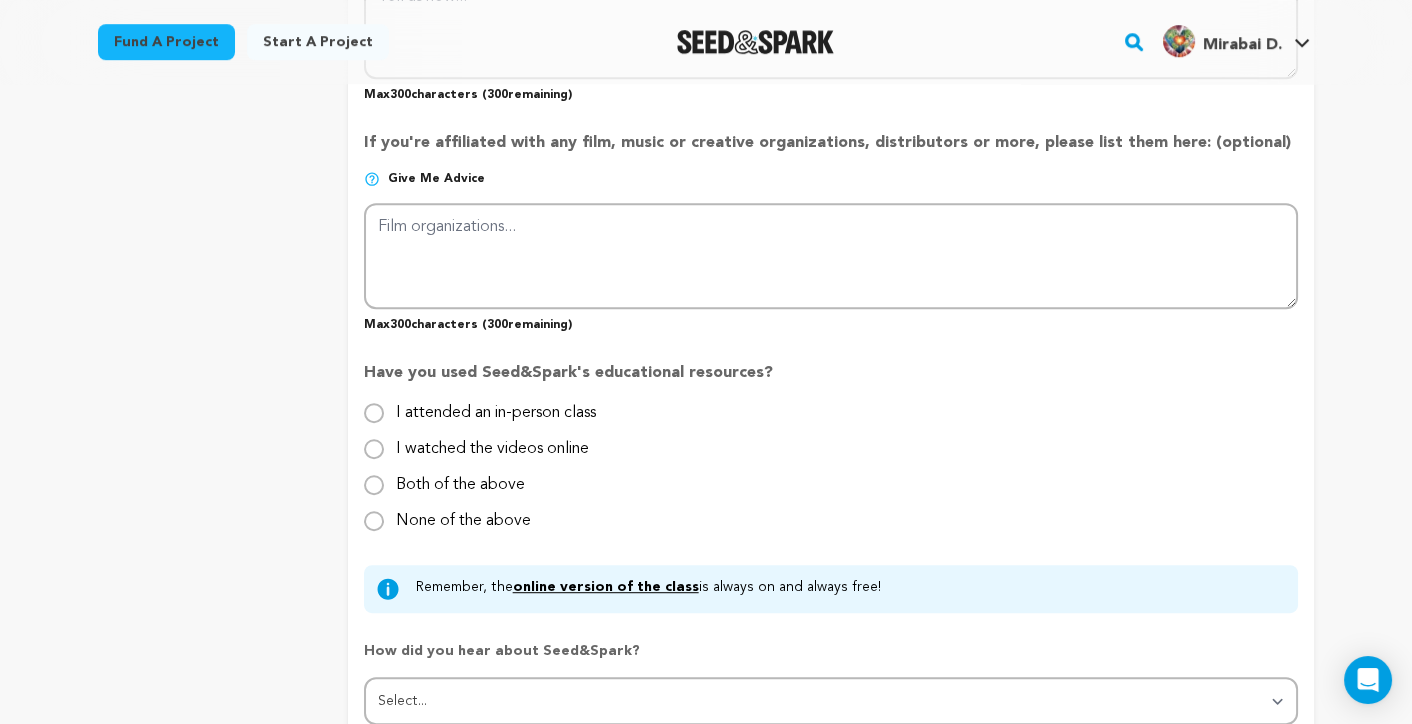 drag, startPoint x: 383, startPoint y: 173, endPoint x: 502, endPoint y: 175, distance: 119.01681 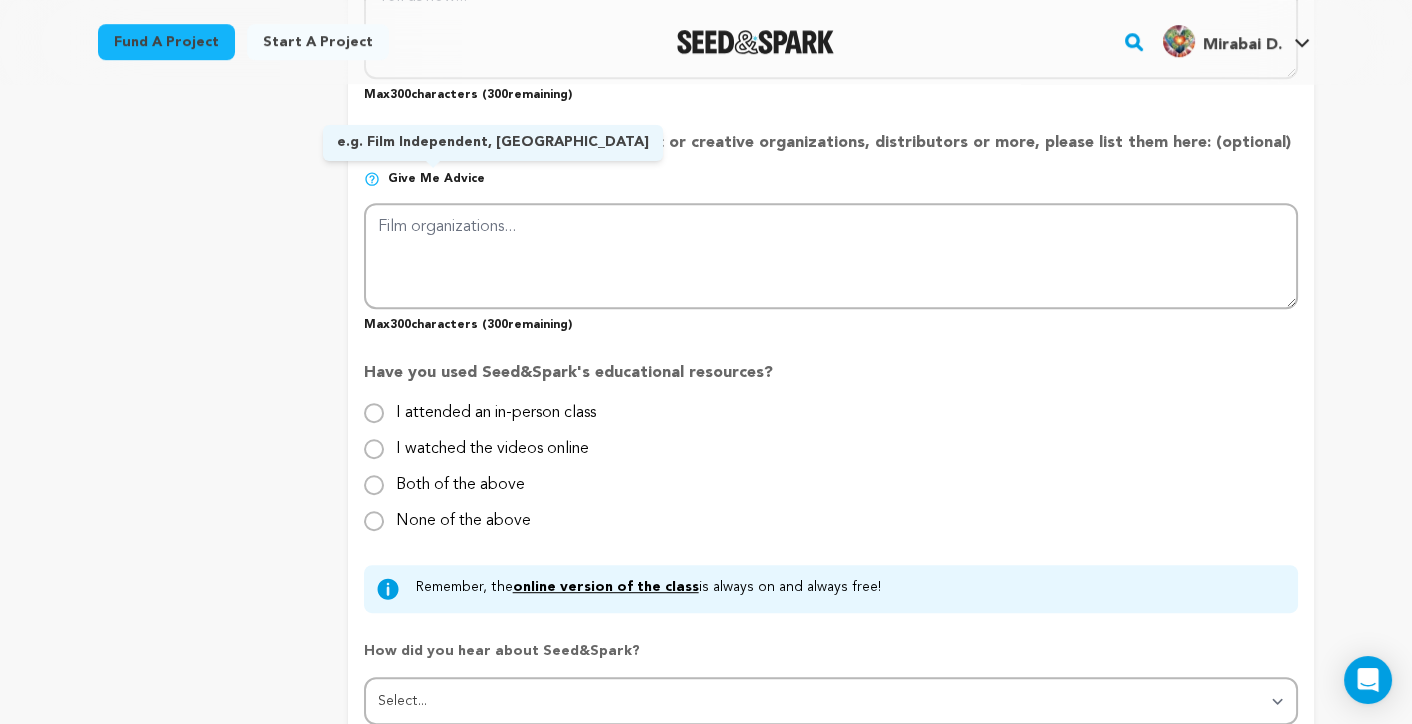 drag, startPoint x: 503, startPoint y: 177, endPoint x: 389, endPoint y: 175, distance: 114.01754 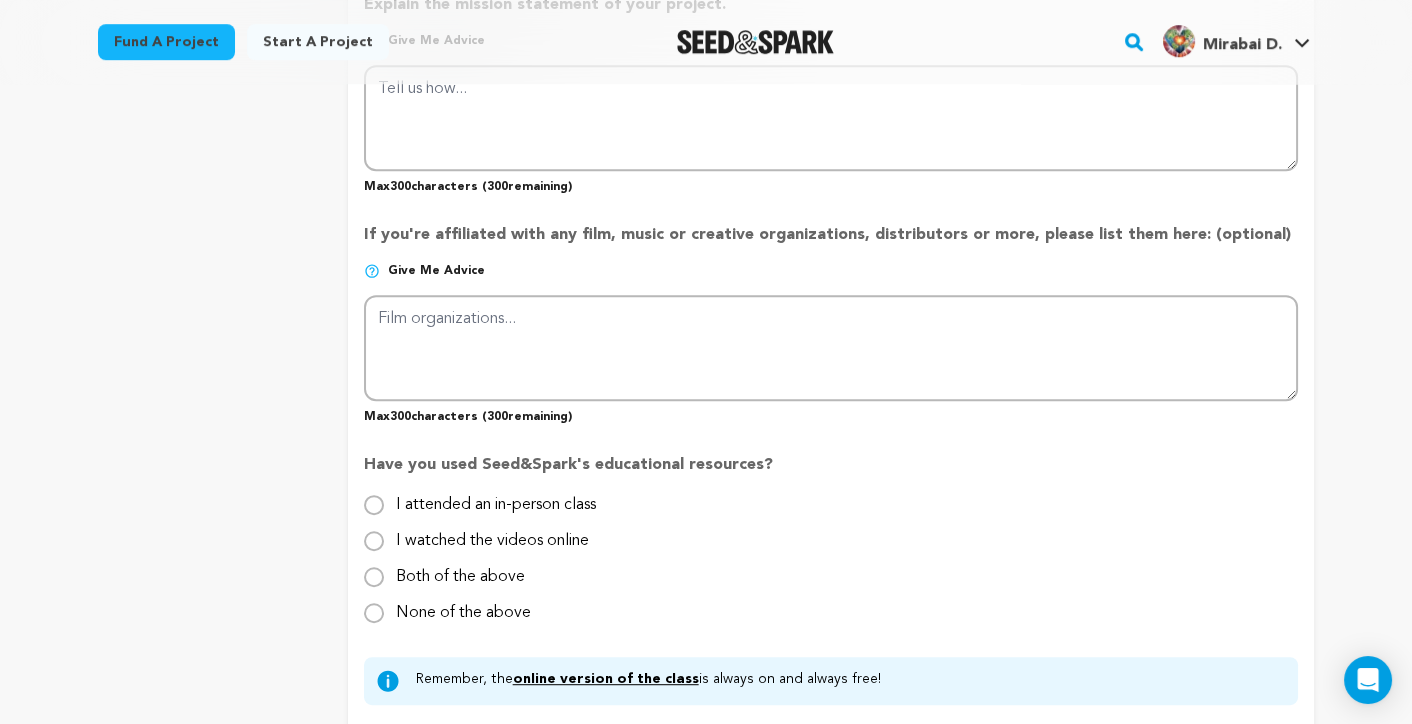 scroll, scrollTop: 1800, scrollLeft: 0, axis: vertical 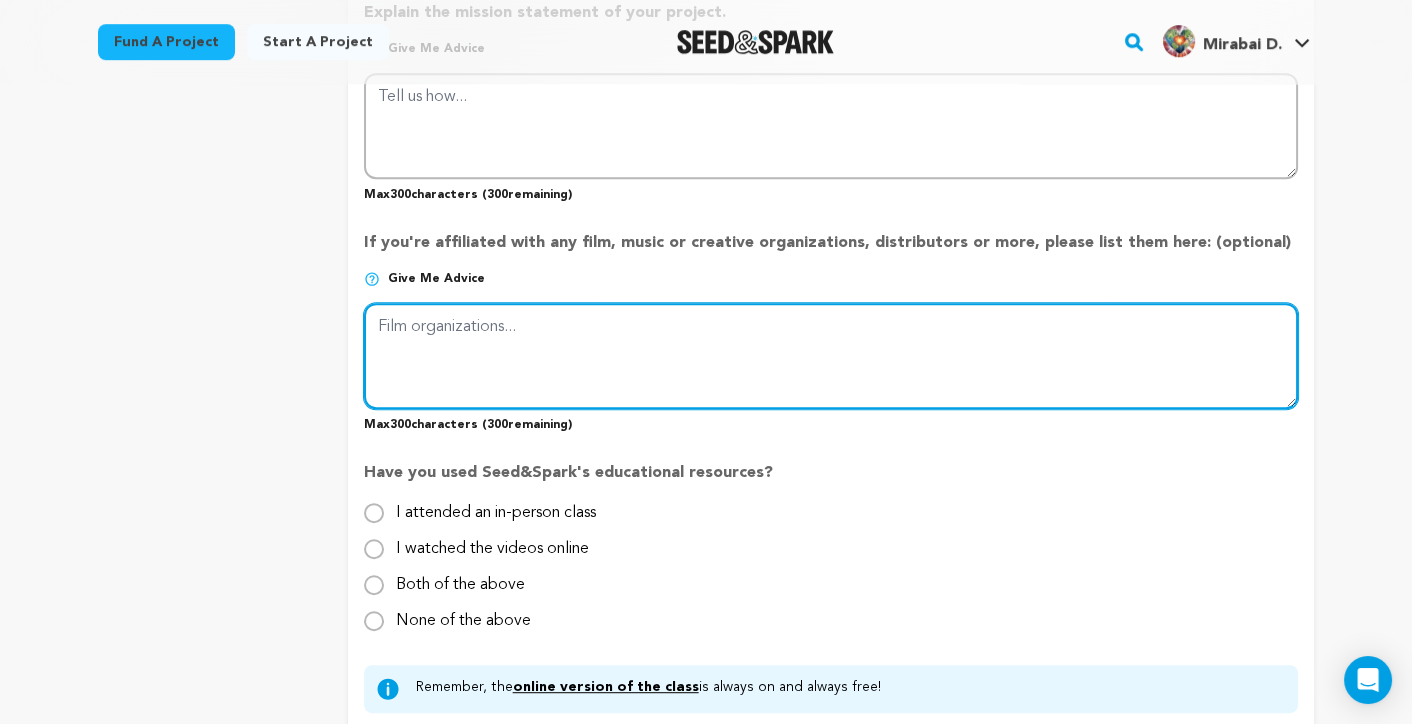 click at bounding box center [831, 356] 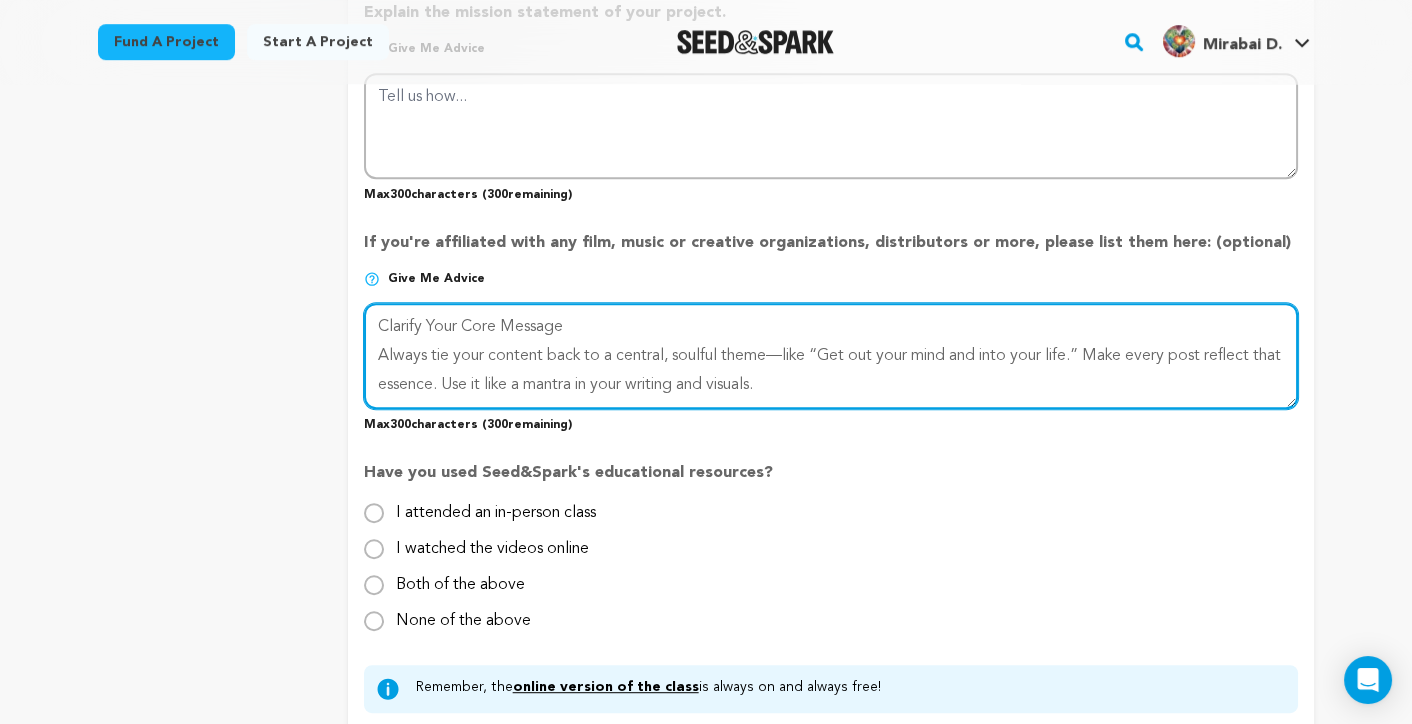 scroll, scrollTop: 74, scrollLeft: 0, axis: vertical 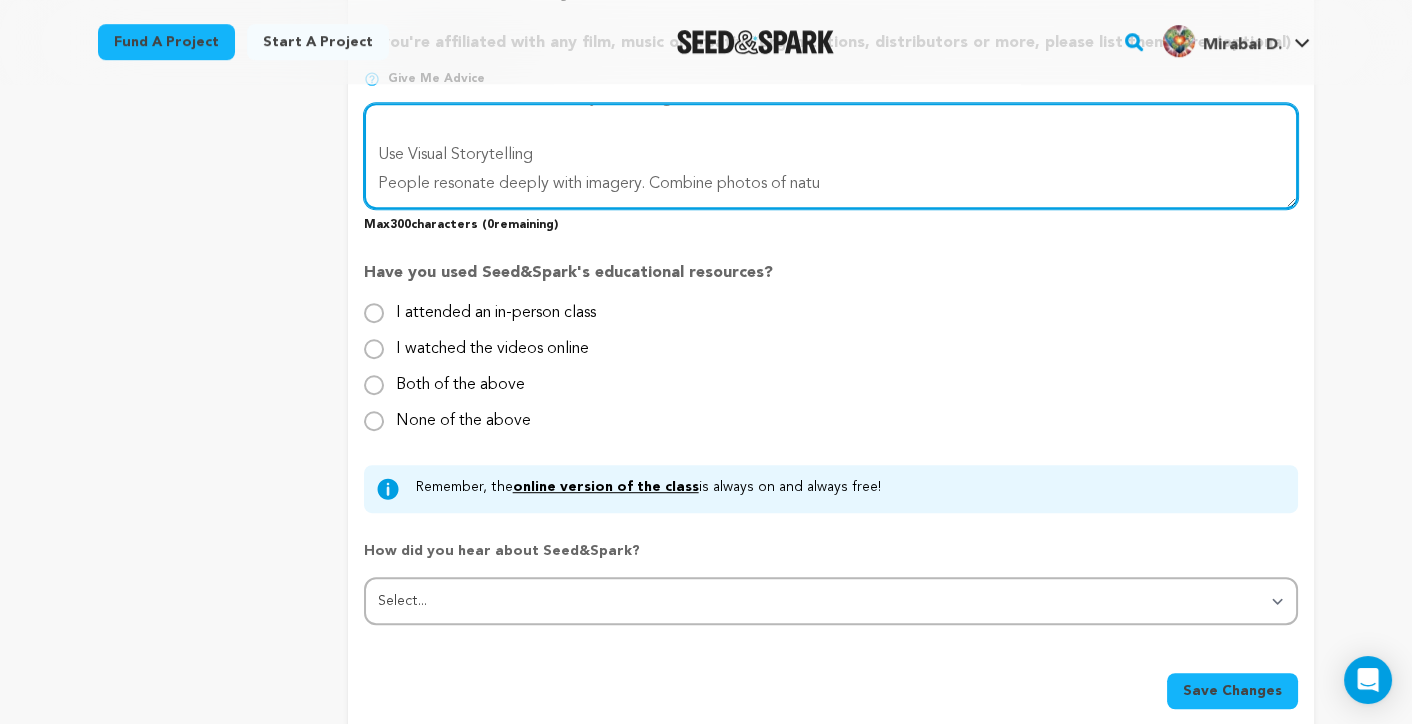 drag, startPoint x: 837, startPoint y: 193, endPoint x: 342, endPoint y: 158, distance: 496.23584 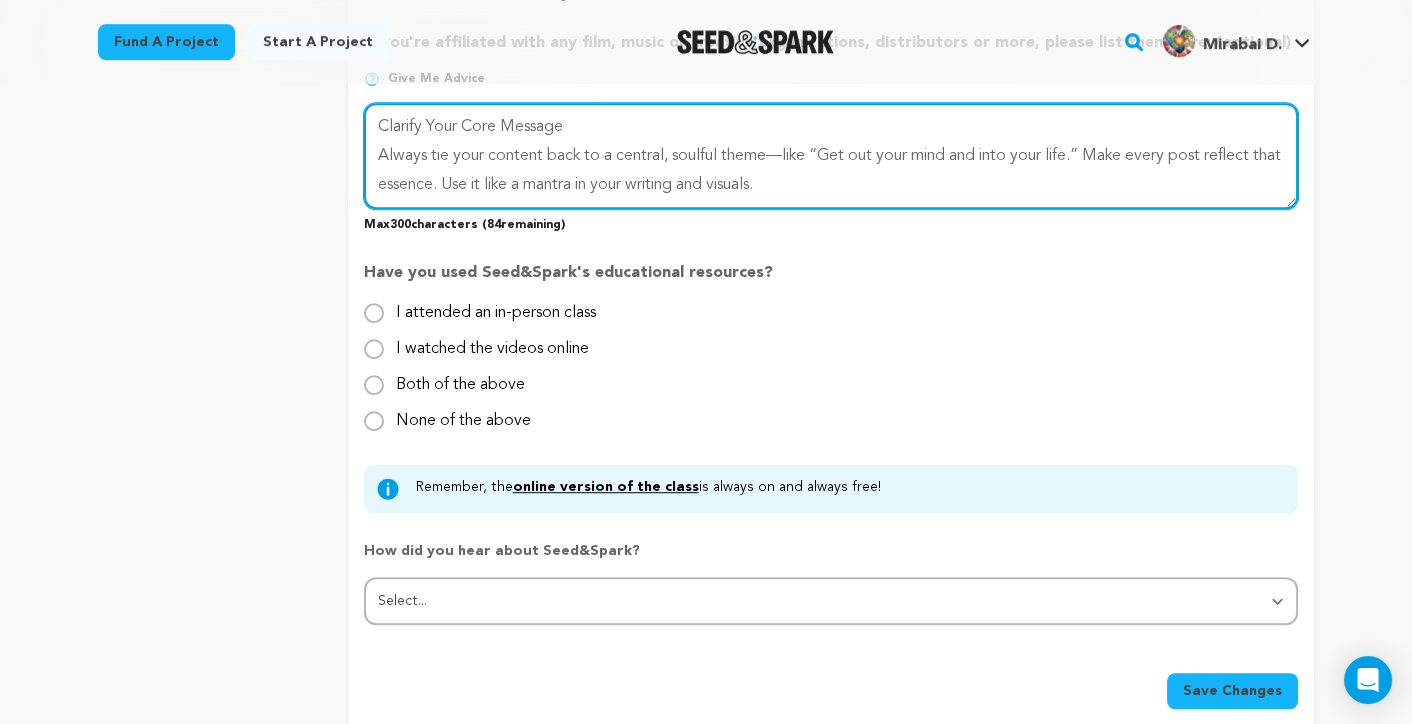 scroll, scrollTop: 28, scrollLeft: 0, axis: vertical 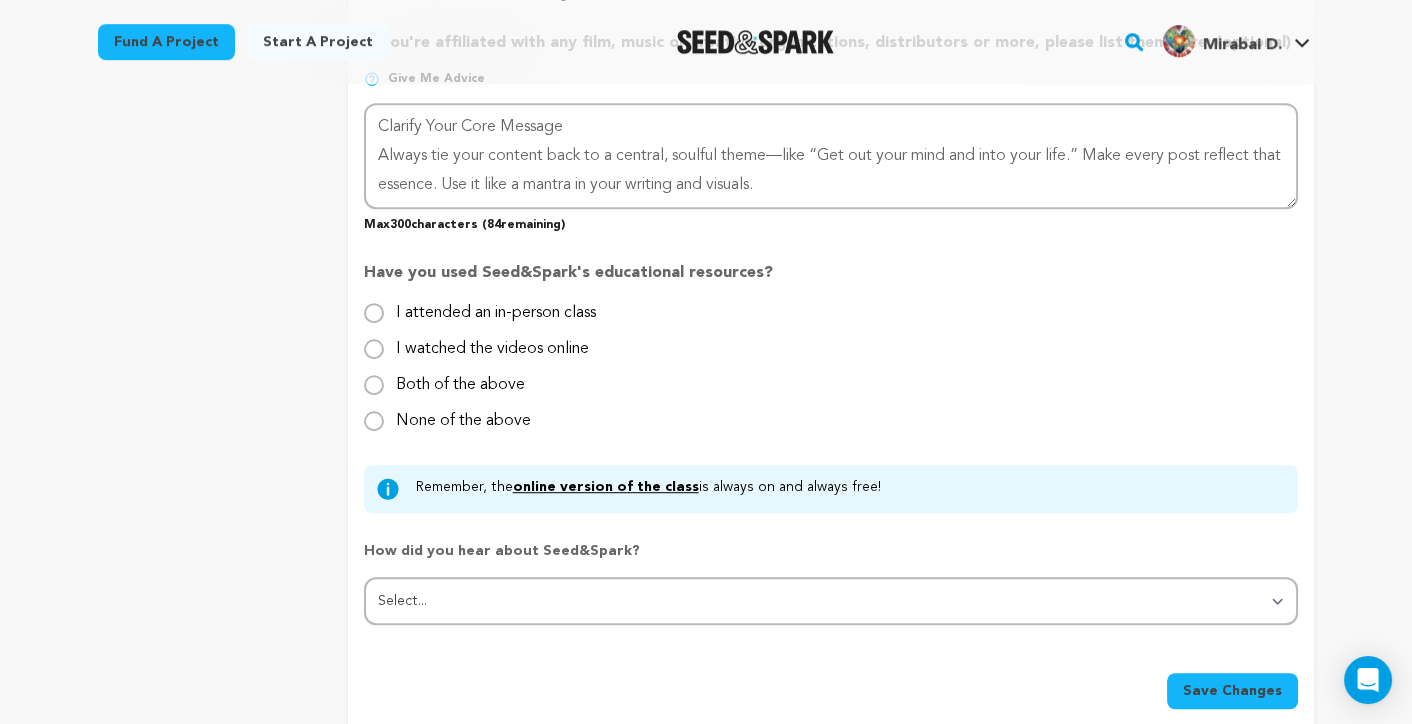 click on "Save Changes" at bounding box center [1232, 691] 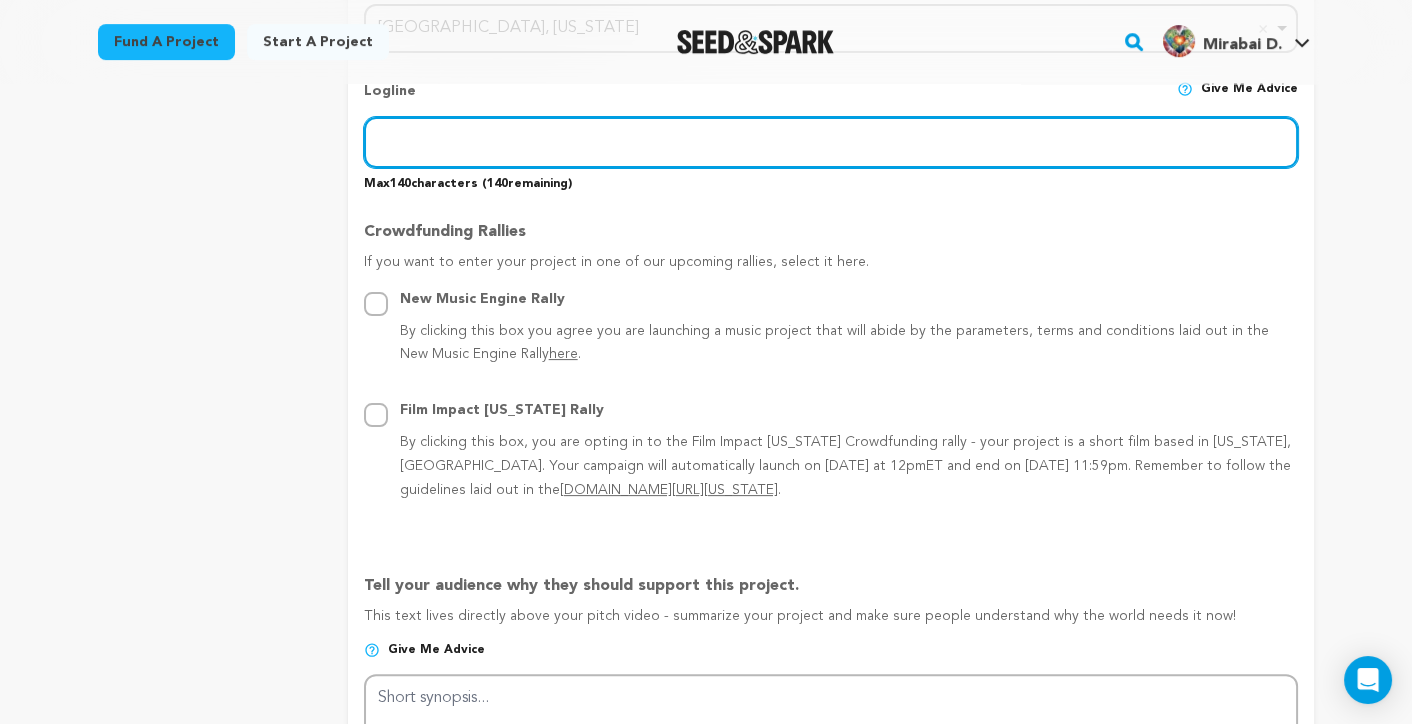 scroll, scrollTop: 685, scrollLeft: 0, axis: vertical 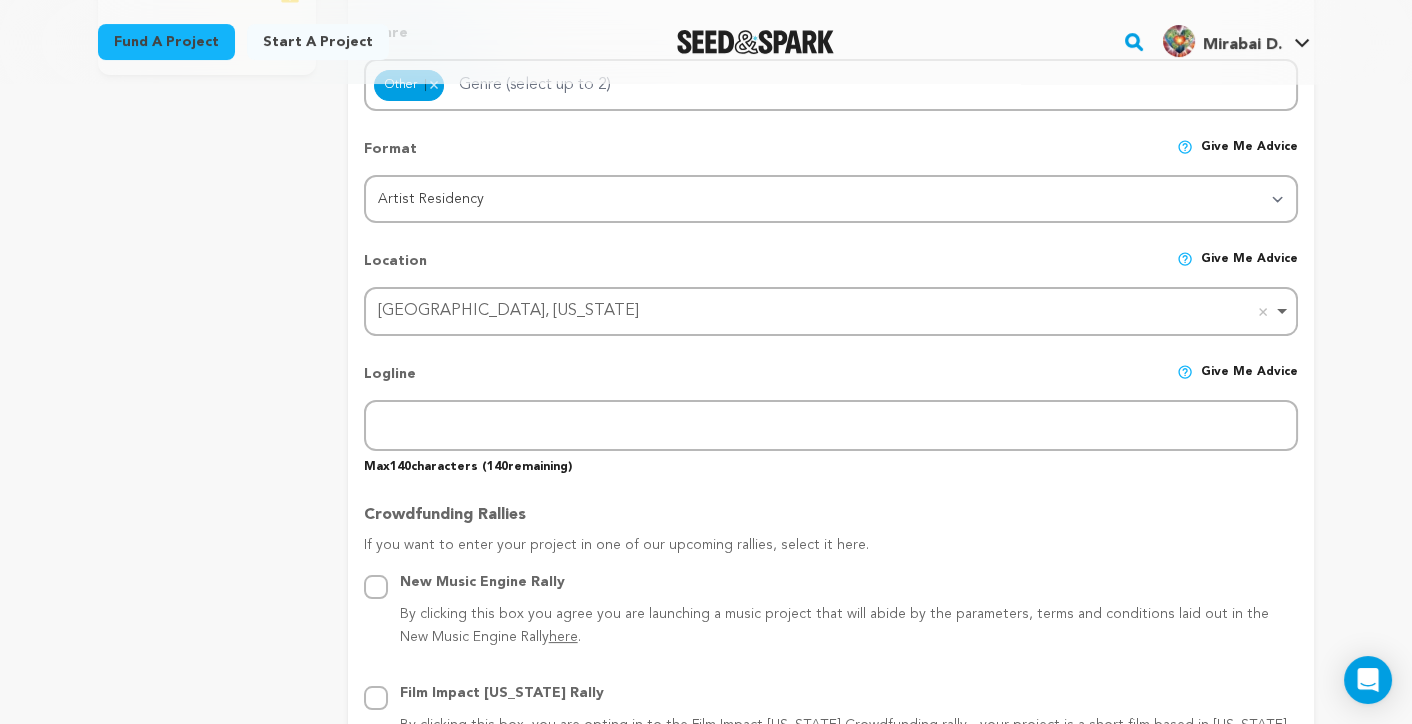 drag, startPoint x: 432, startPoint y: 368, endPoint x: 346, endPoint y: 362, distance: 86.209045 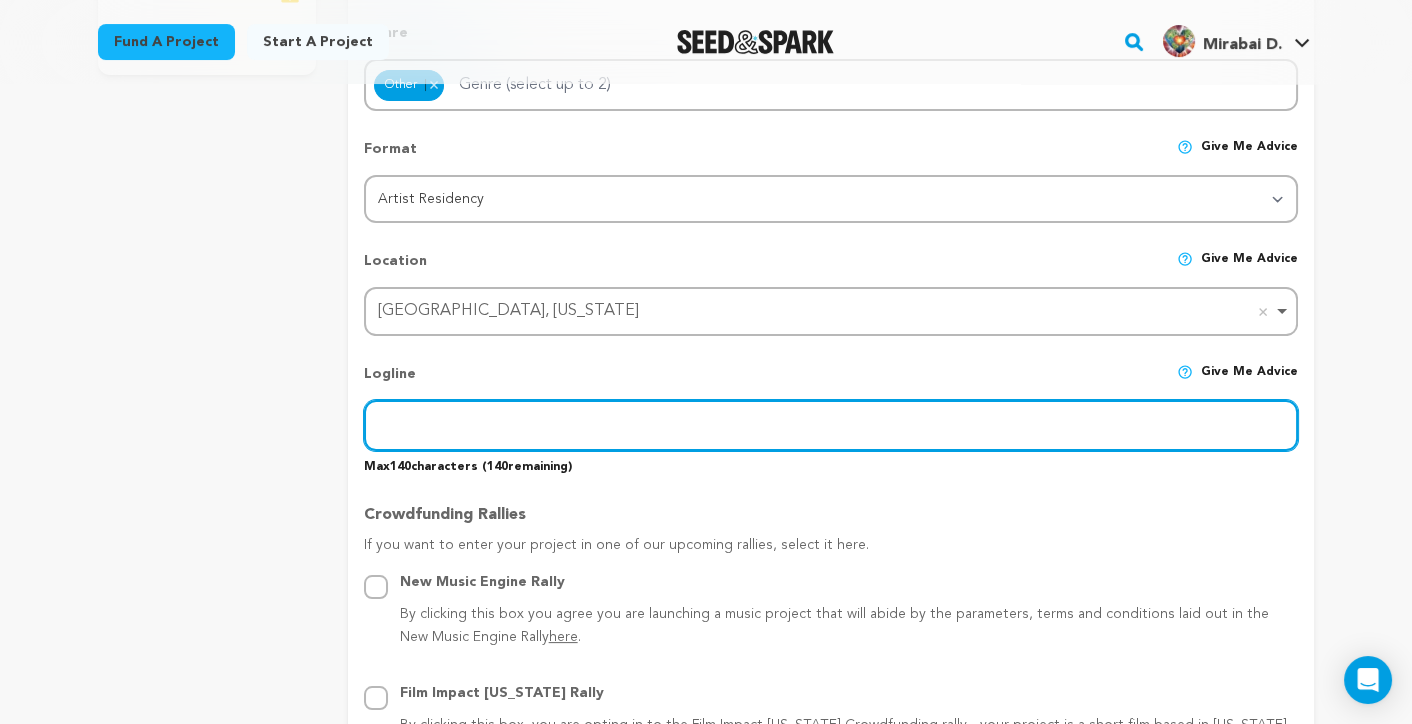click at bounding box center [831, 425] 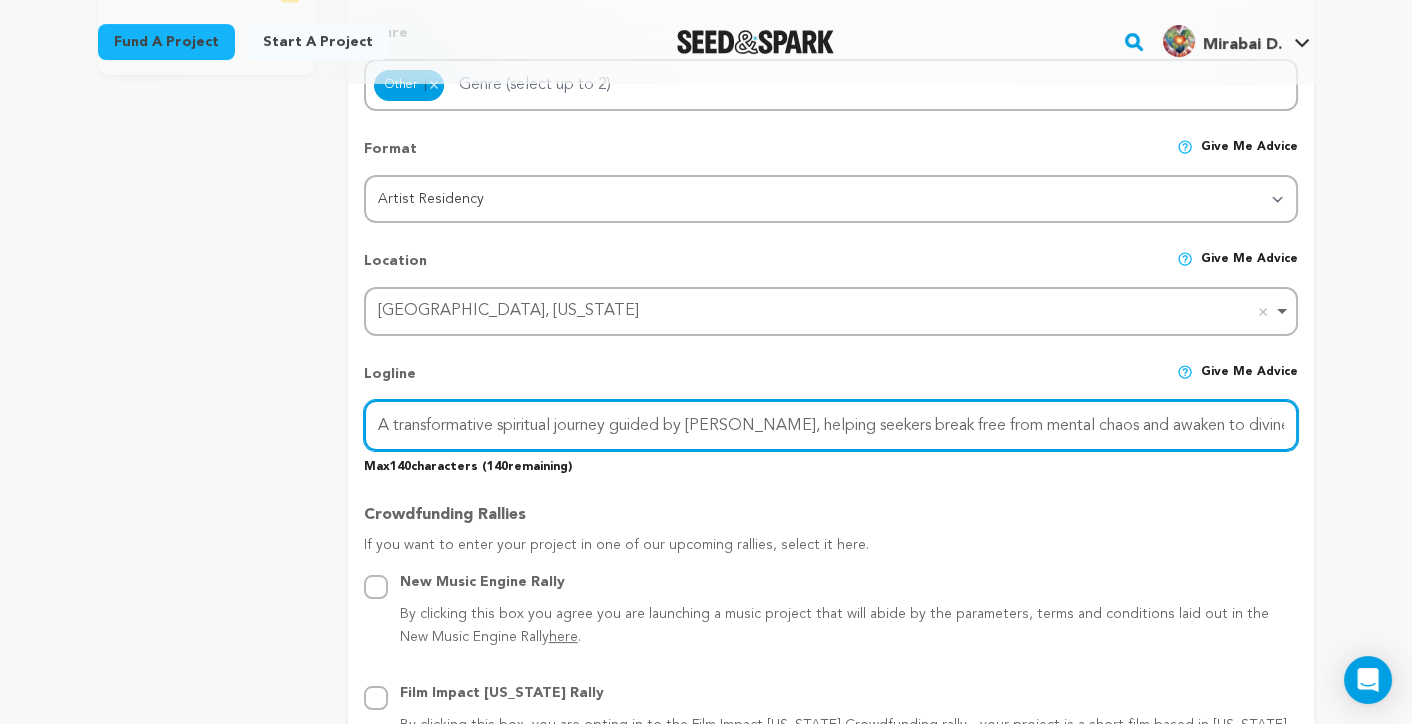scroll, scrollTop: 0, scrollLeft: 106, axis: horizontal 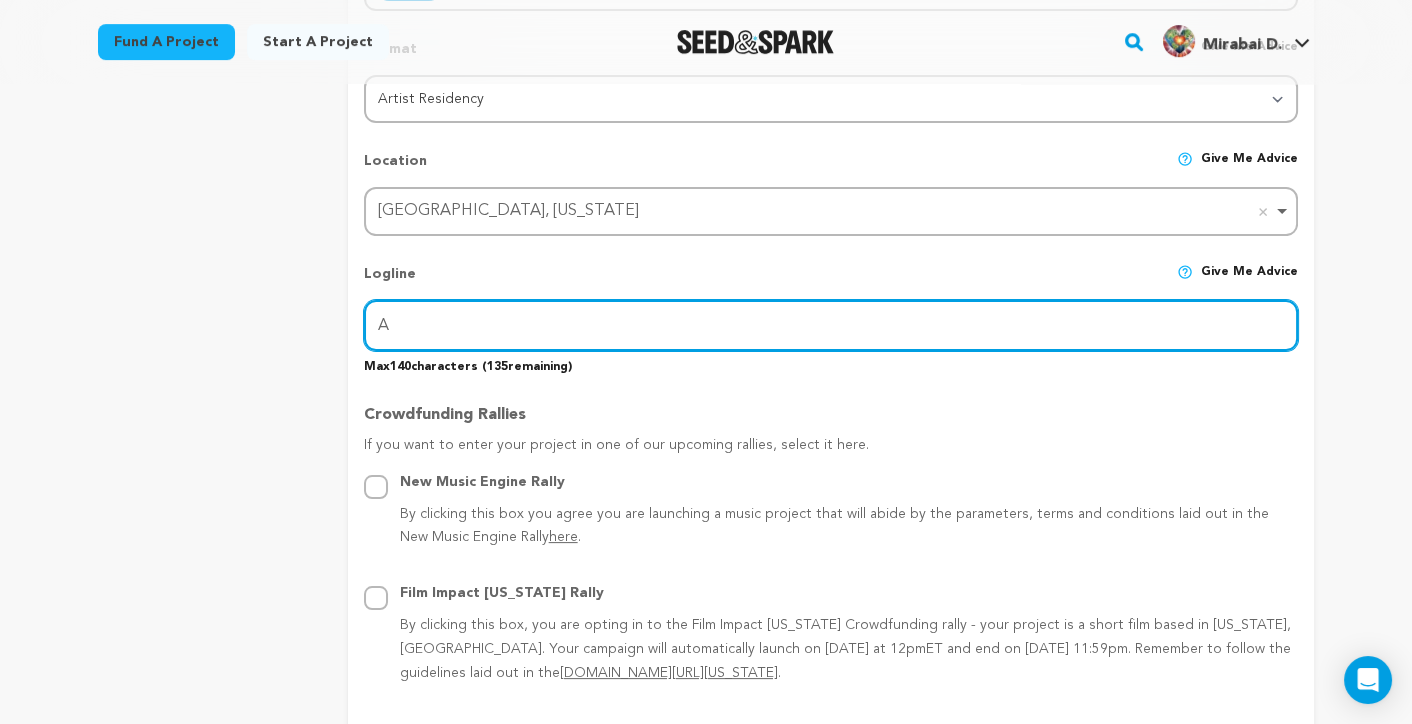type on "A" 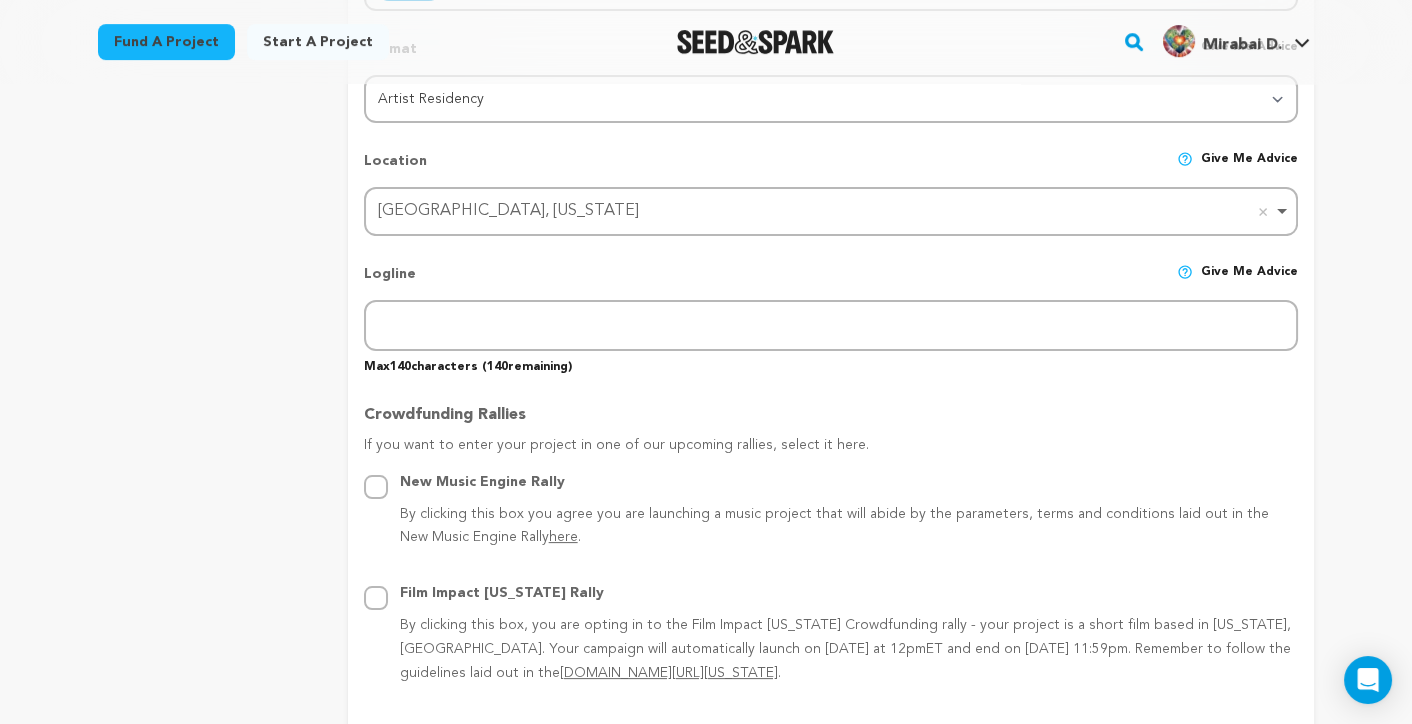 drag, startPoint x: 341, startPoint y: 356, endPoint x: 570, endPoint y: 370, distance: 229.42755 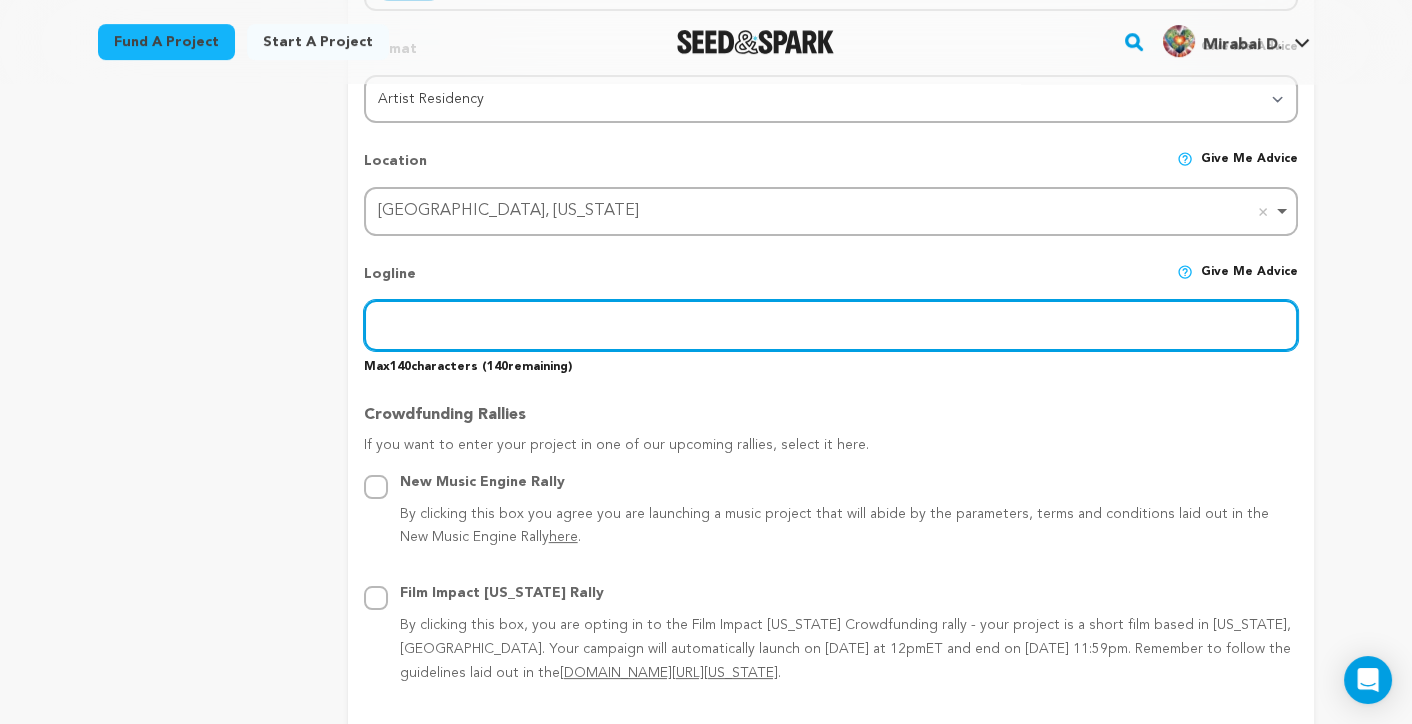 click at bounding box center (831, 325) 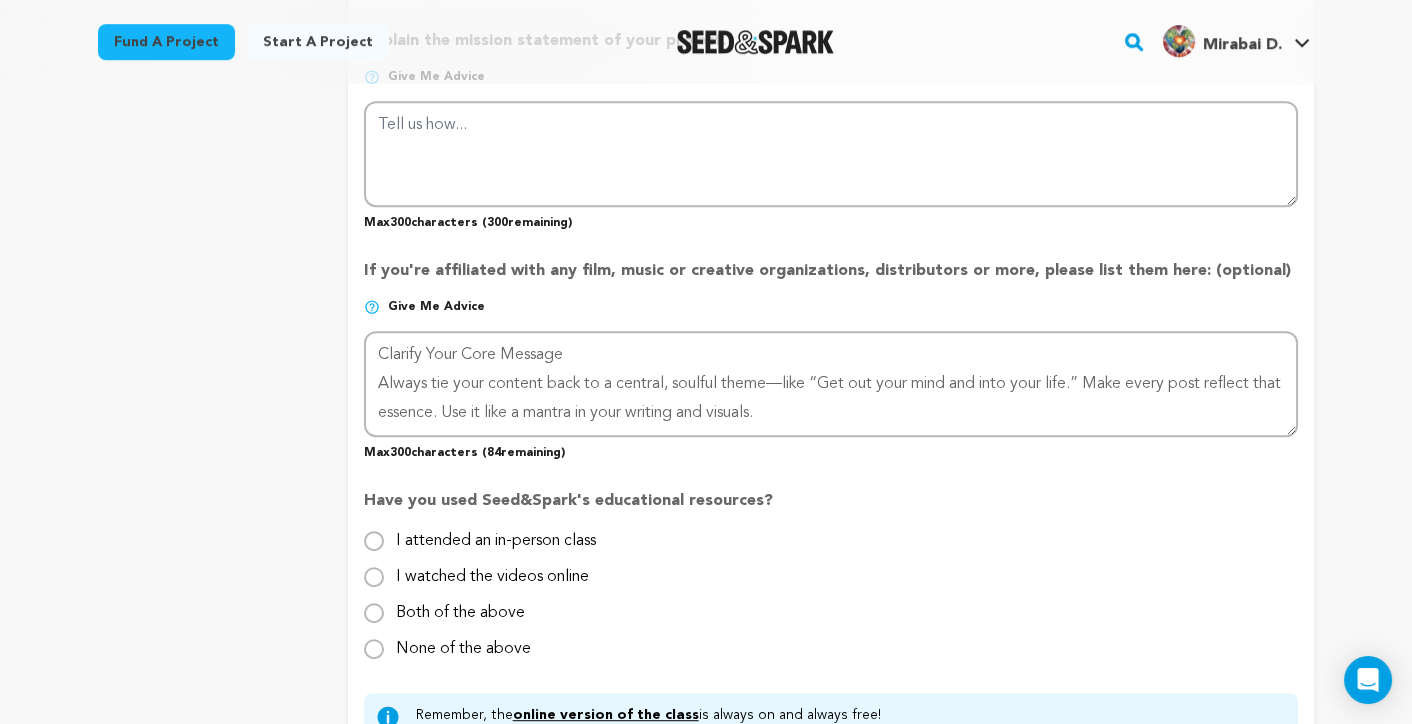 scroll, scrollTop: 1685, scrollLeft: 0, axis: vertical 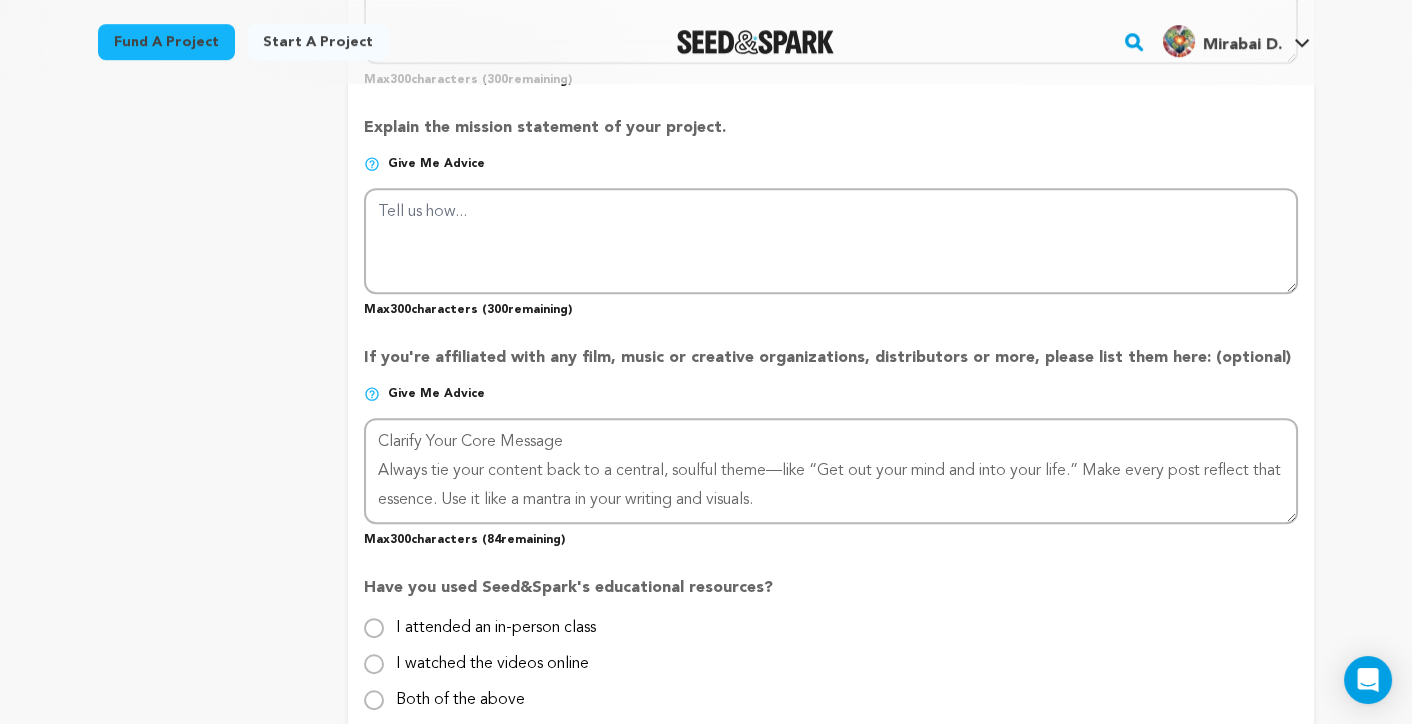 type on "Get out your mind and into your life with Mirabai Devi—awaken your soul, release blocks, and live in divine light and presence." 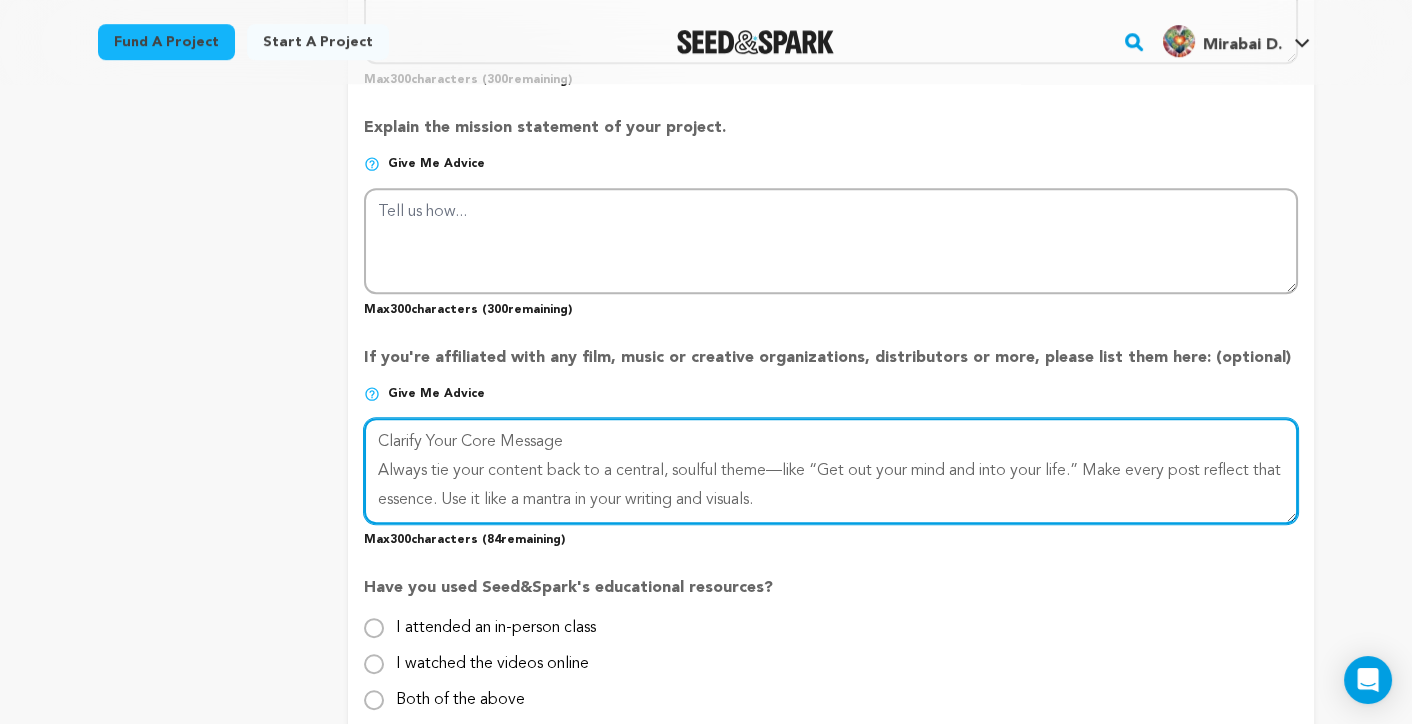 click at bounding box center (831, 471) 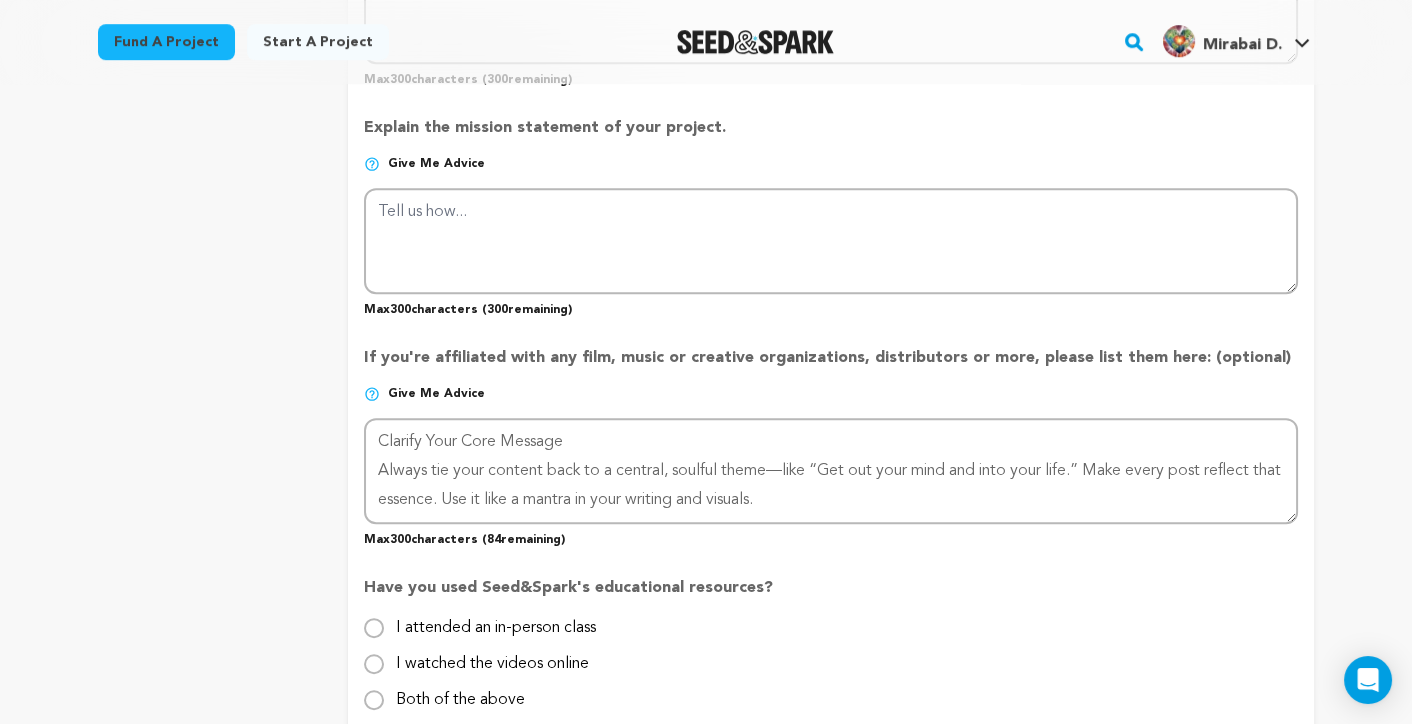 click on "Have you used Seed&Spark's educational resources?" at bounding box center [831, 596] 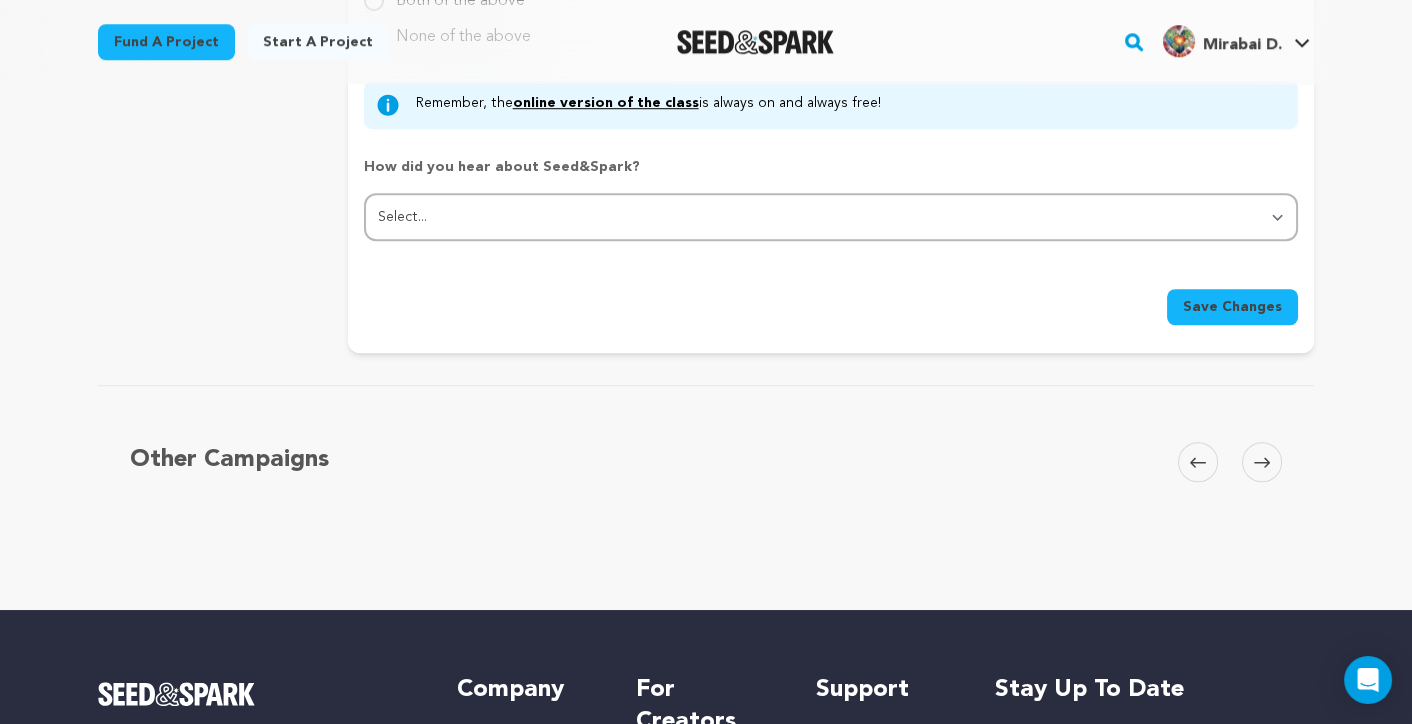 scroll, scrollTop: 2385, scrollLeft: 0, axis: vertical 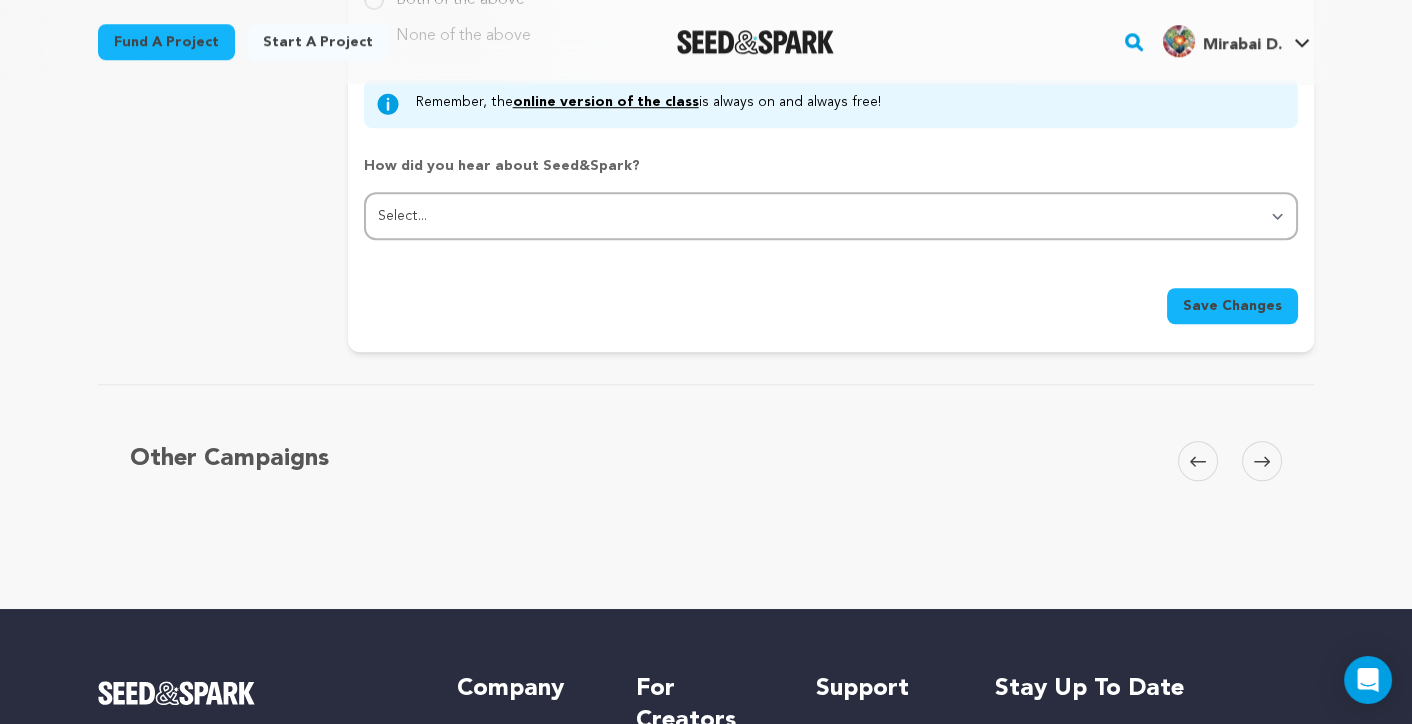 click on "Save Changes" at bounding box center (1232, 306) 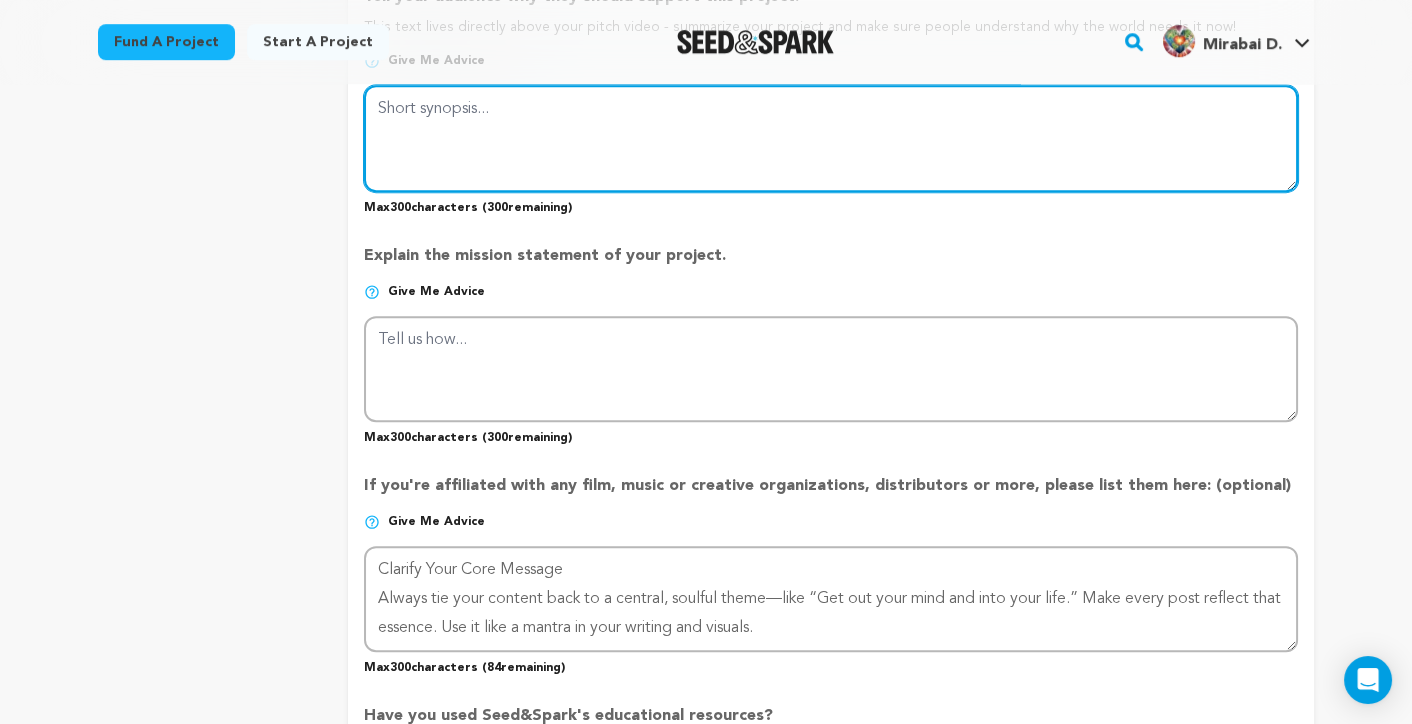 scroll, scrollTop: 1344, scrollLeft: 0, axis: vertical 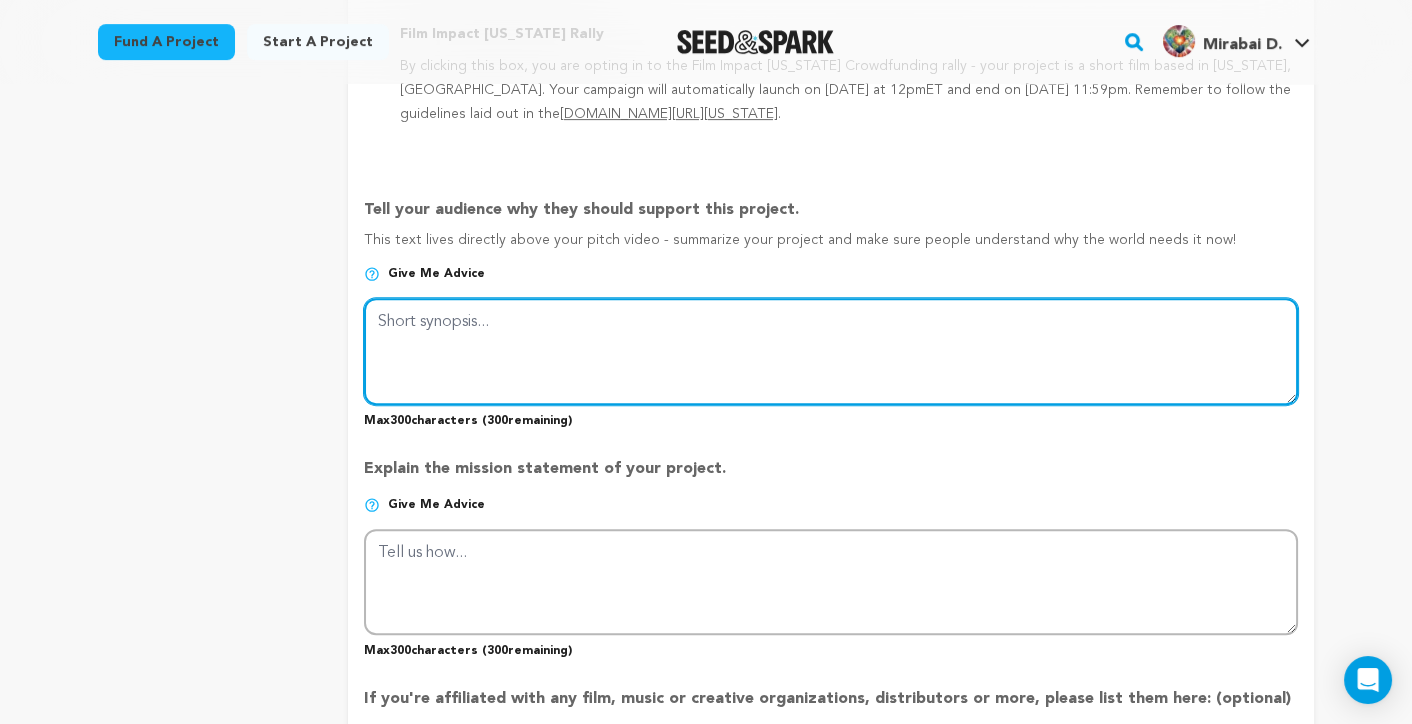 click at bounding box center [831, 351] 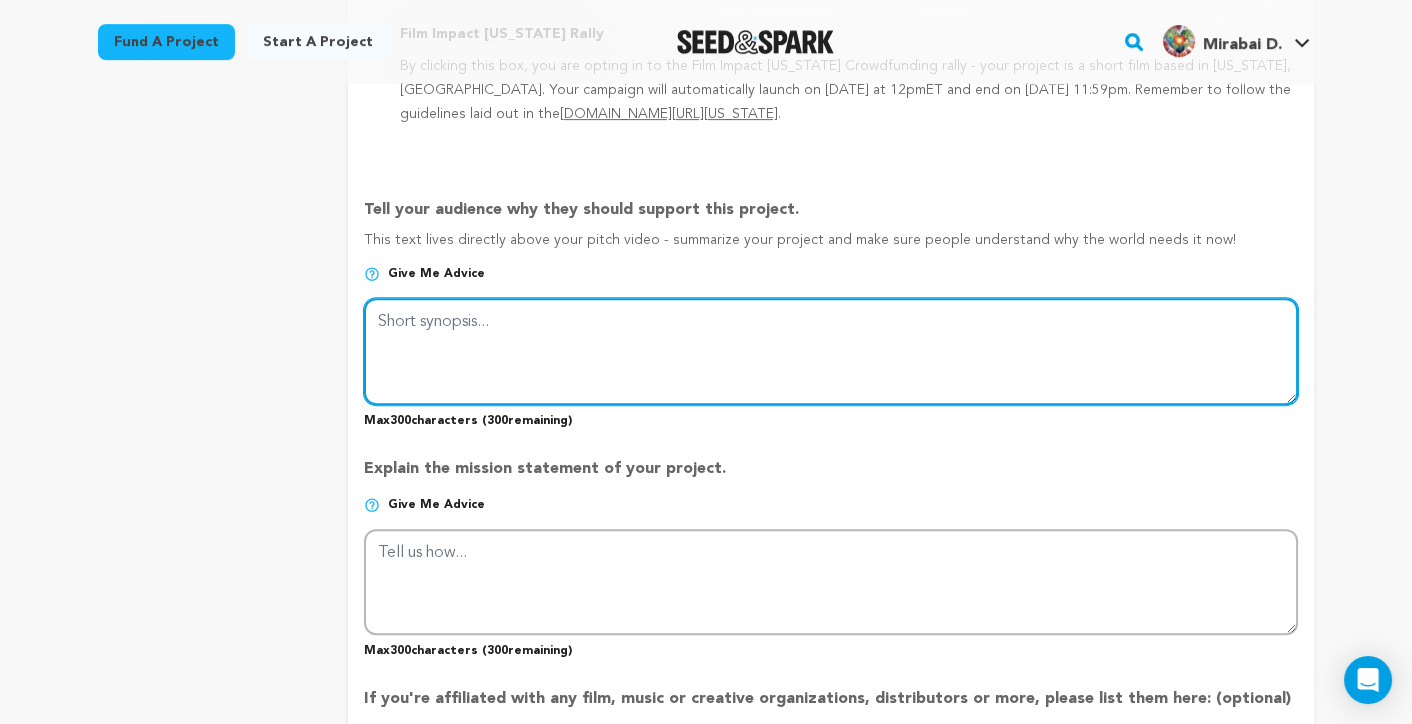 paste on "A transformative spiritual journey guided by Mirabai Devi, helping seekers break free from mental chaos and awaken to divine peace through light, presence, and inner healing." 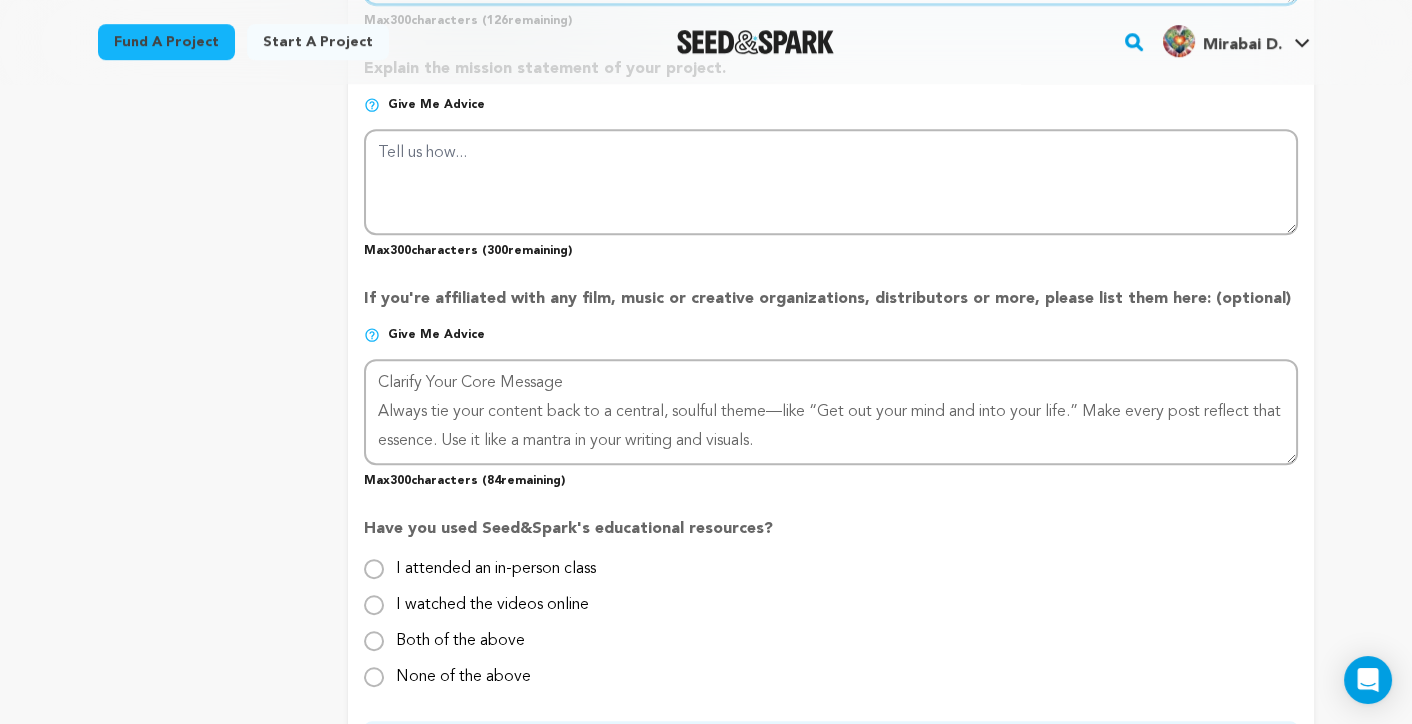 scroll, scrollTop: 2244, scrollLeft: 0, axis: vertical 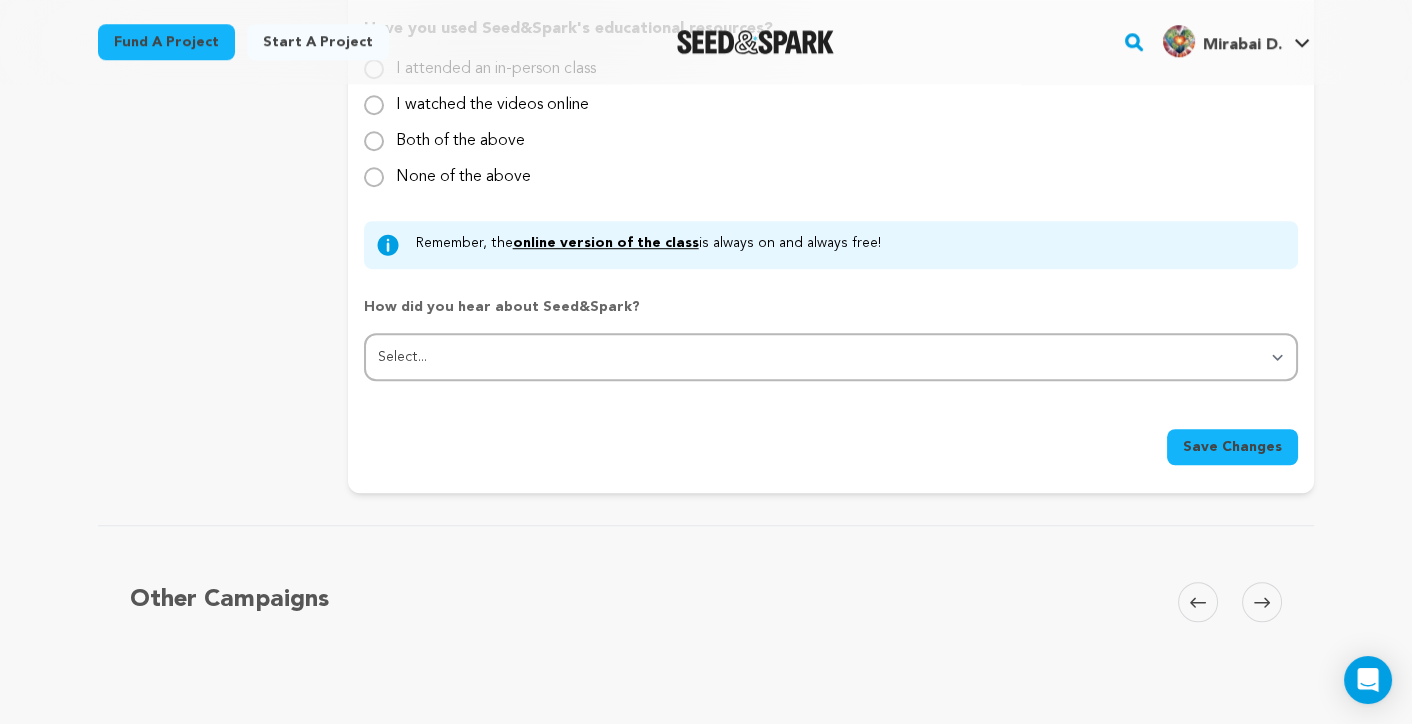 type on "A transformative spiritual journey guided by Mirabai Devi, helping seekers break free from mental chaos and awaken to divine peace through light, presence, and inner healing." 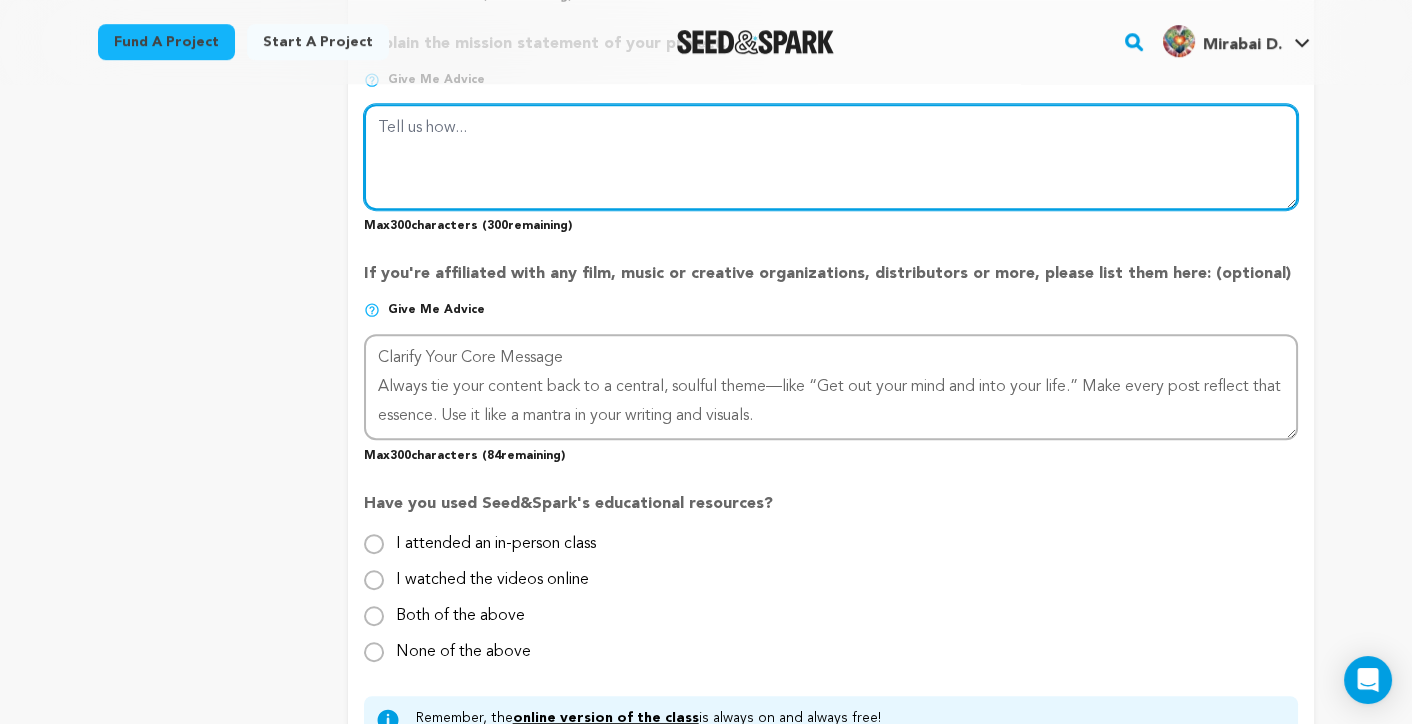 scroll, scrollTop: 1674, scrollLeft: 0, axis: vertical 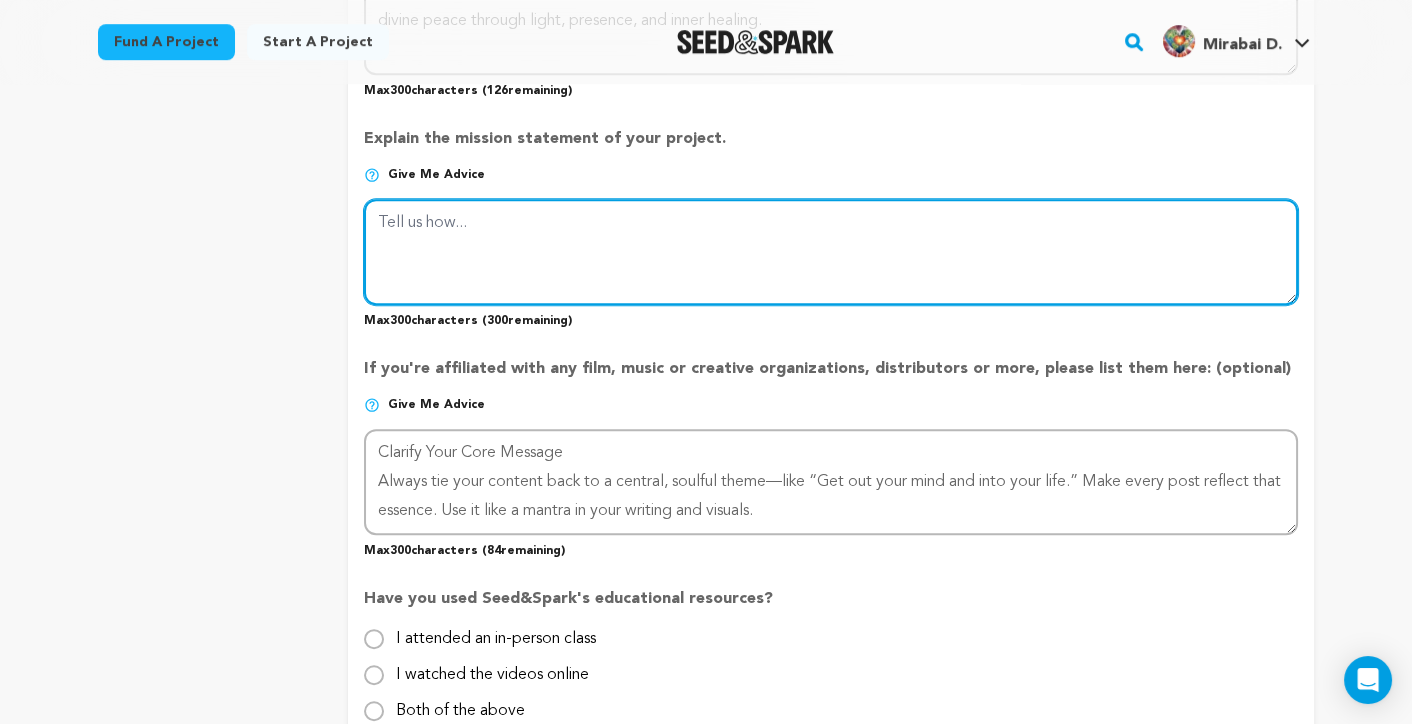 click at bounding box center [831, 252] 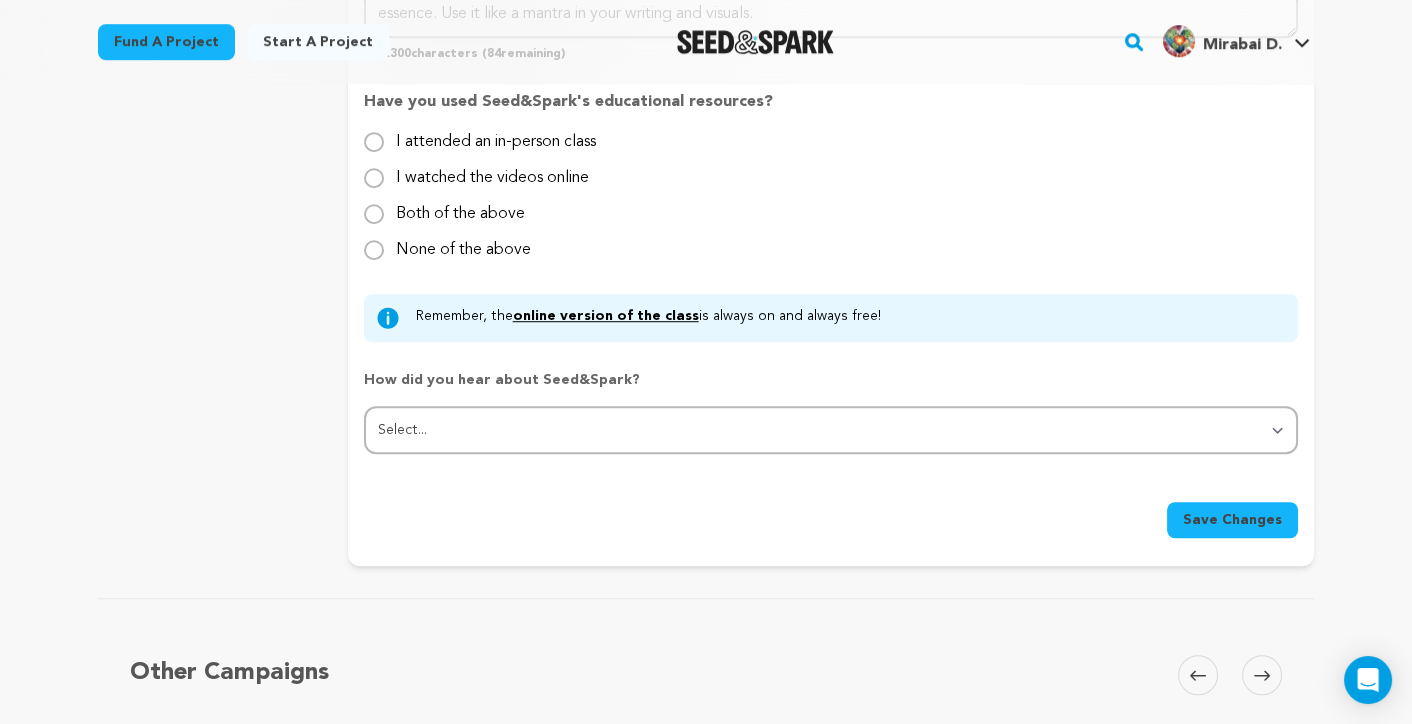 scroll, scrollTop: 2174, scrollLeft: 0, axis: vertical 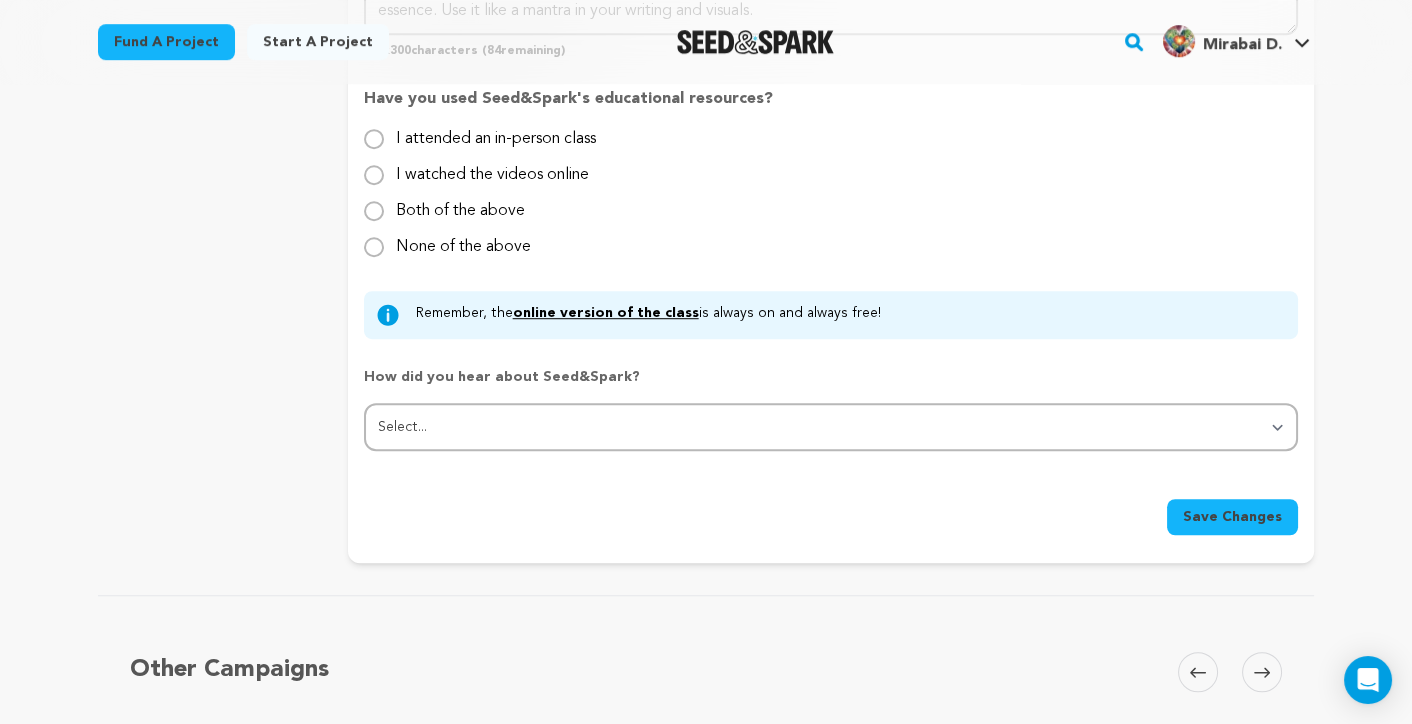 type on "A transformative spiritual journey guided by Mirabai Devi, helping seekers break free from mental chaos and awaken to divine peace through light, presence, and inner healing." 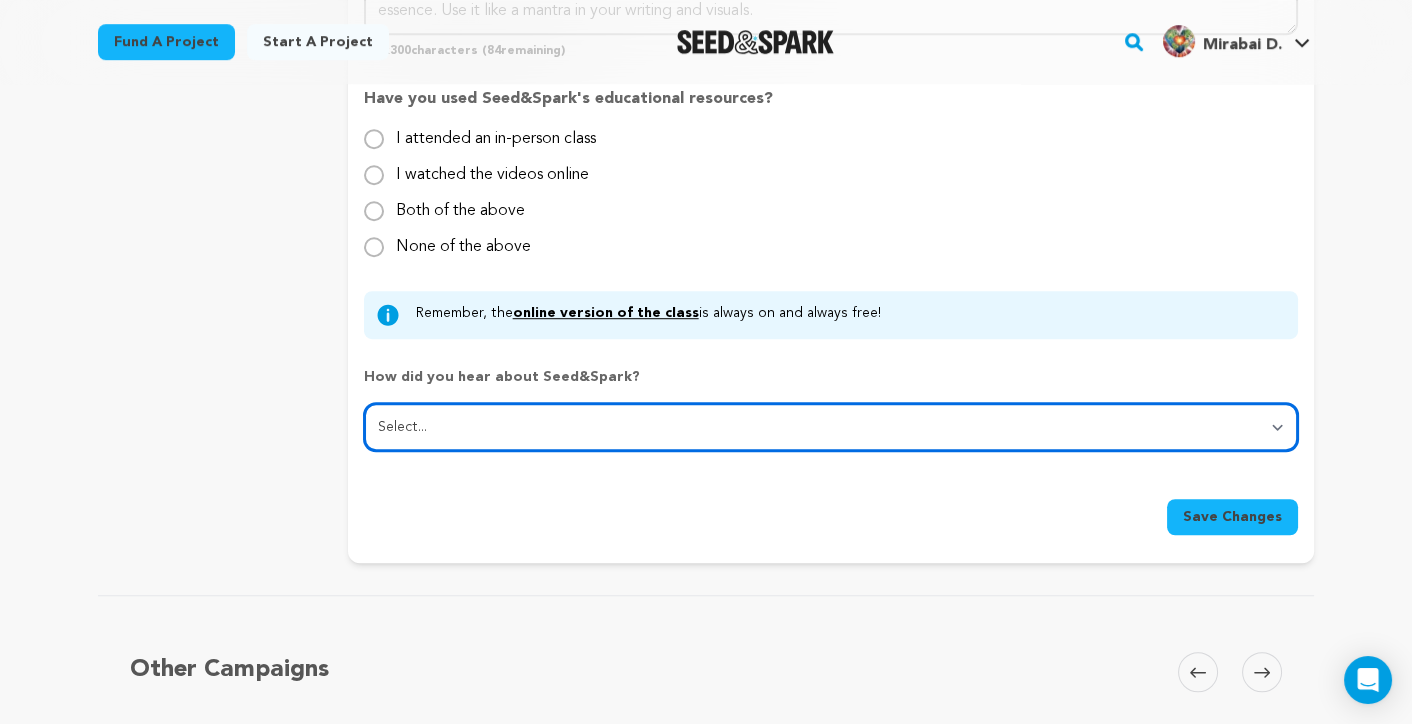 click on "Select...
From a friend Social media Film festival or film organization Took an in-person class Online search Article or podcast Email Other" at bounding box center [831, 427] 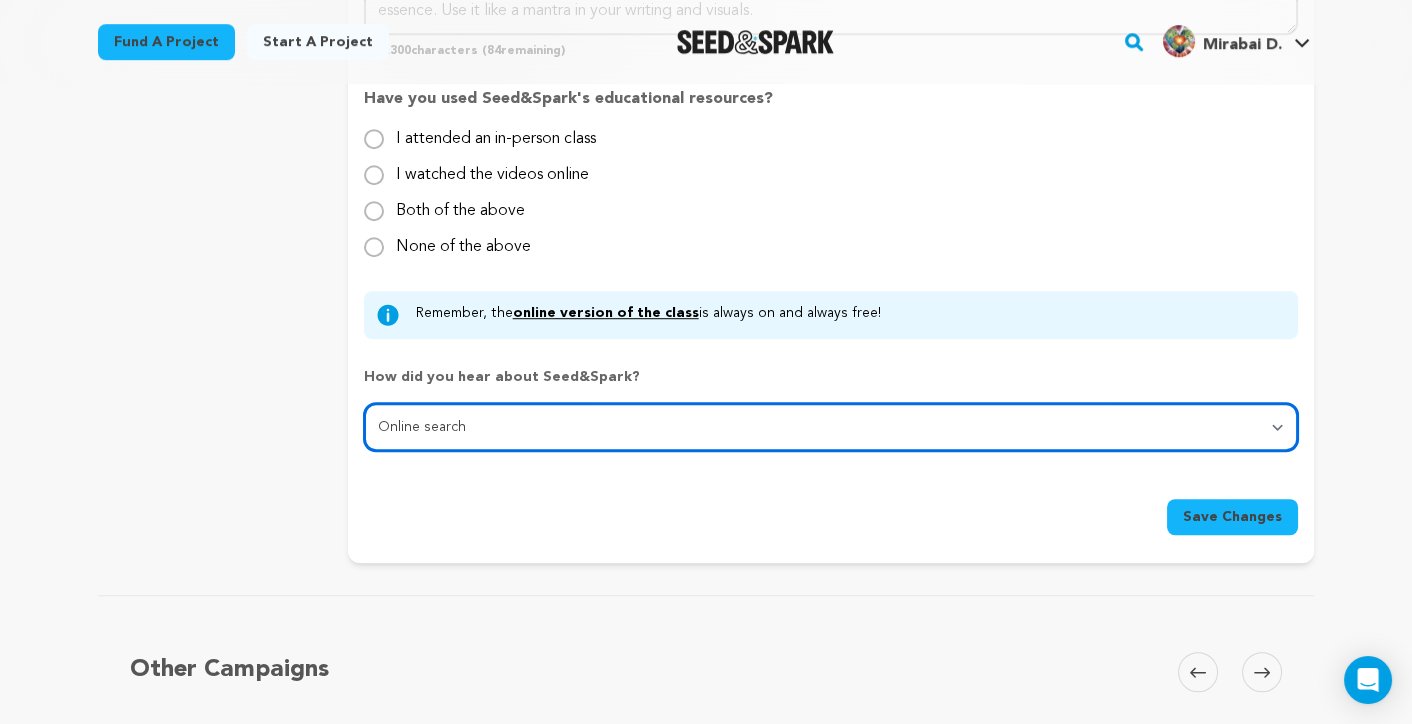 click on "Select...
From a friend Social media Film festival or film organization Took an in-person class Online search Article or podcast Email Other" at bounding box center (831, 427) 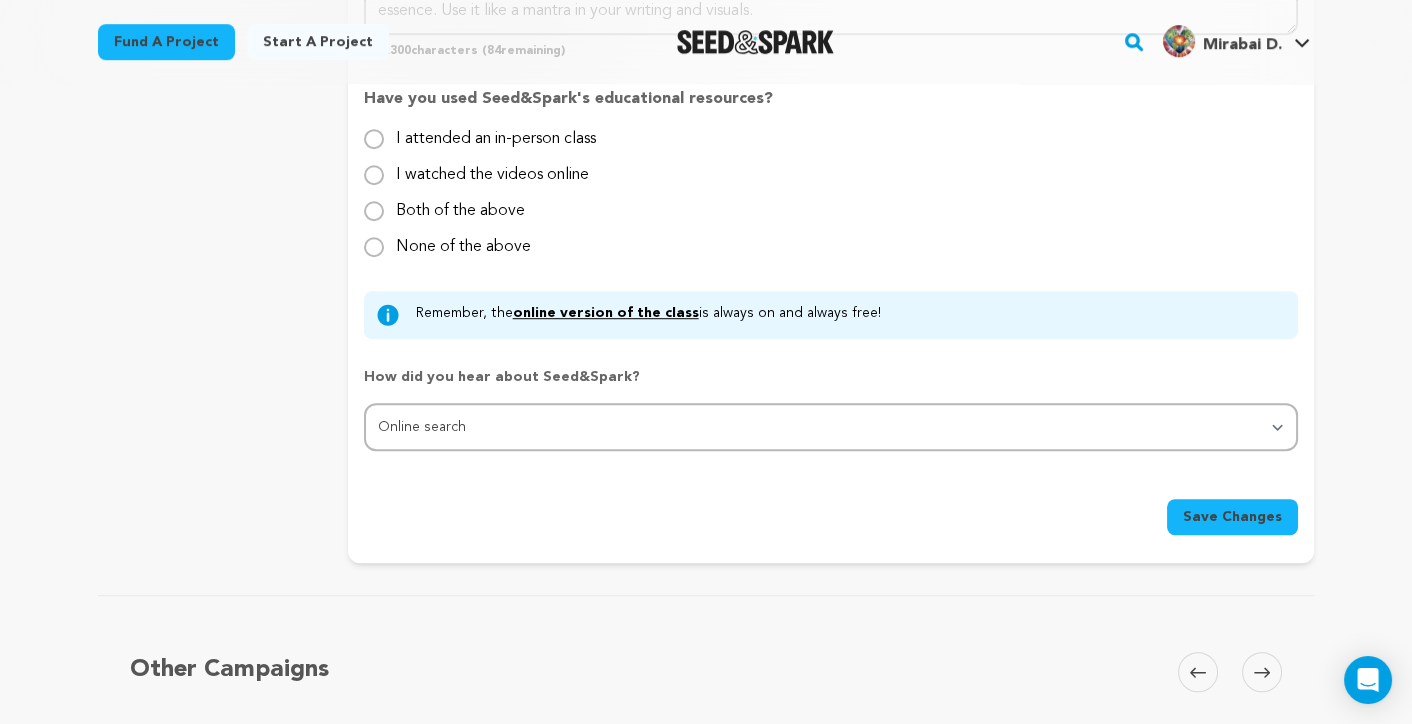 click on "Save Changes" at bounding box center [1232, 517] 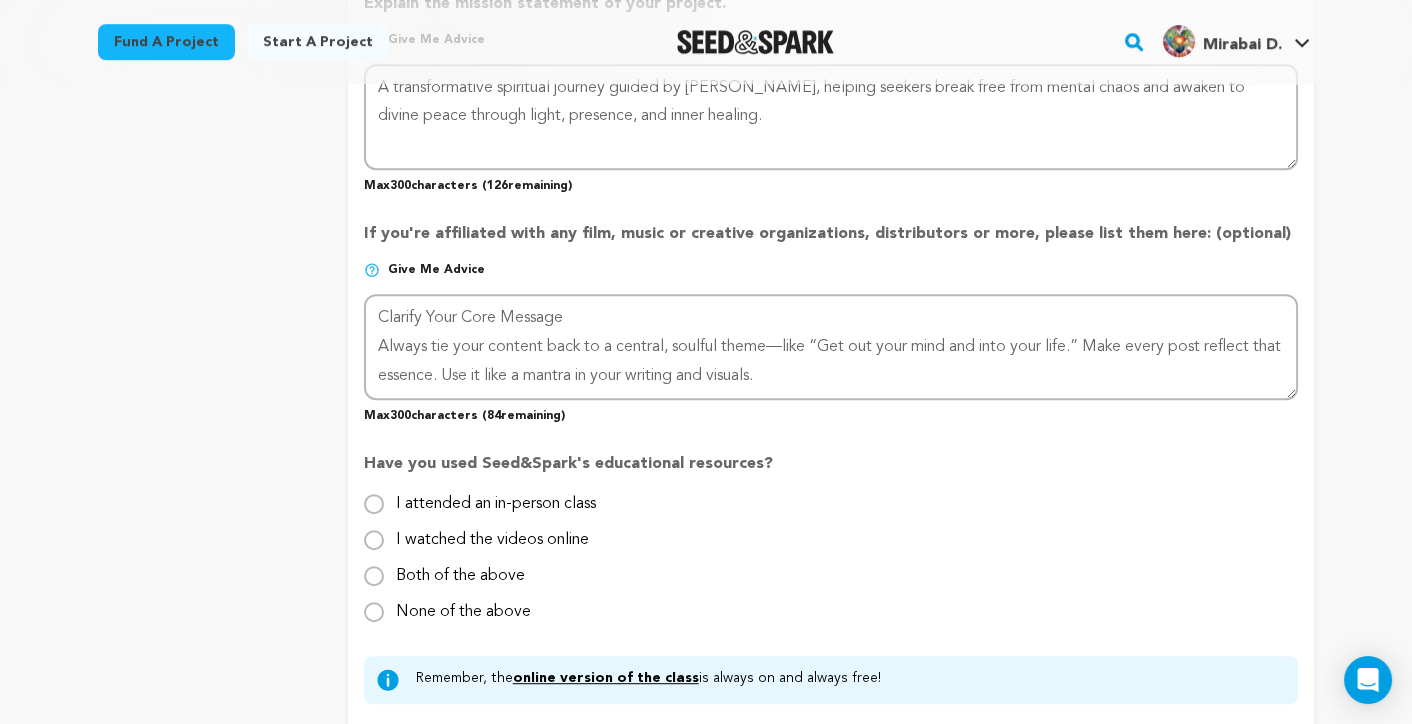 scroll, scrollTop: 1774, scrollLeft: 0, axis: vertical 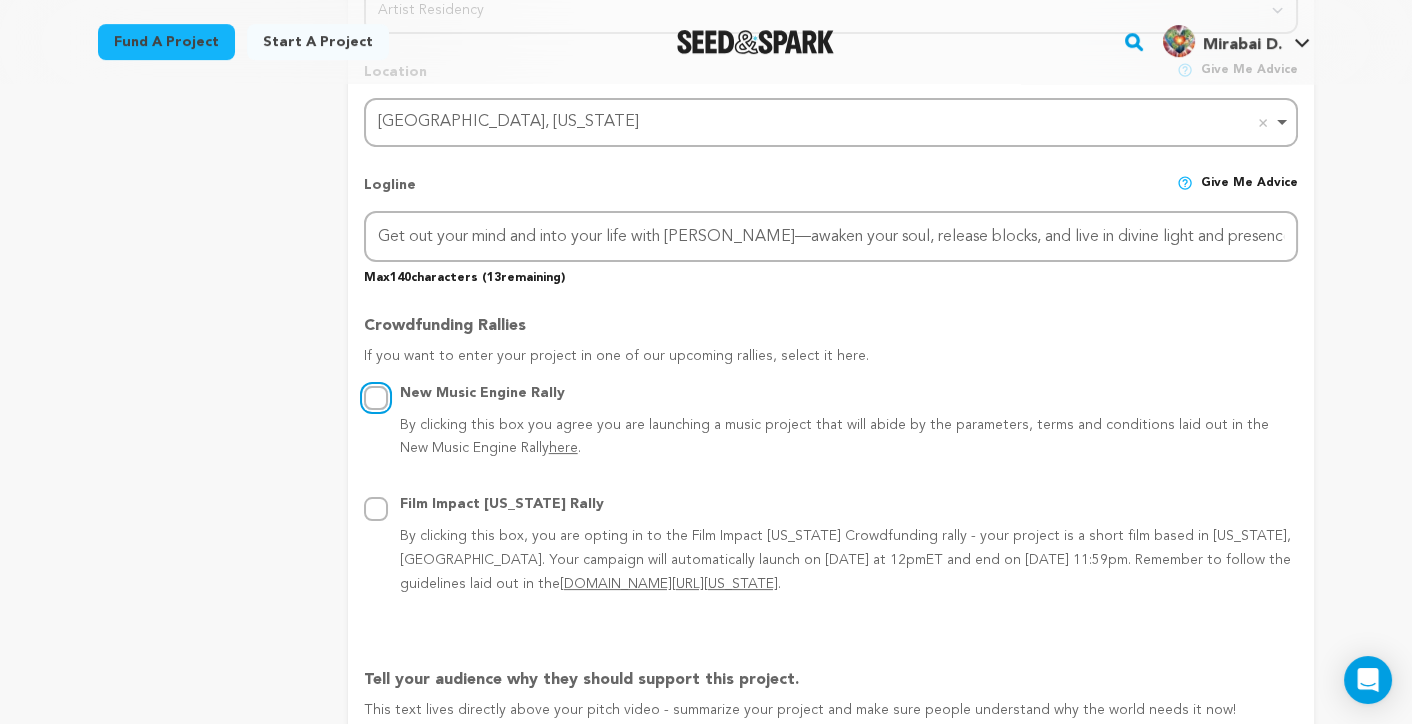 click on "New Music Engine Rally
By clicking this box you agree you are launching a music project that will abide by the parameters, terms and conditions laid out in the New Music Engine Rally  here ." at bounding box center (376, 398) 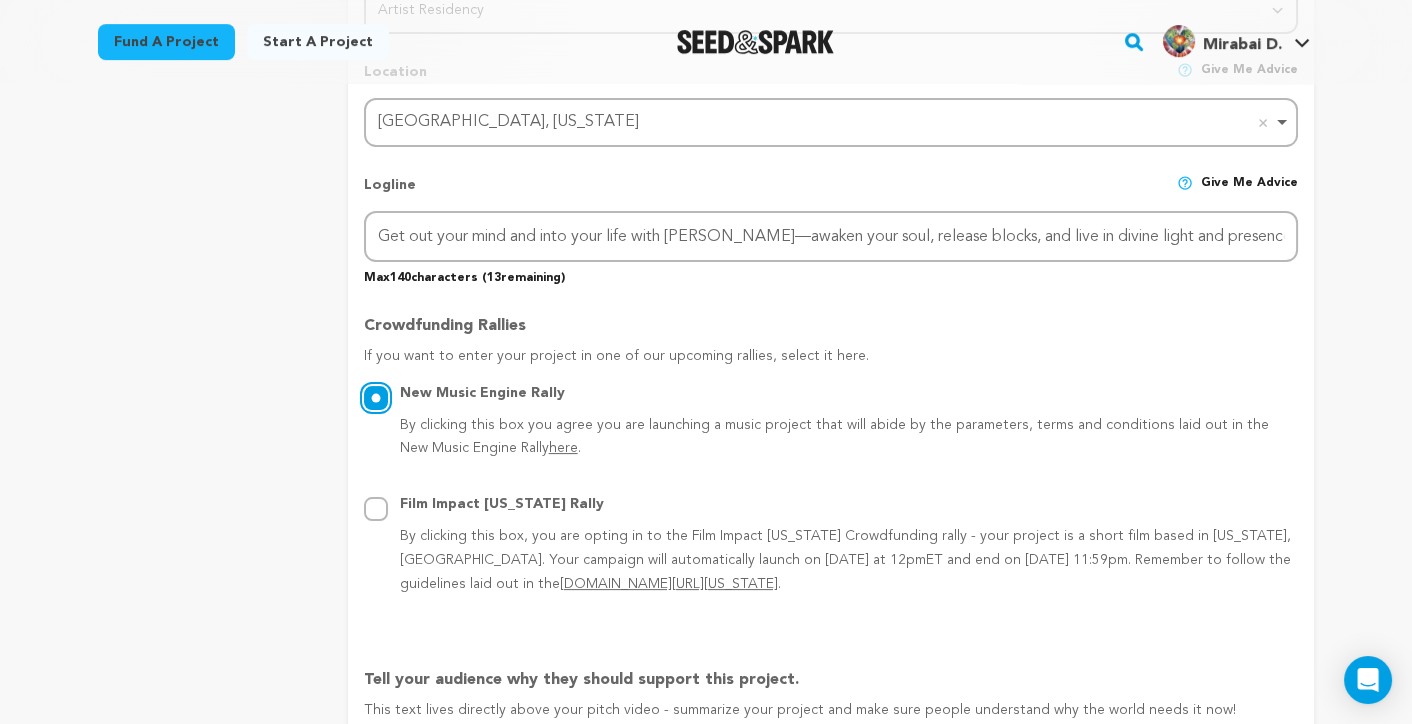 radio on "true" 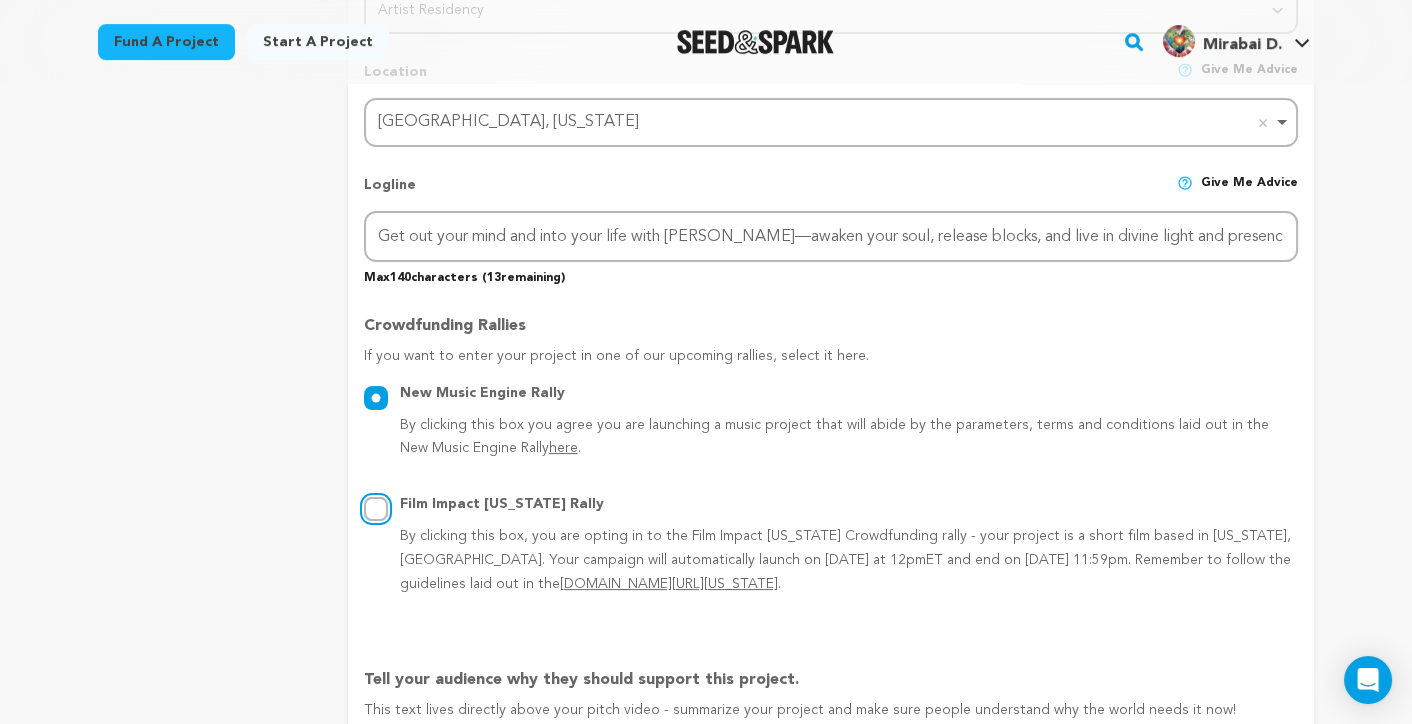 click on "Film Impact Georgia Rally
By clicking this box, you are opting in to the Film Impact Georgia Crowdfunding rally - your project is a short film based in Georgia, USA. Your campaign will automatically launch on July 28th at 12pmET and end on August 27th at 11:59pm. Remember to follow the guidelines laid out in the  seedandspark.com/georgia ." at bounding box center [376, 509] 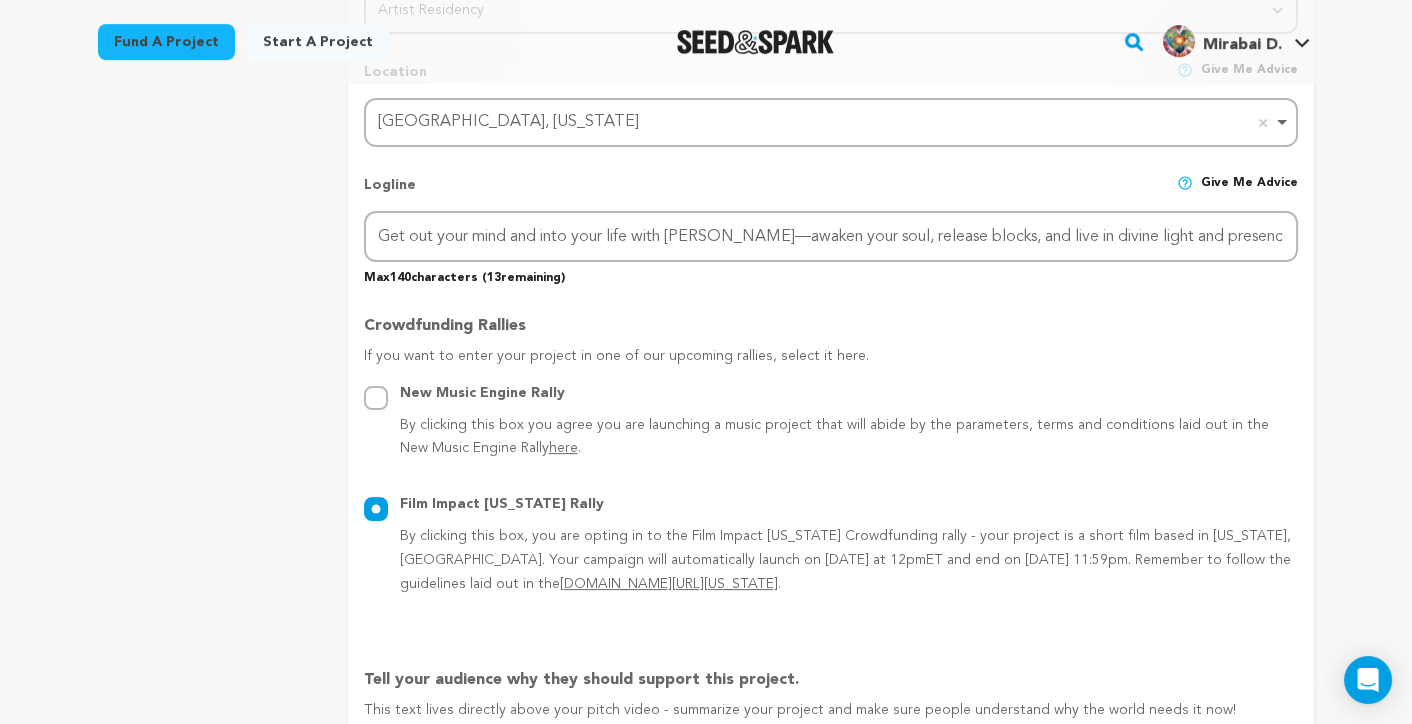 click on "New Music Engine Rally
By clicking this box you agree you are launching a music project that will abide by the parameters, terms and conditions laid out in the New Music Engine Rally  here ." at bounding box center (831, 421) 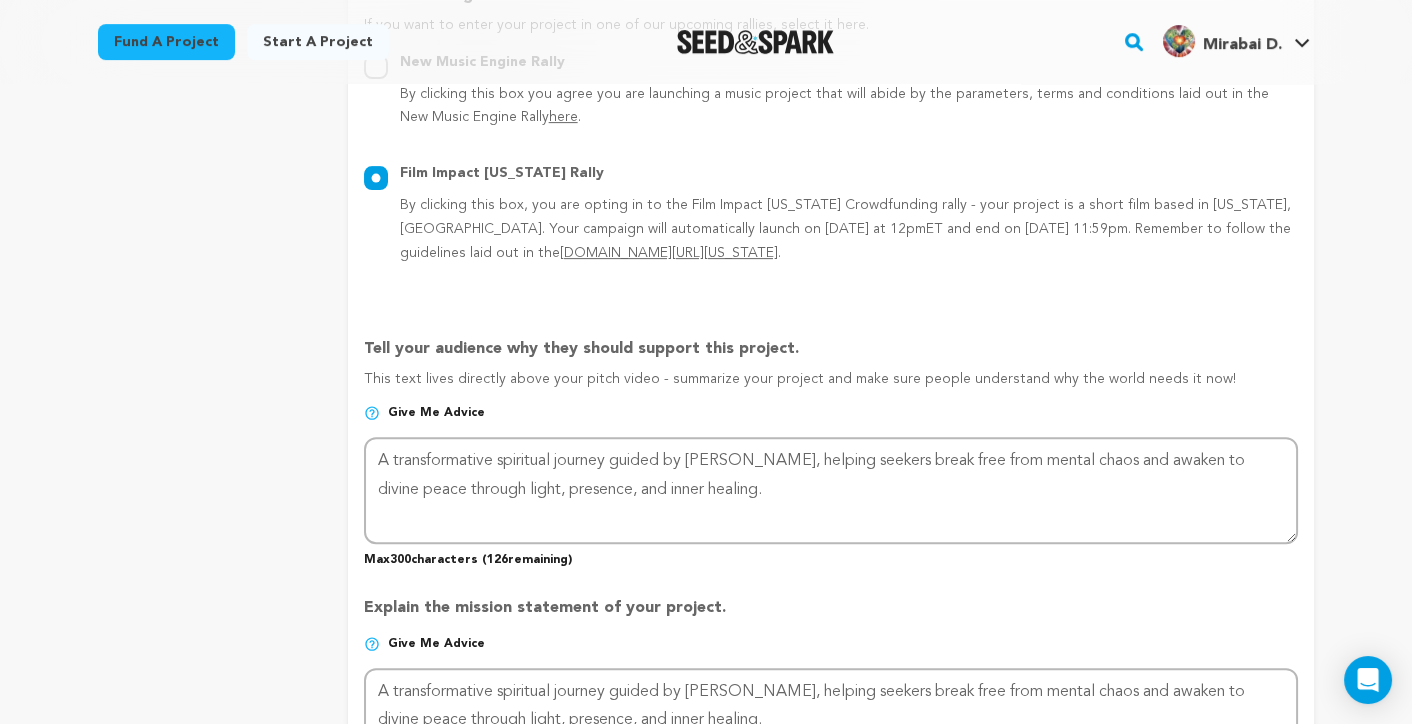 scroll, scrollTop: 1174, scrollLeft: 0, axis: vertical 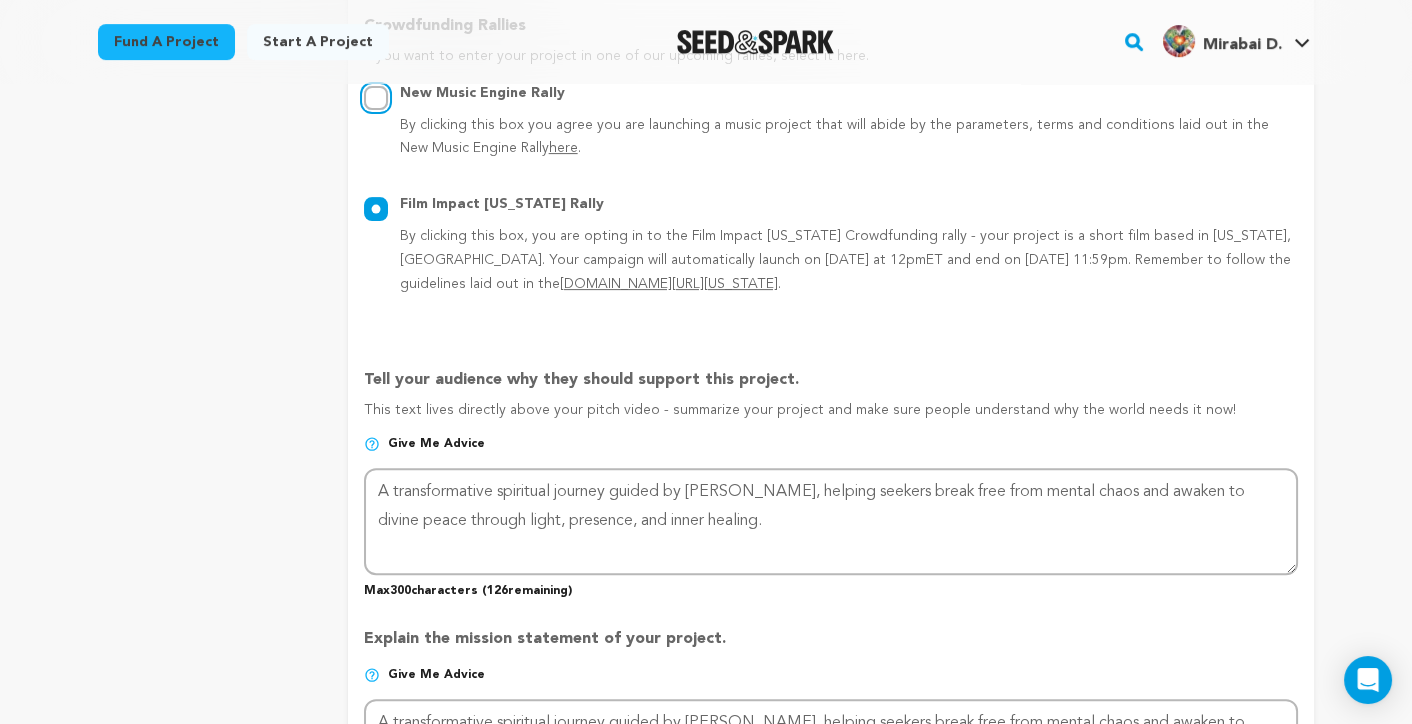 click on "New Music Engine Rally
By clicking this box you agree you are launching a music project that will abide by the parameters, terms and conditions laid out in the New Music Engine Rally  here ." at bounding box center (376, 98) 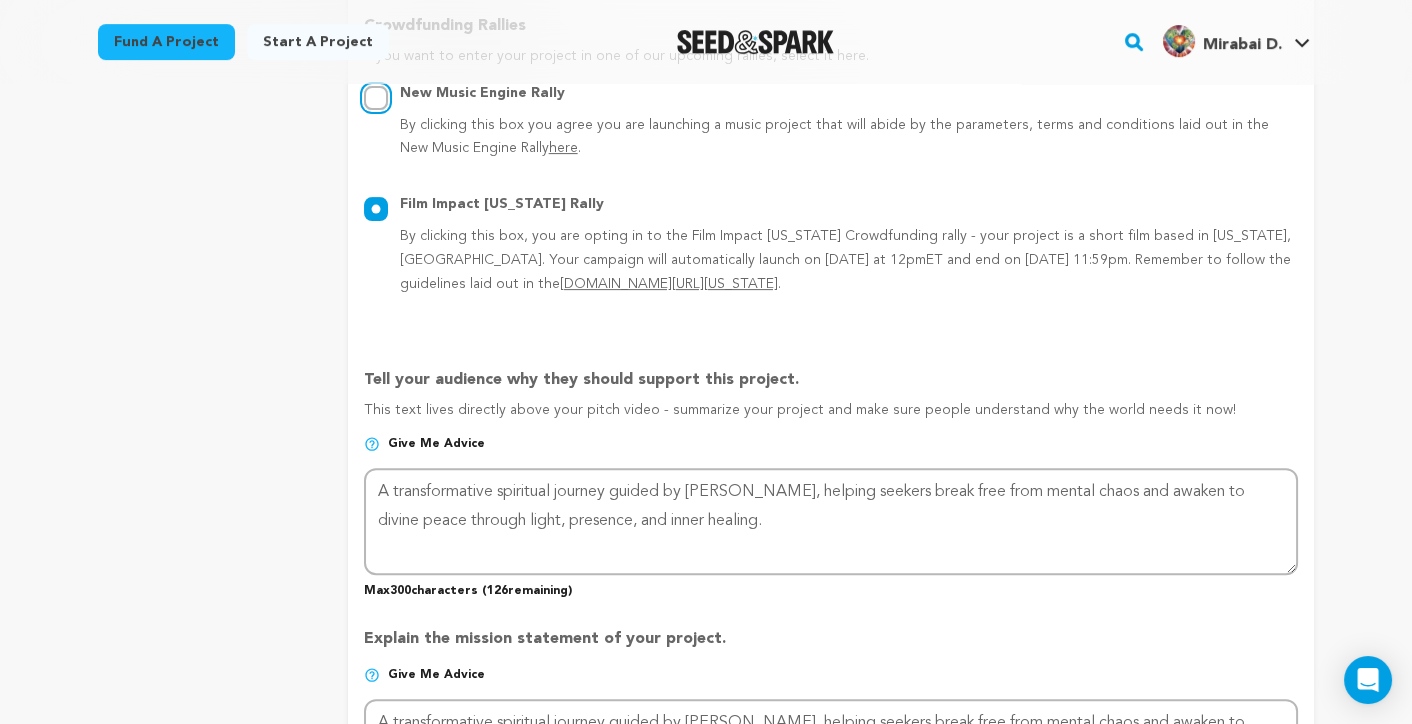 radio on "true" 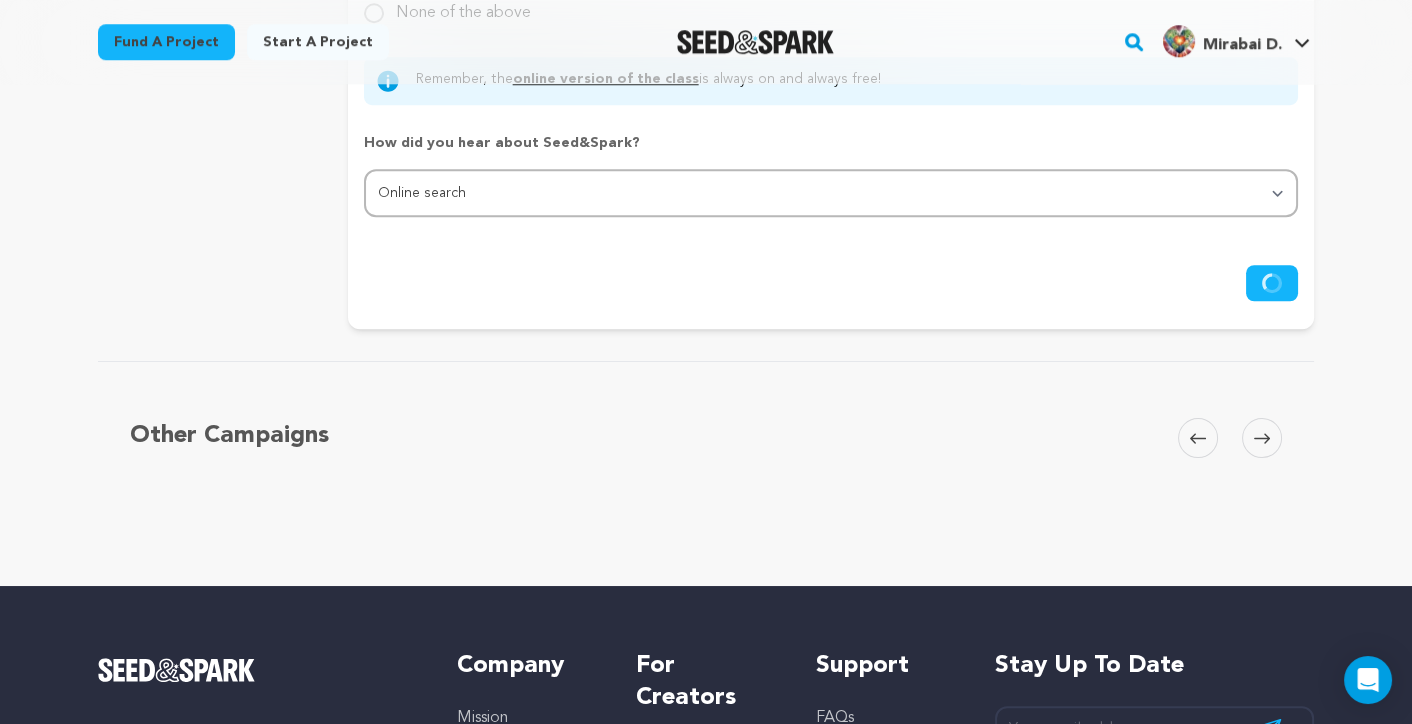 scroll, scrollTop: 2374, scrollLeft: 0, axis: vertical 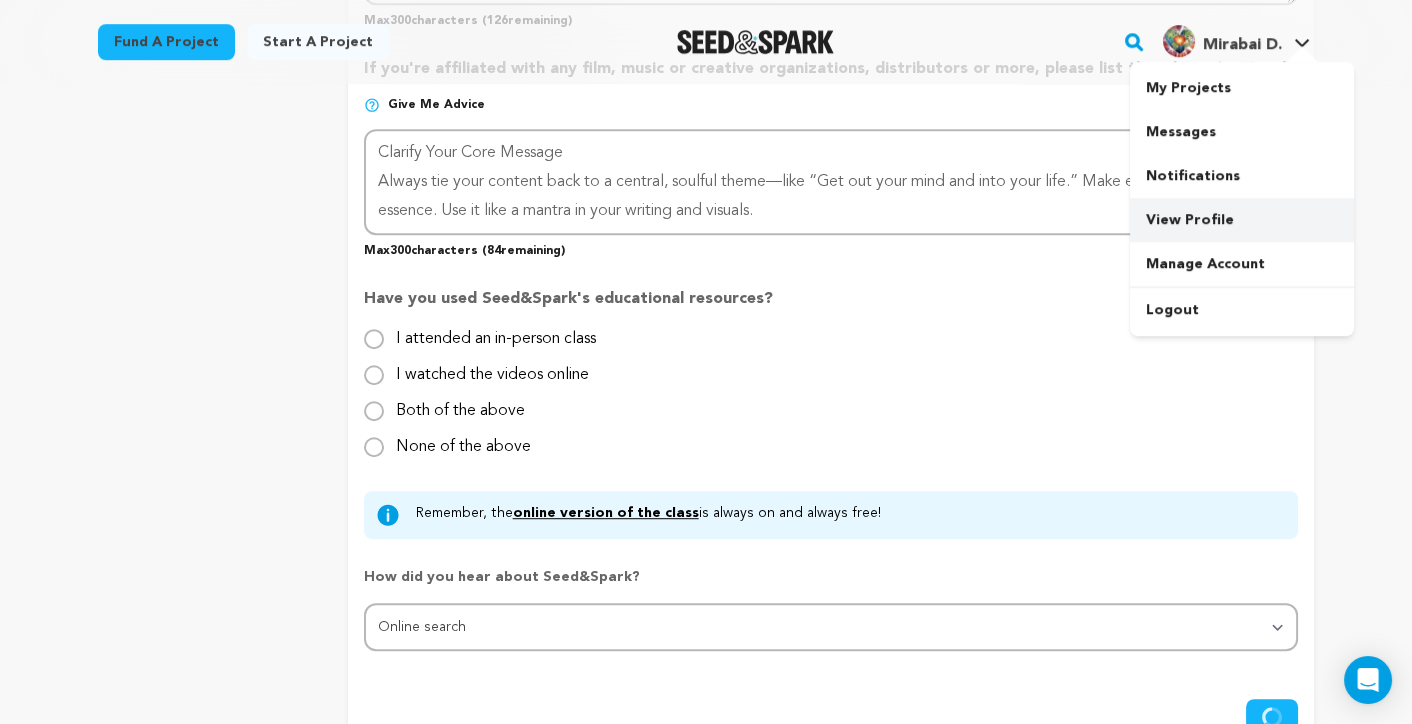 click on "View Profile" at bounding box center [1242, 220] 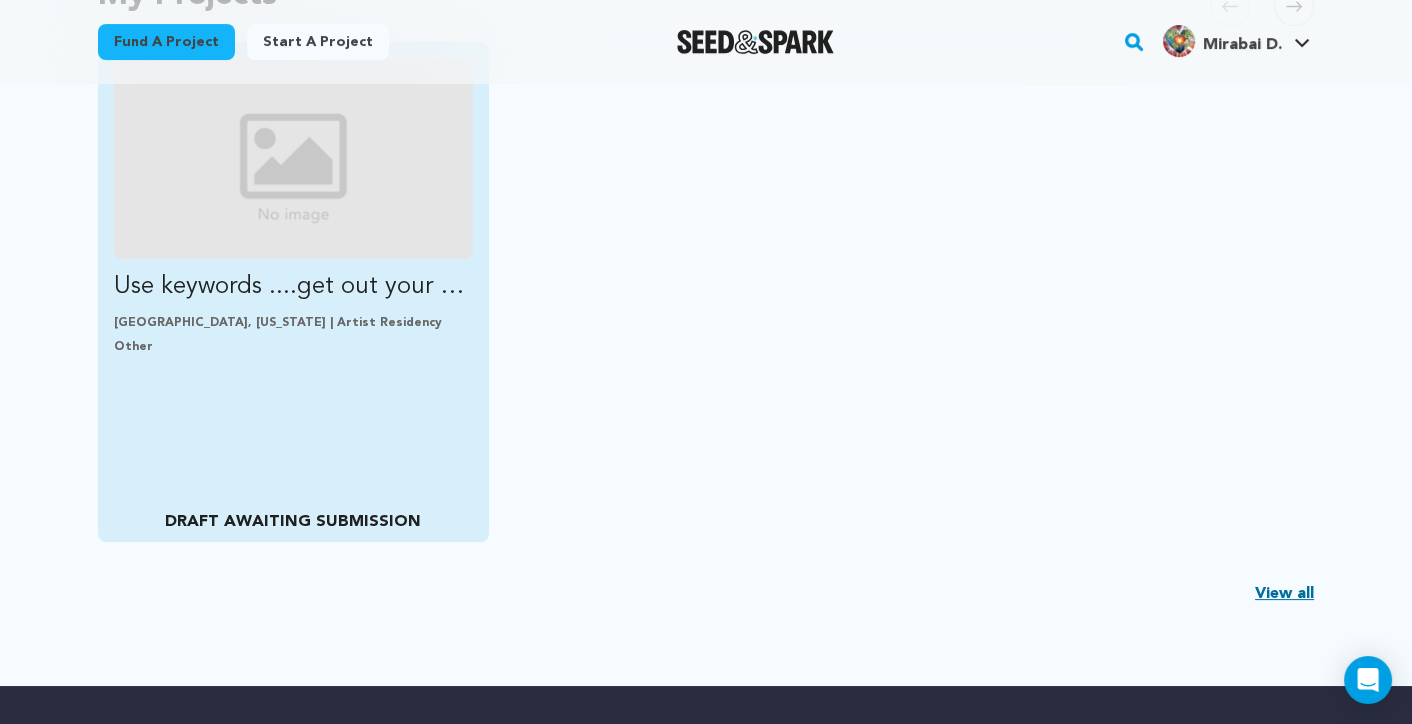 scroll, scrollTop: 500, scrollLeft: 0, axis: vertical 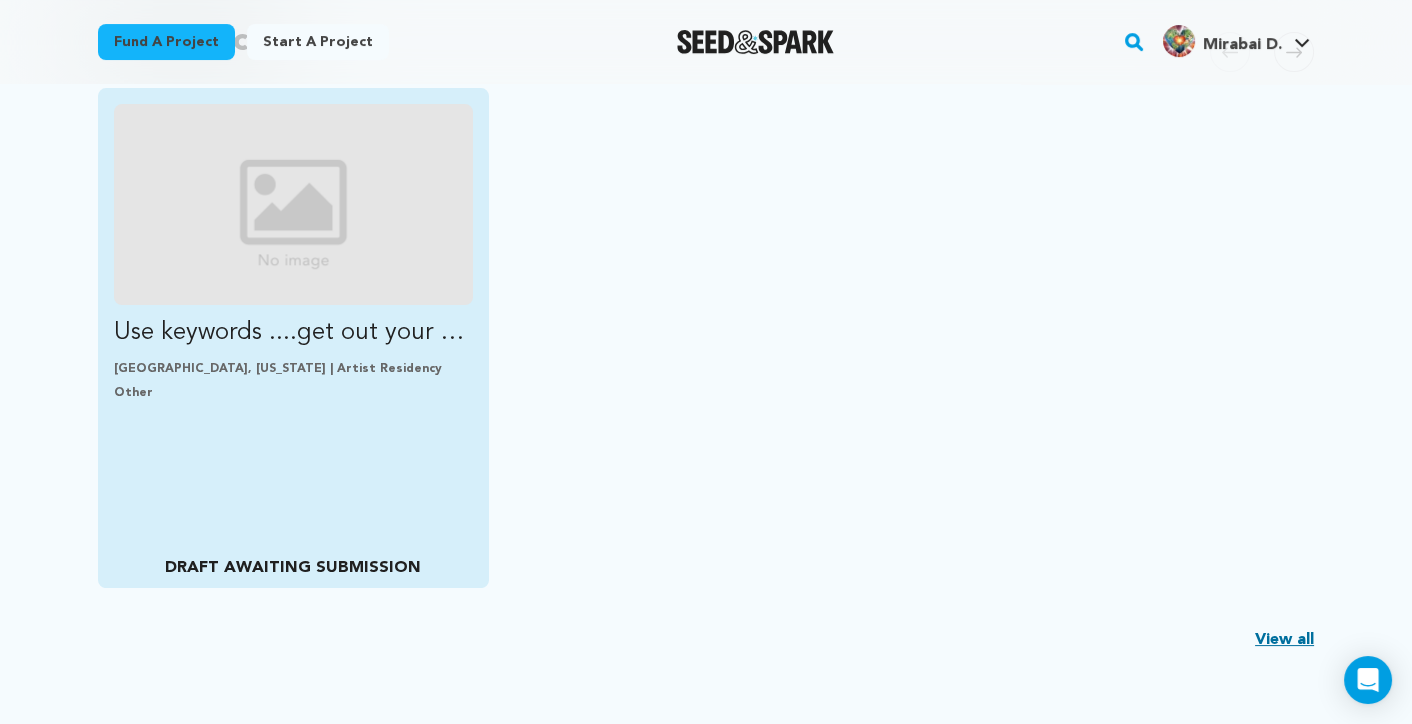 click at bounding box center [293, 204] 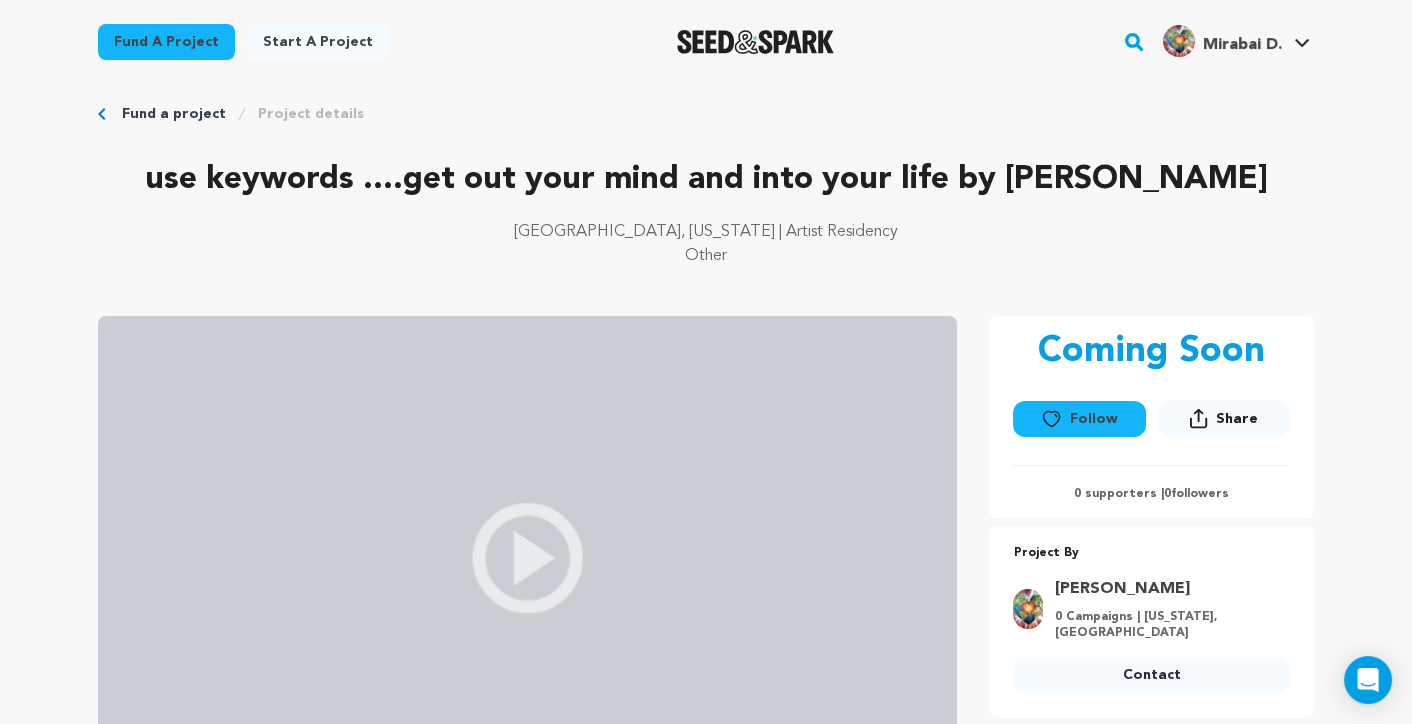 scroll, scrollTop: 0, scrollLeft: 0, axis: both 